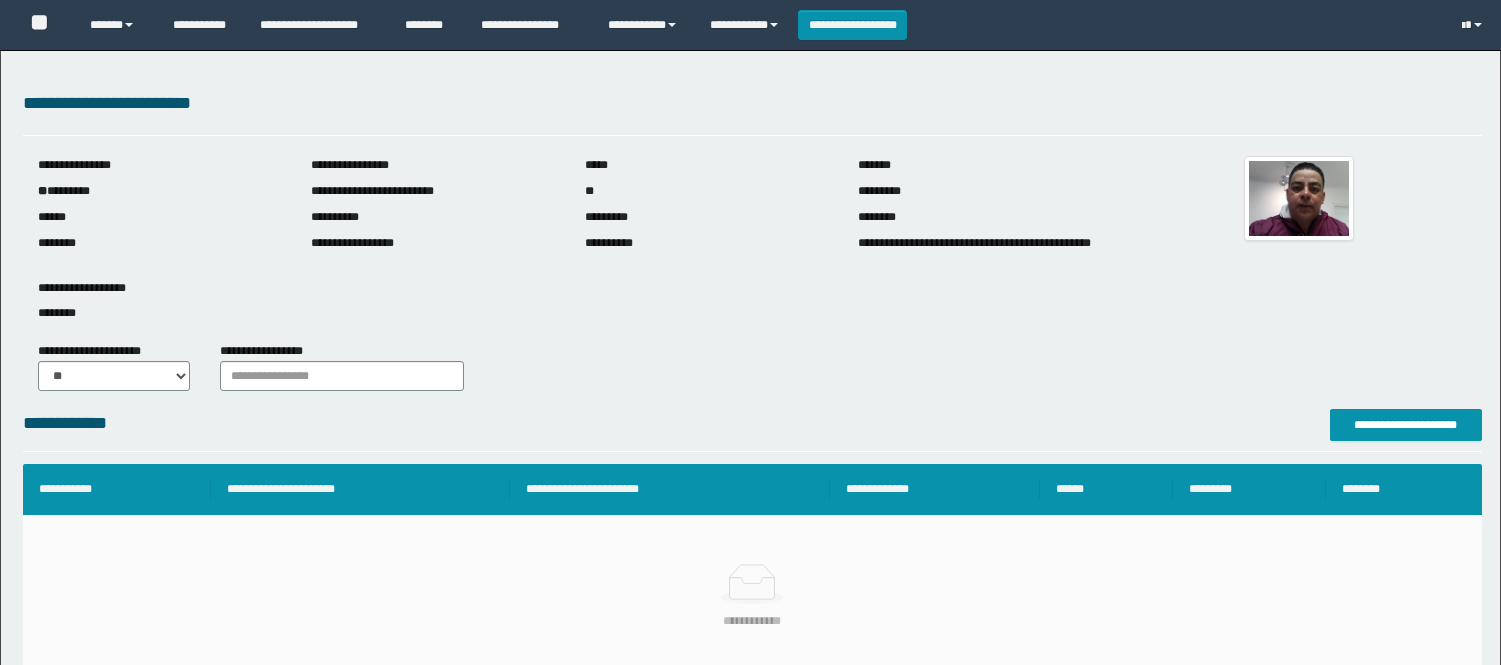 scroll, scrollTop: 0, scrollLeft: 0, axis: both 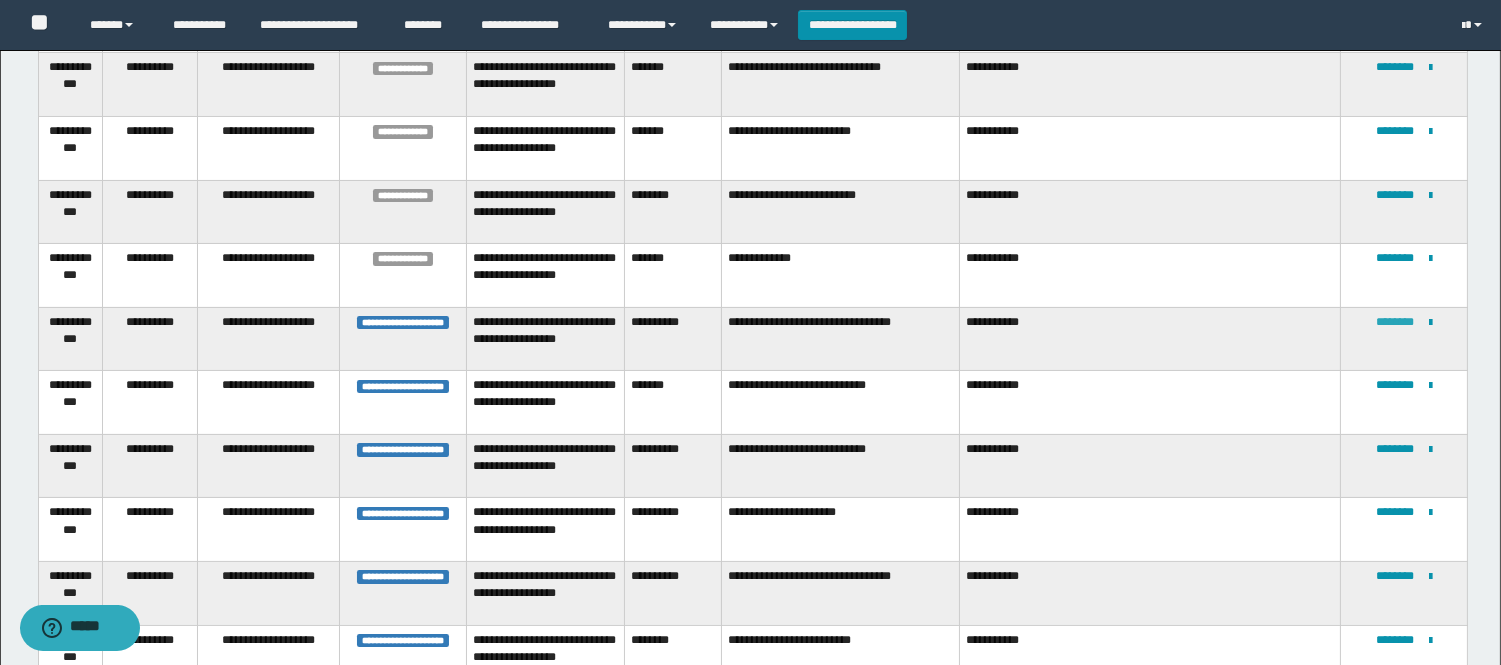 click on "********" at bounding box center (1395, 322) 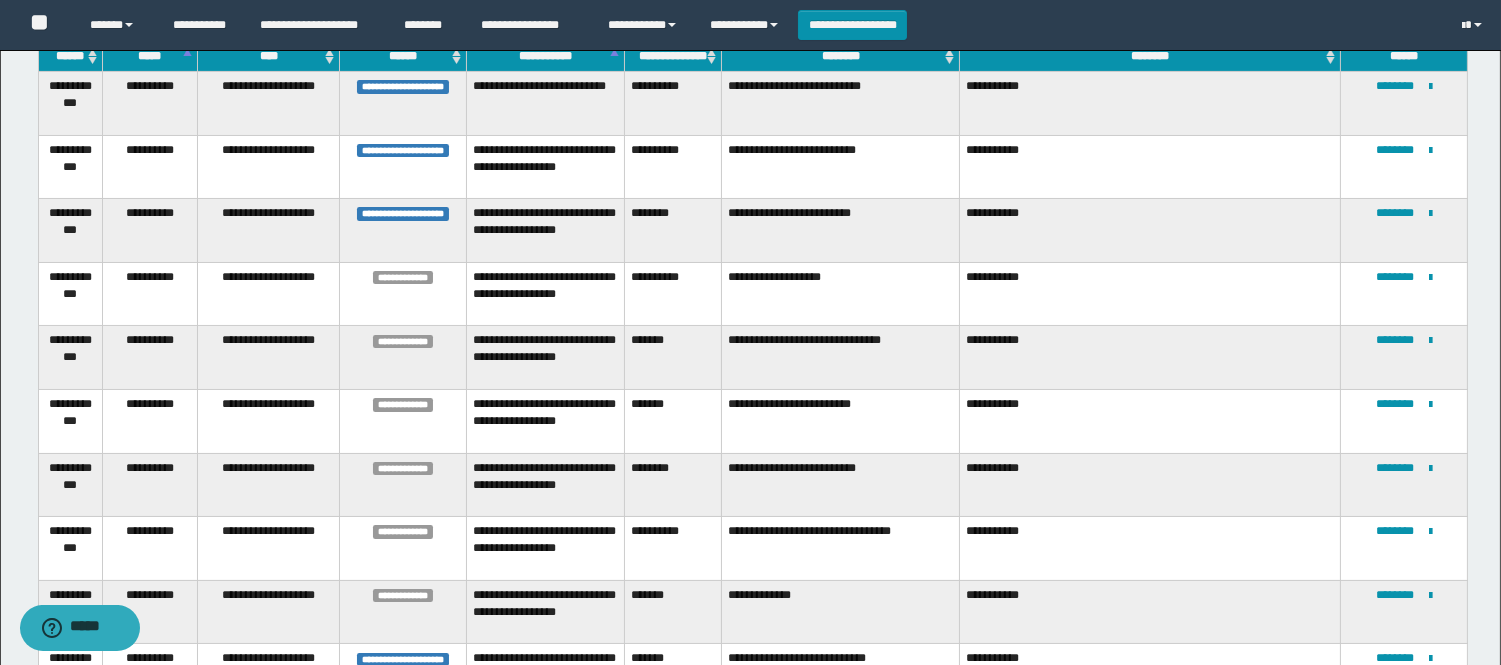 scroll, scrollTop: 248, scrollLeft: 0, axis: vertical 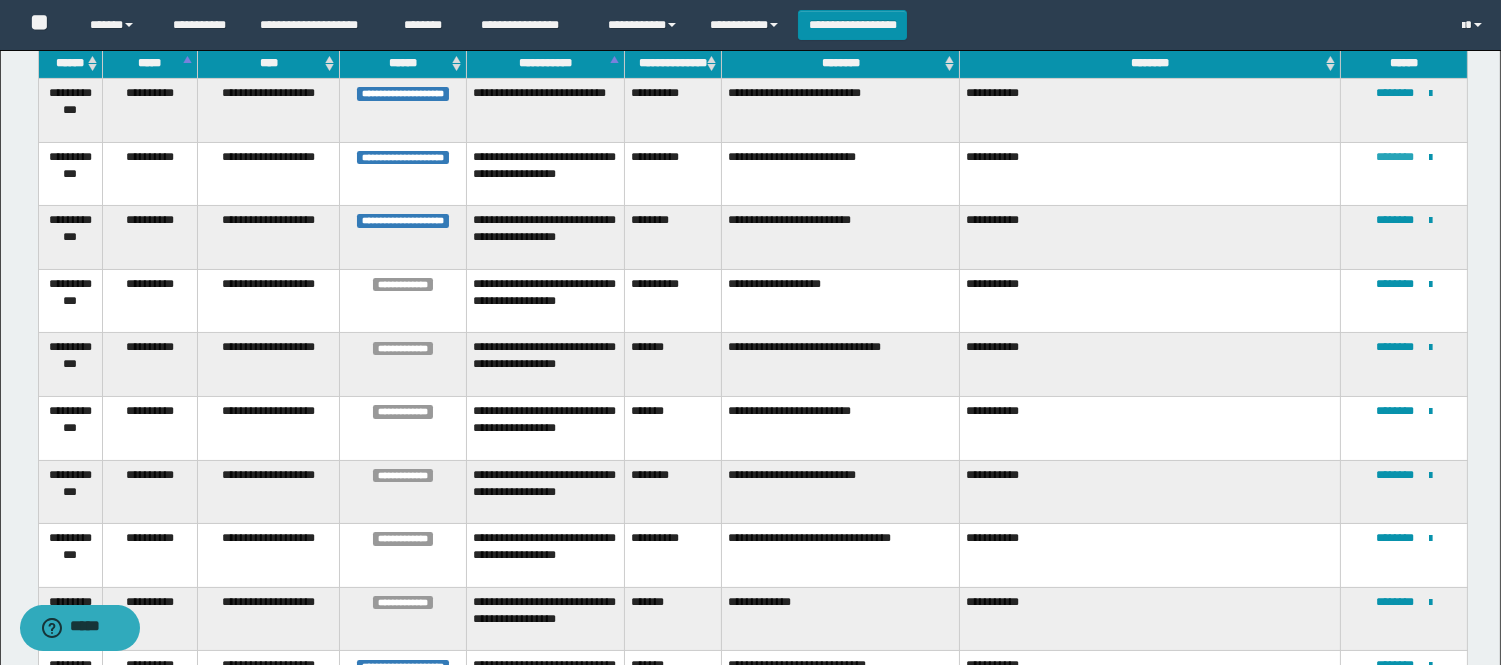 click on "********" at bounding box center (1395, 157) 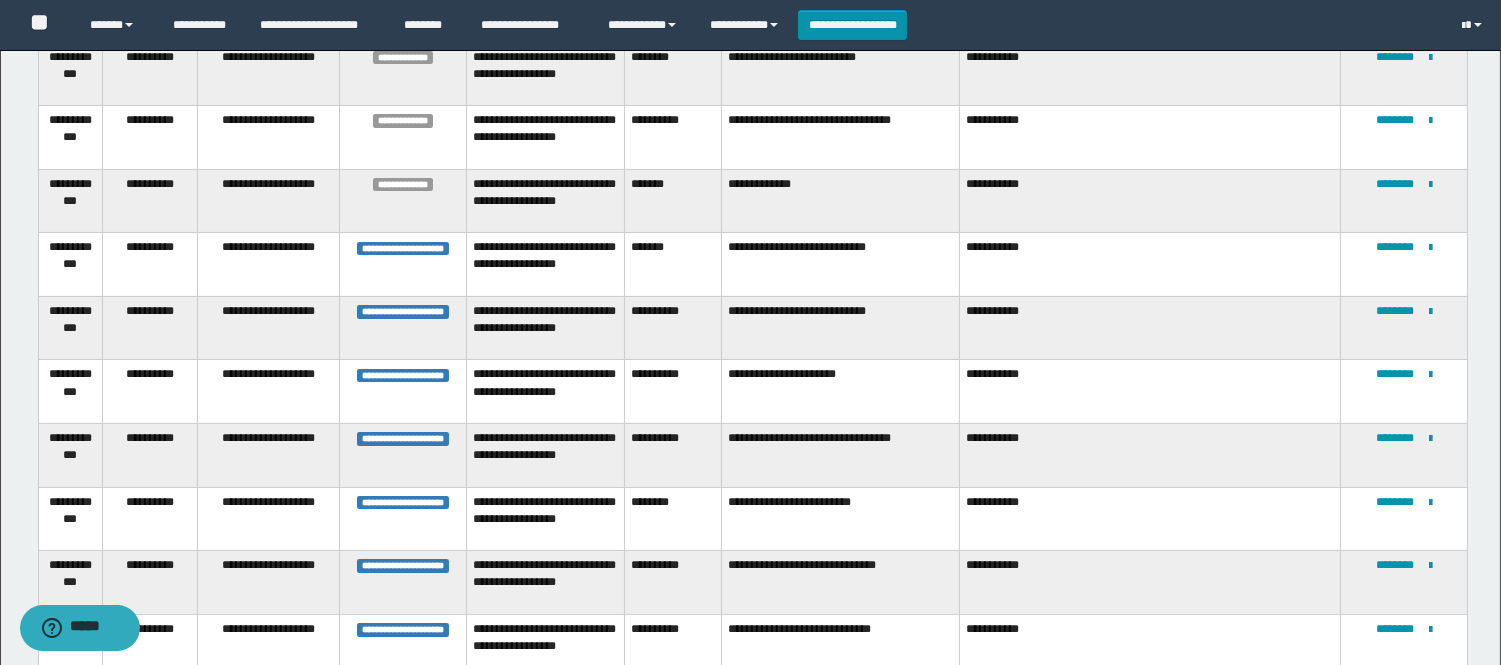 scroll, scrollTop: 693, scrollLeft: 0, axis: vertical 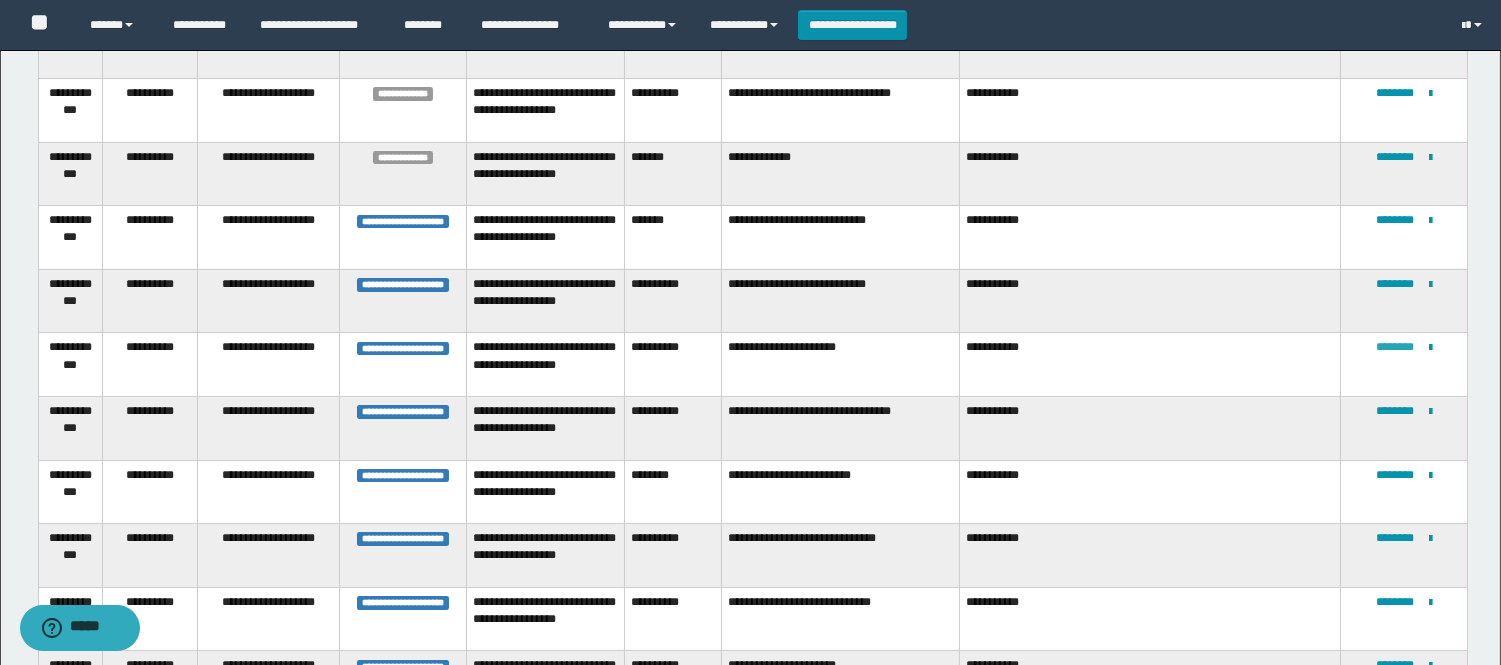 click on "********" at bounding box center (1395, 347) 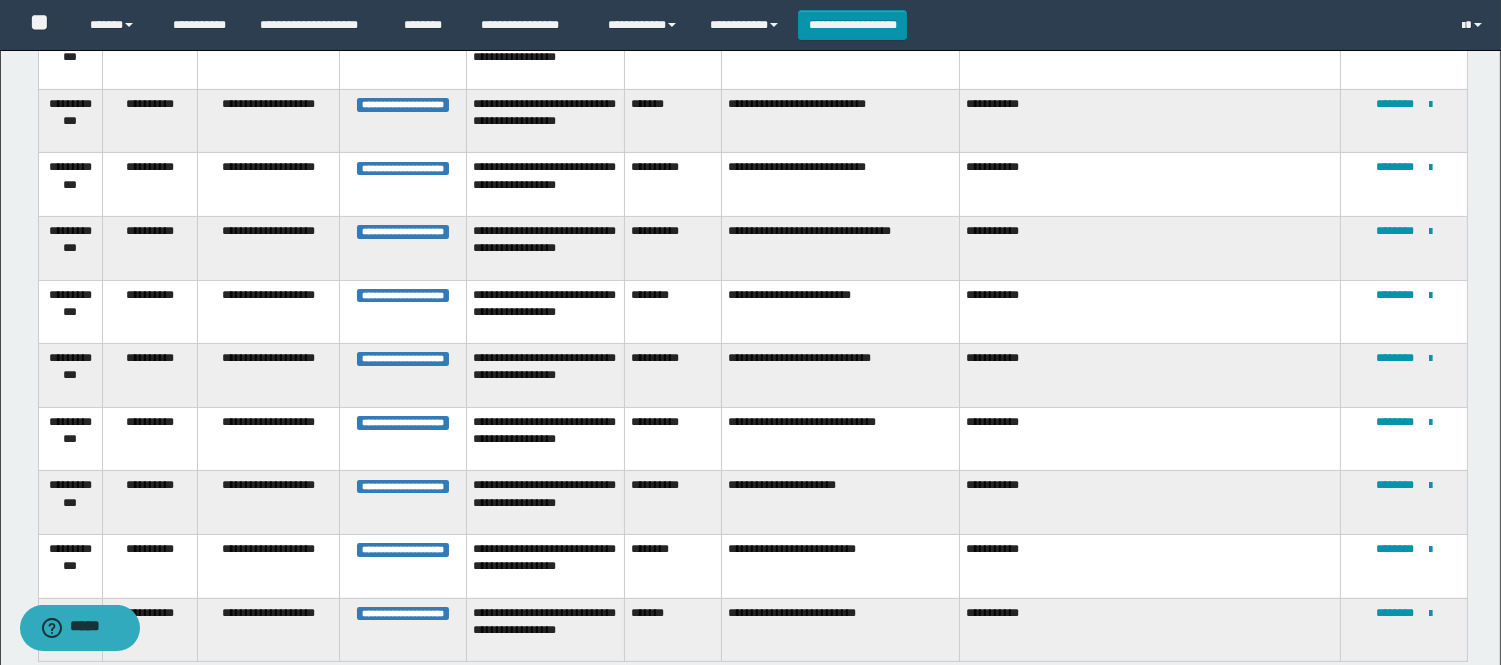 scroll, scrollTop: 890, scrollLeft: 0, axis: vertical 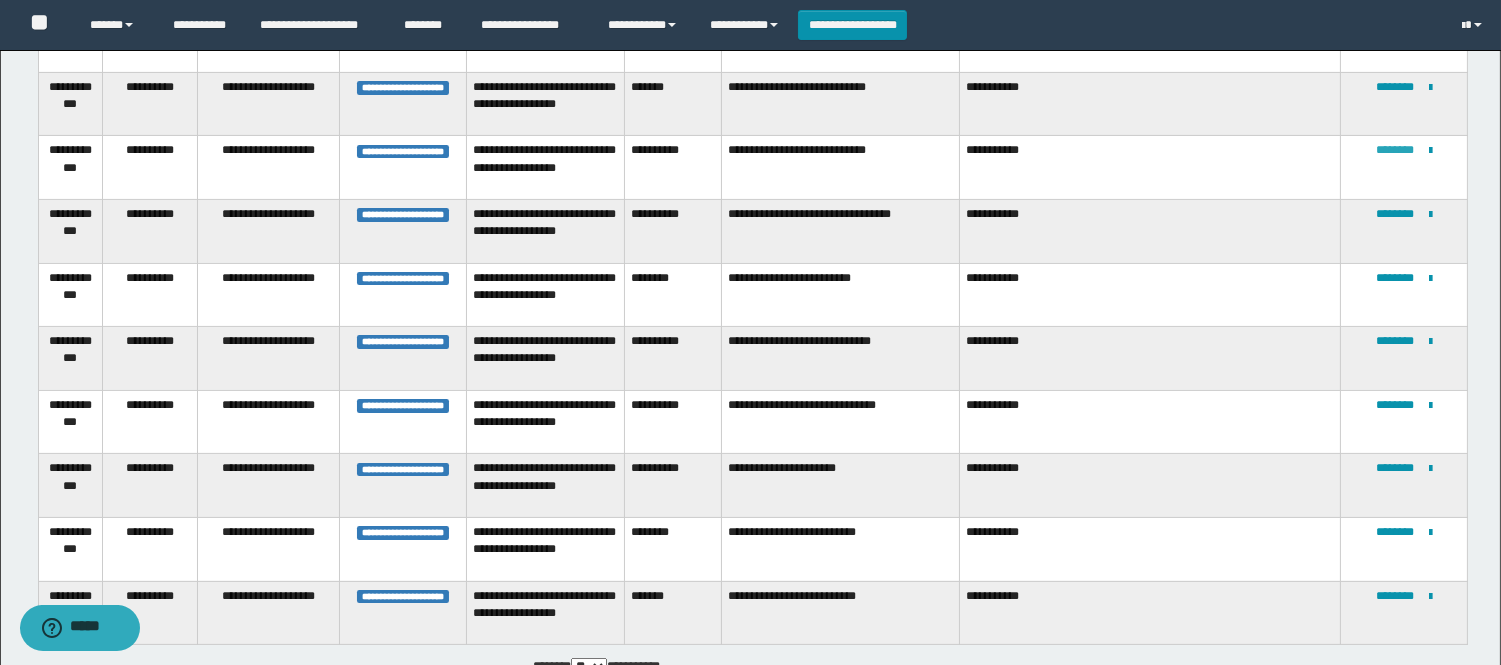 click on "********" at bounding box center (1395, 150) 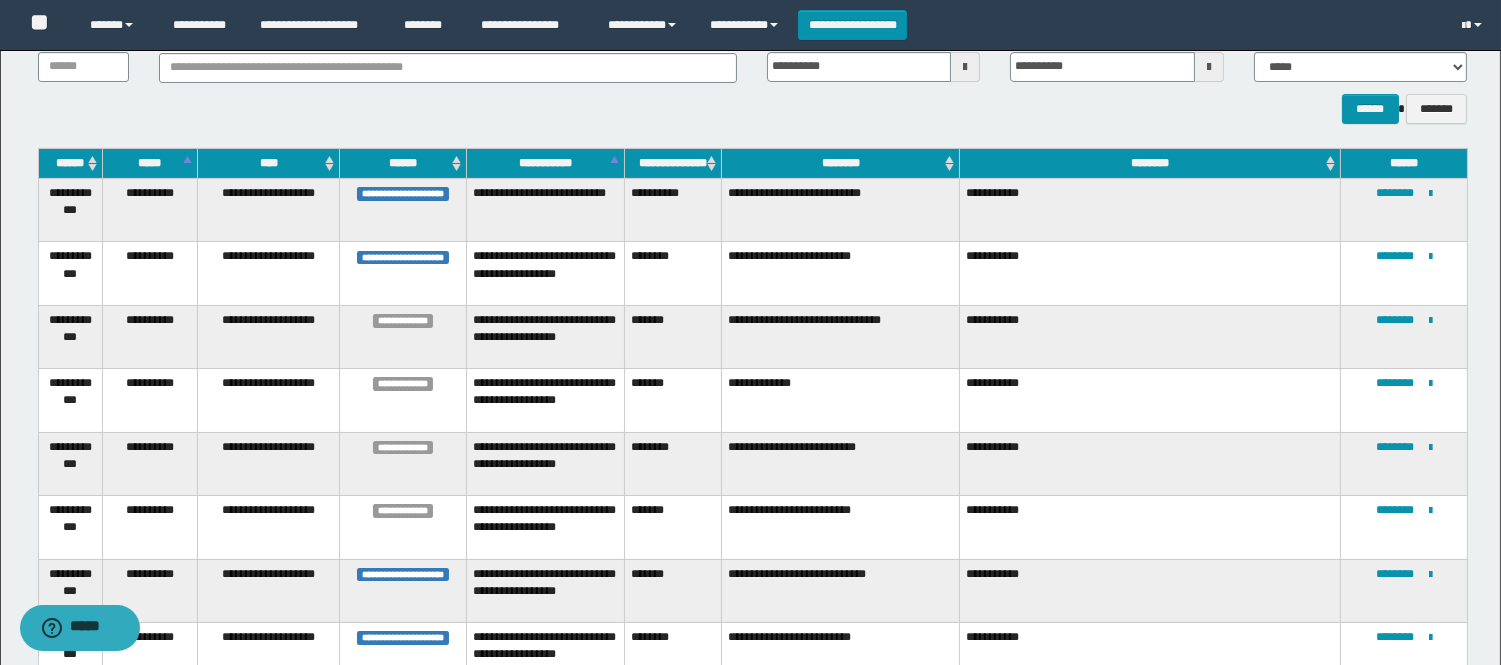 scroll, scrollTop: 112, scrollLeft: 0, axis: vertical 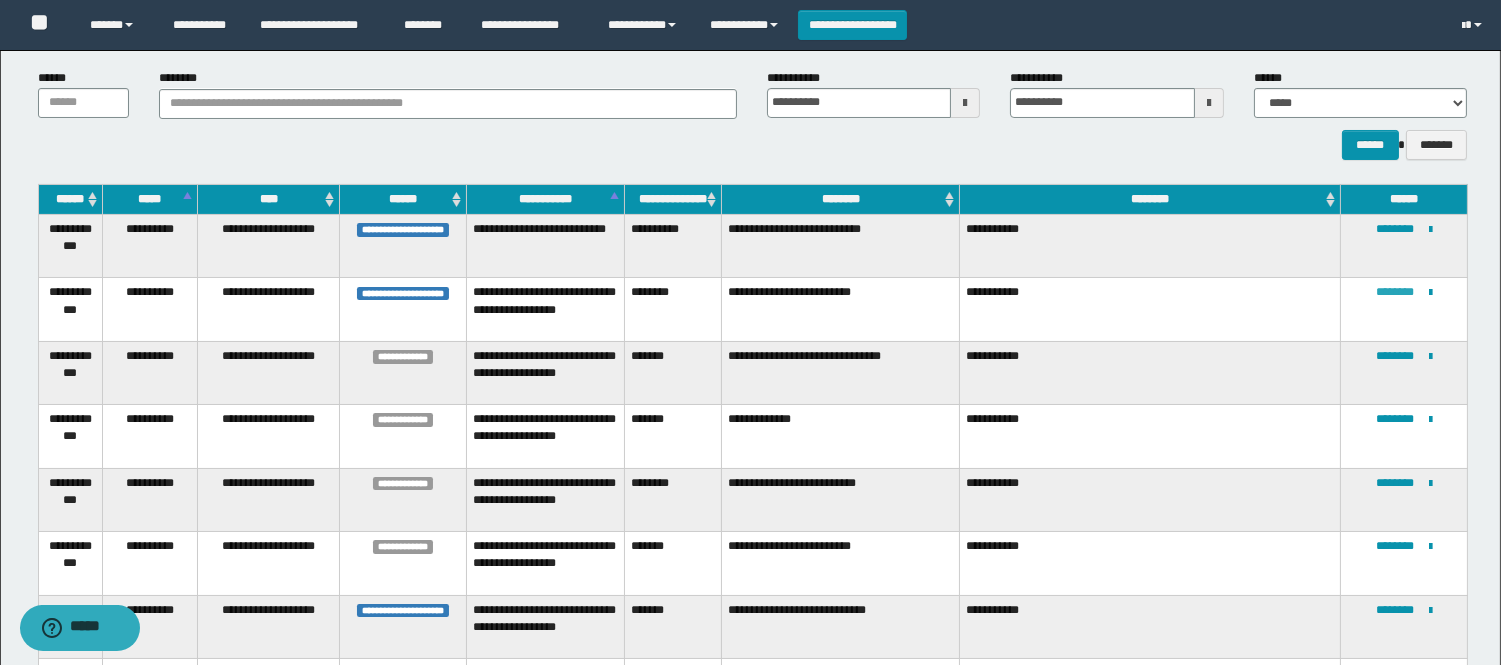 click on "********" at bounding box center [1395, 292] 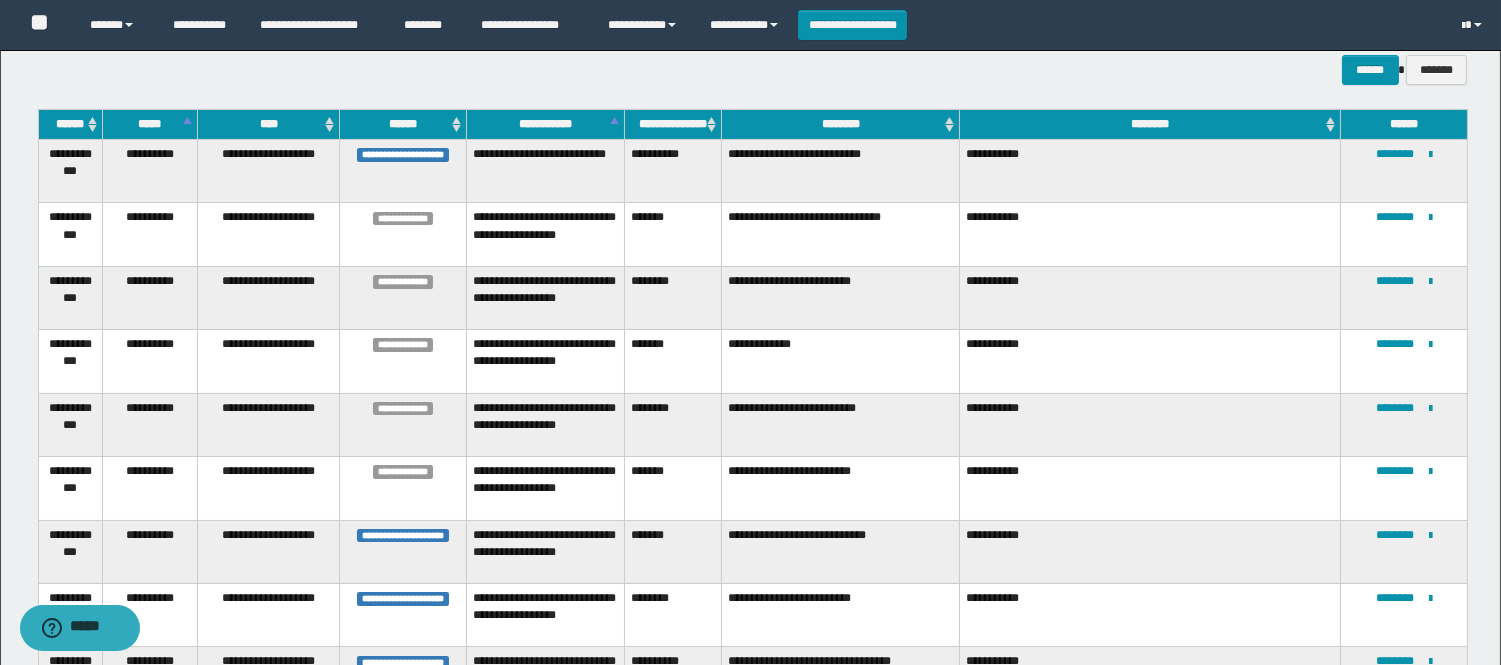 scroll, scrollTop: 112, scrollLeft: 0, axis: vertical 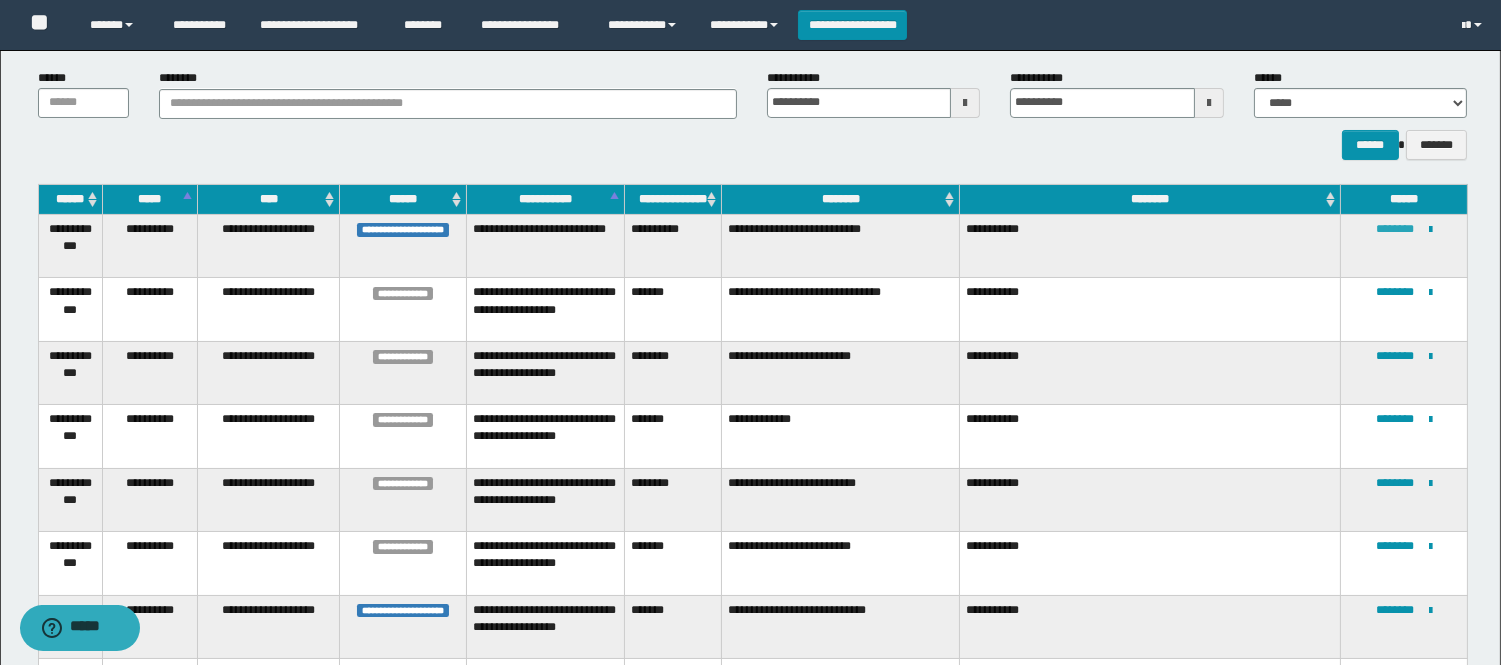 click on "********" at bounding box center [1395, 229] 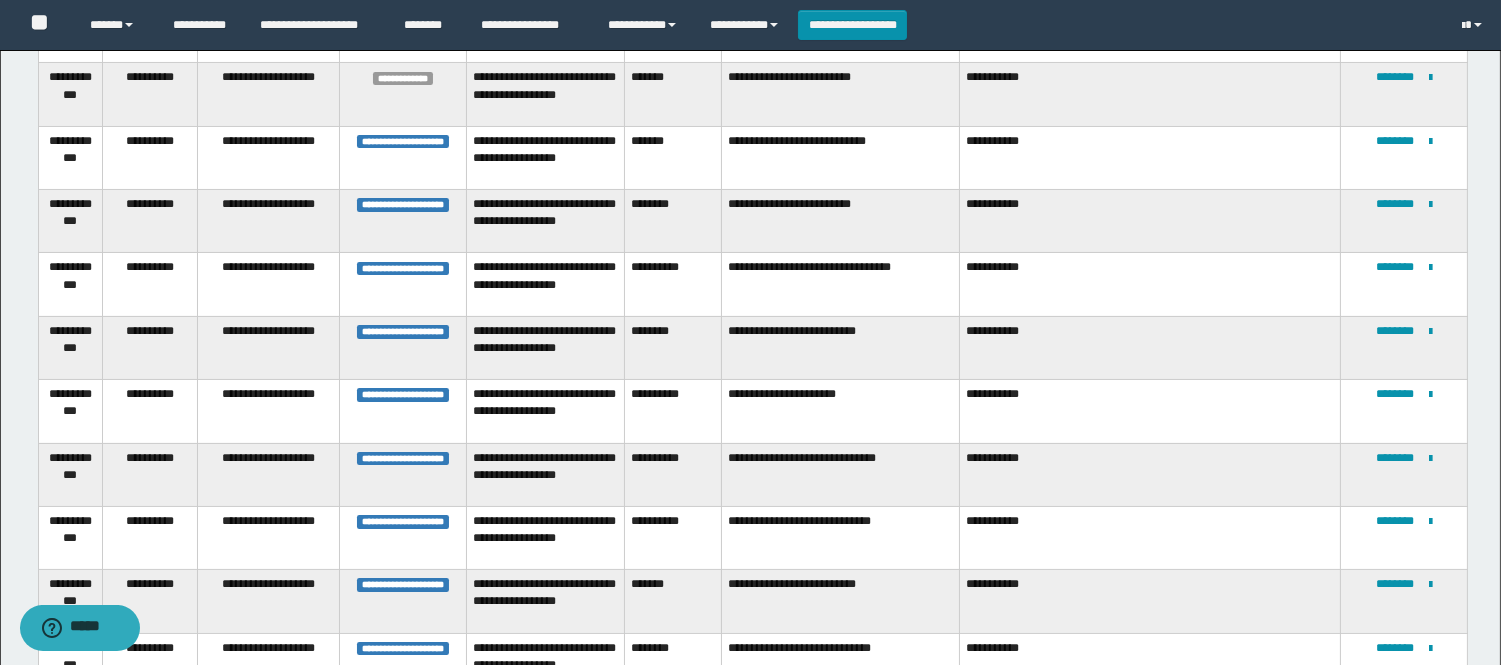 scroll, scrollTop: 556, scrollLeft: 0, axis: vertical 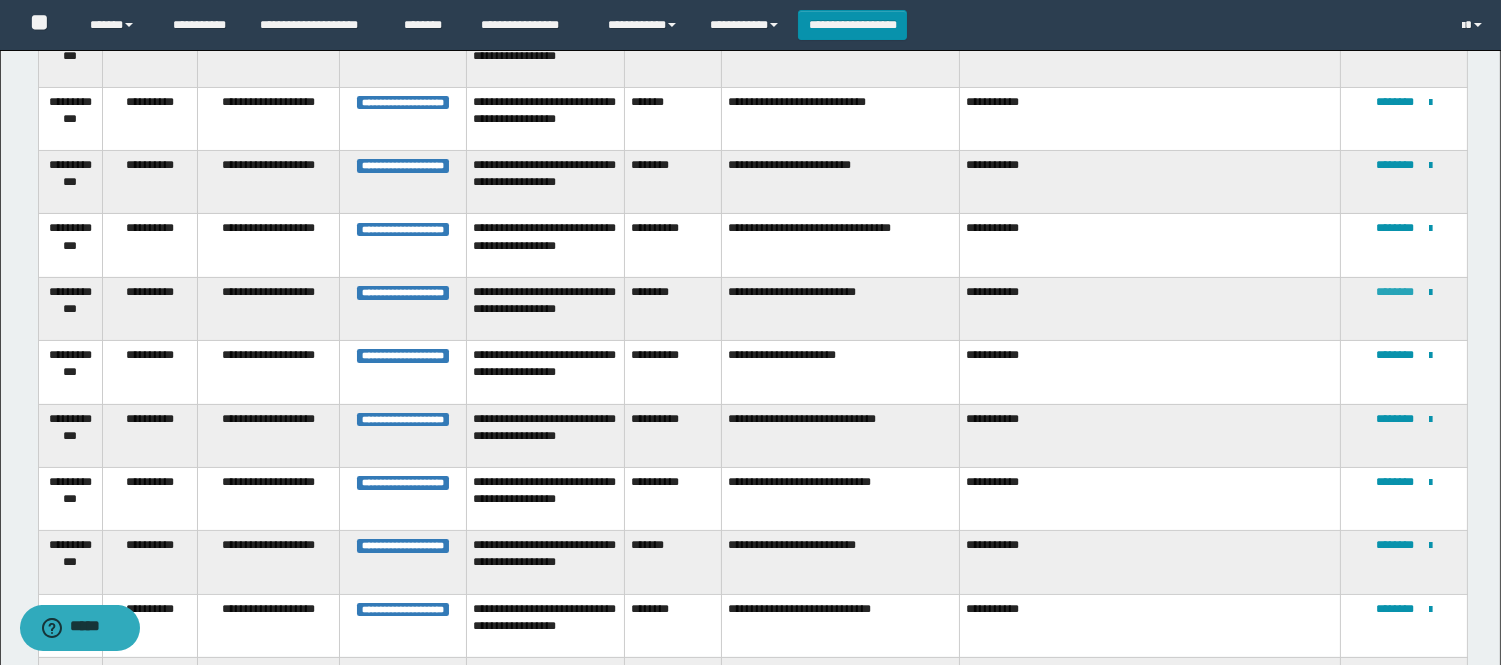 click on "********" at bounding box center [1395, 292] 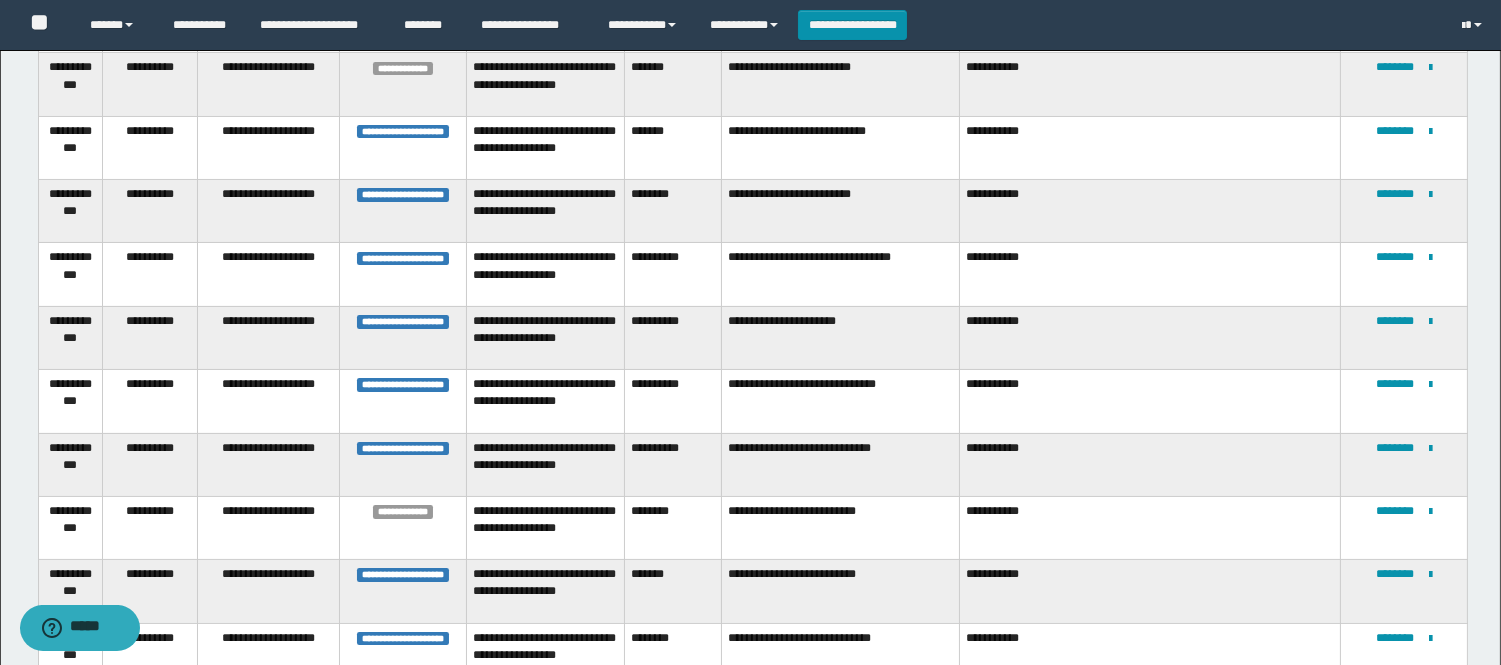 scroll, scrollTop: 603, scrollLeft: 0, axis: vertical 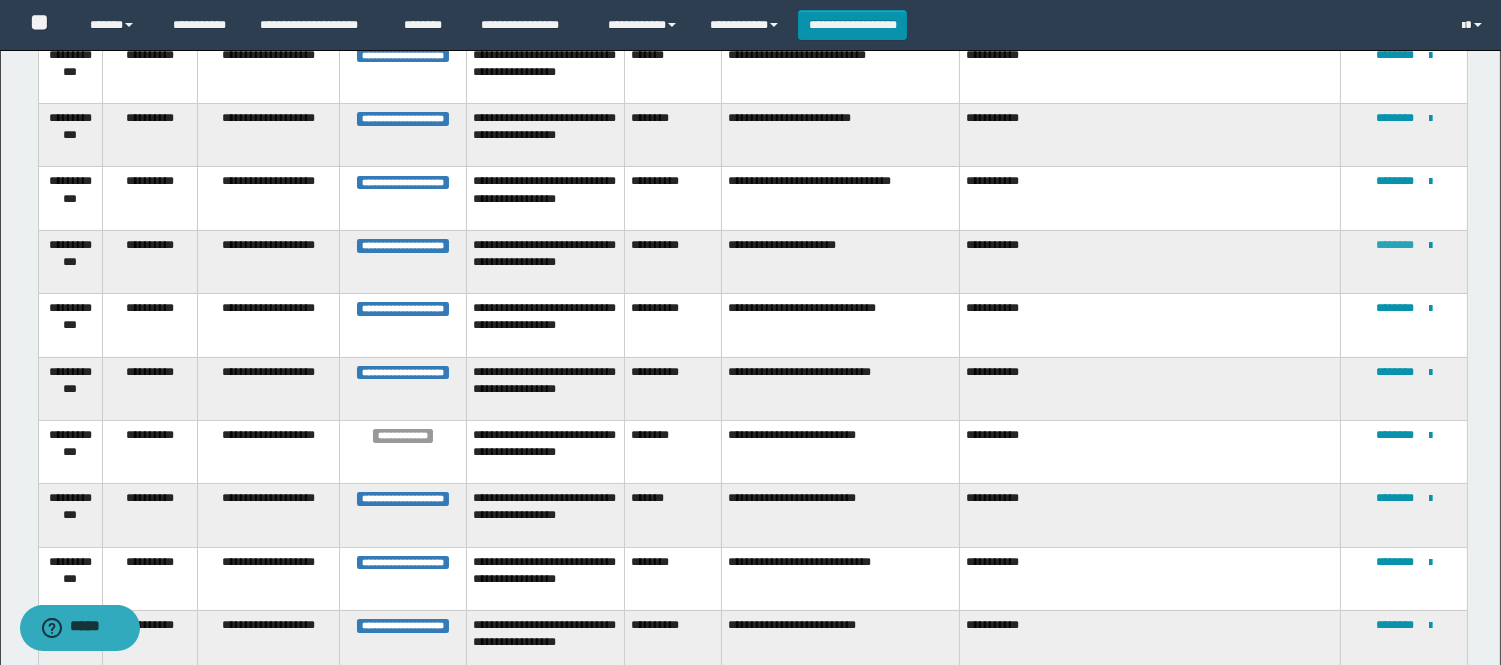 click on "********" at bounding box center [1395, 245] 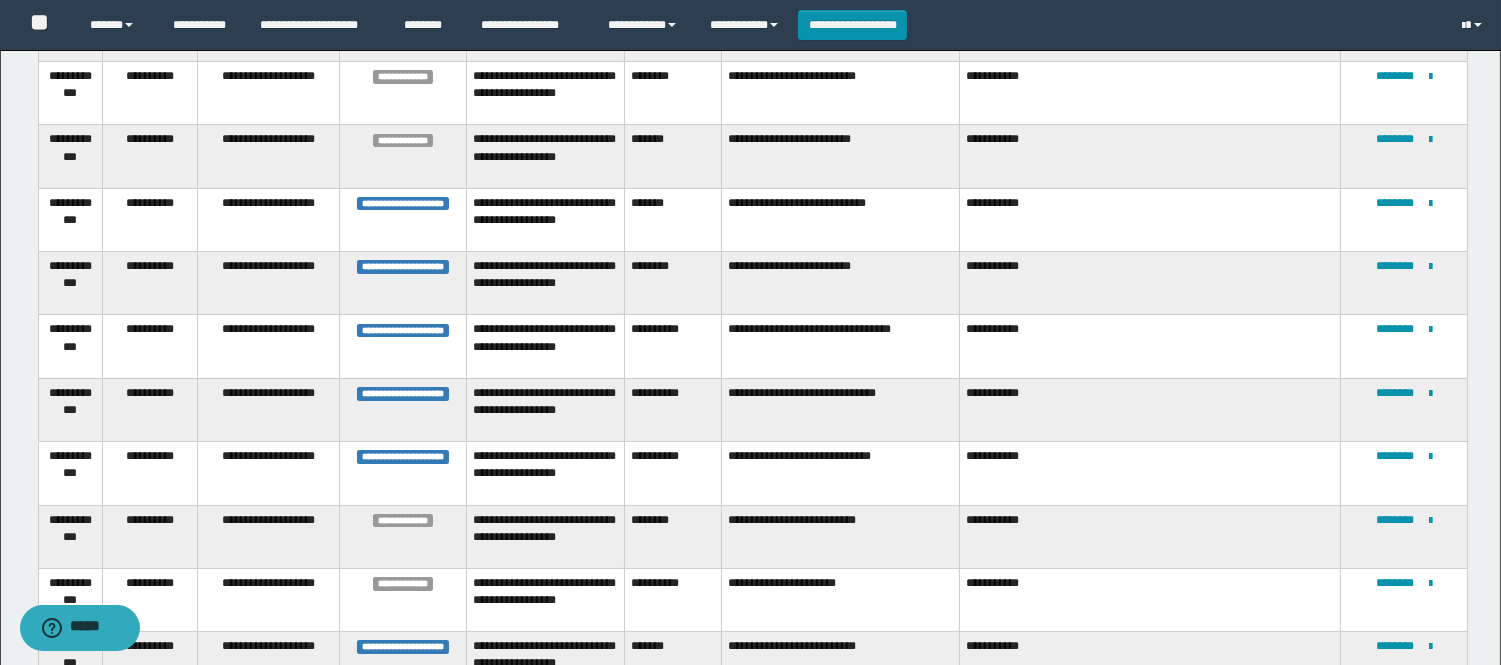 scroll, scrollTop: 492, scrollLeft: 0, axis: vertical 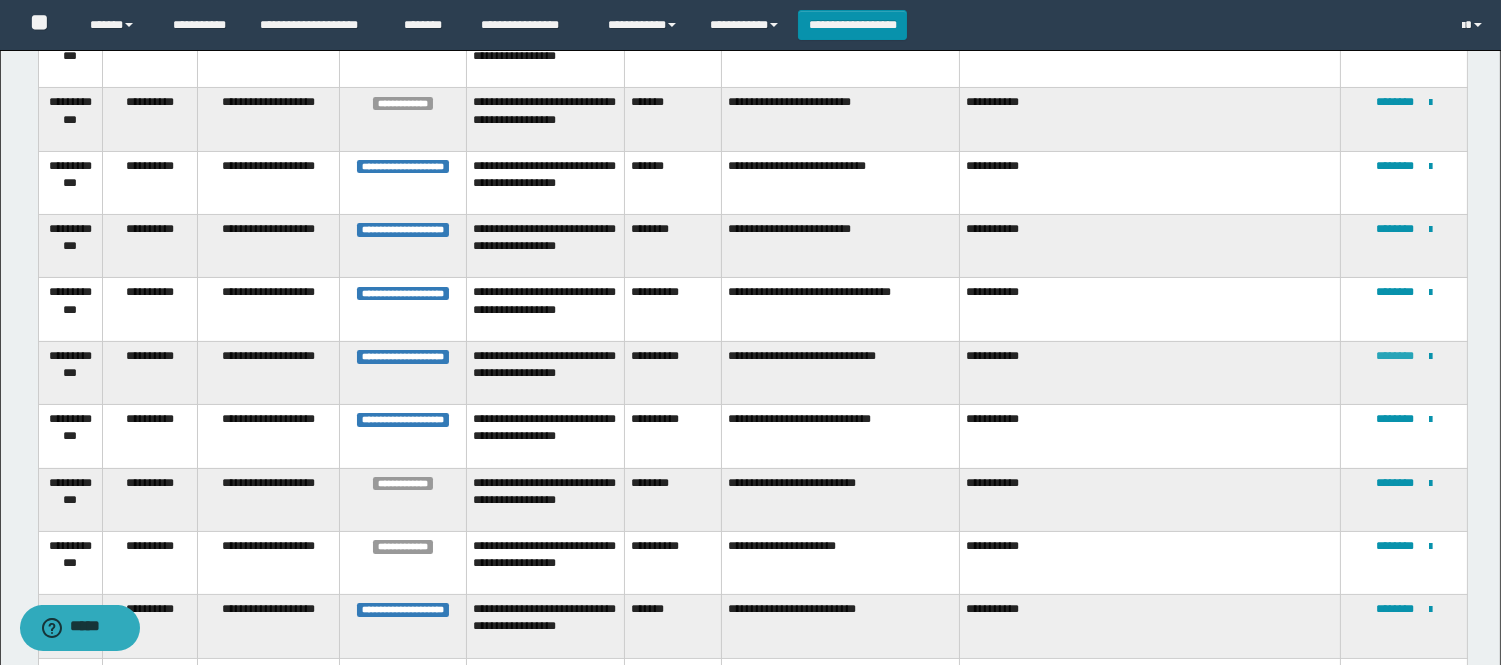 click on "********" at bounding box center [1395, 356] 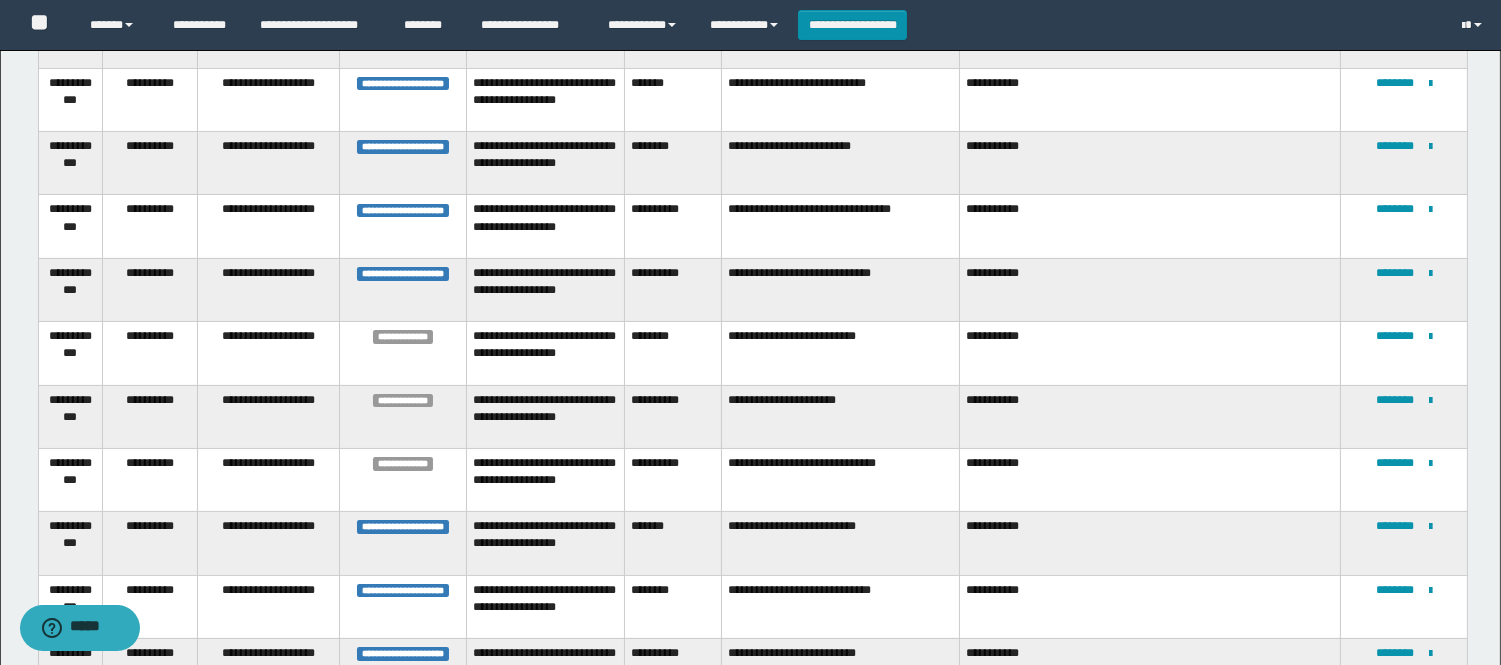 scroll, scrollTop: 686, scrollLeft: 0, axis: vertical 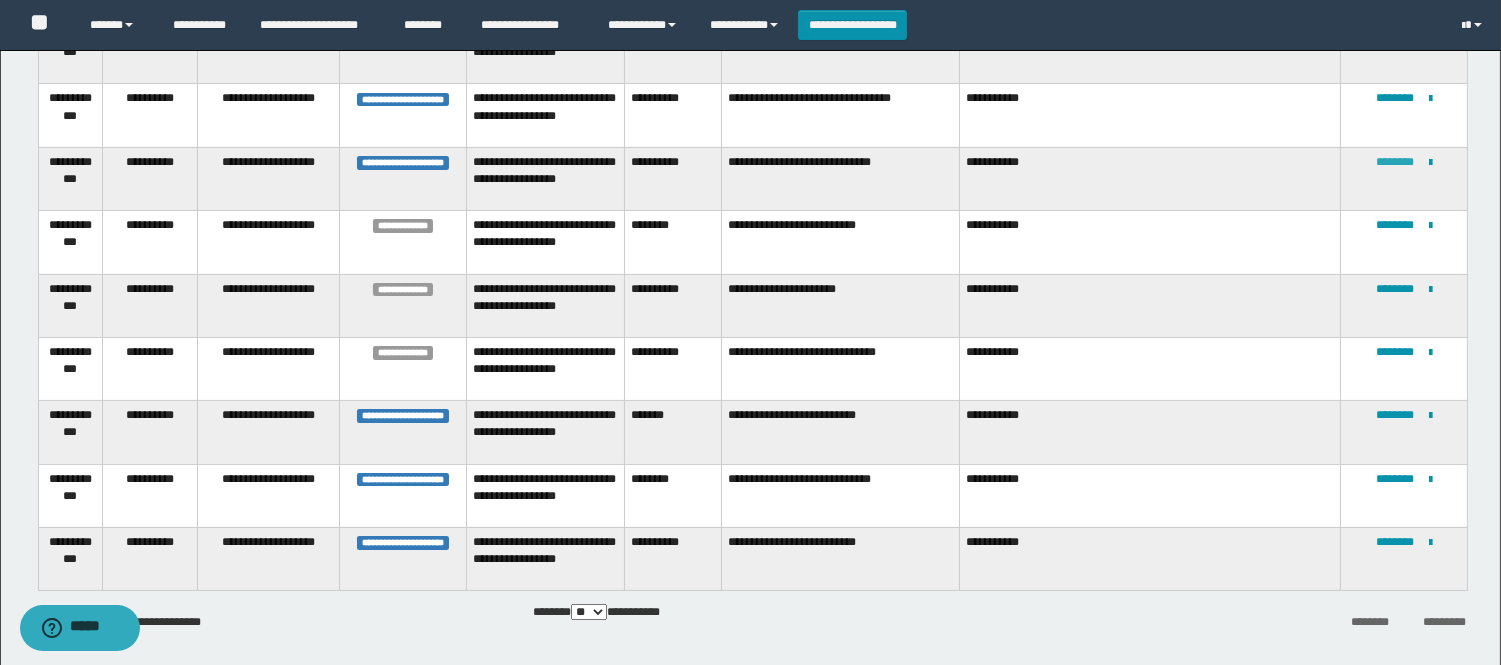 click on "********" at bounding box center (1395, 162) 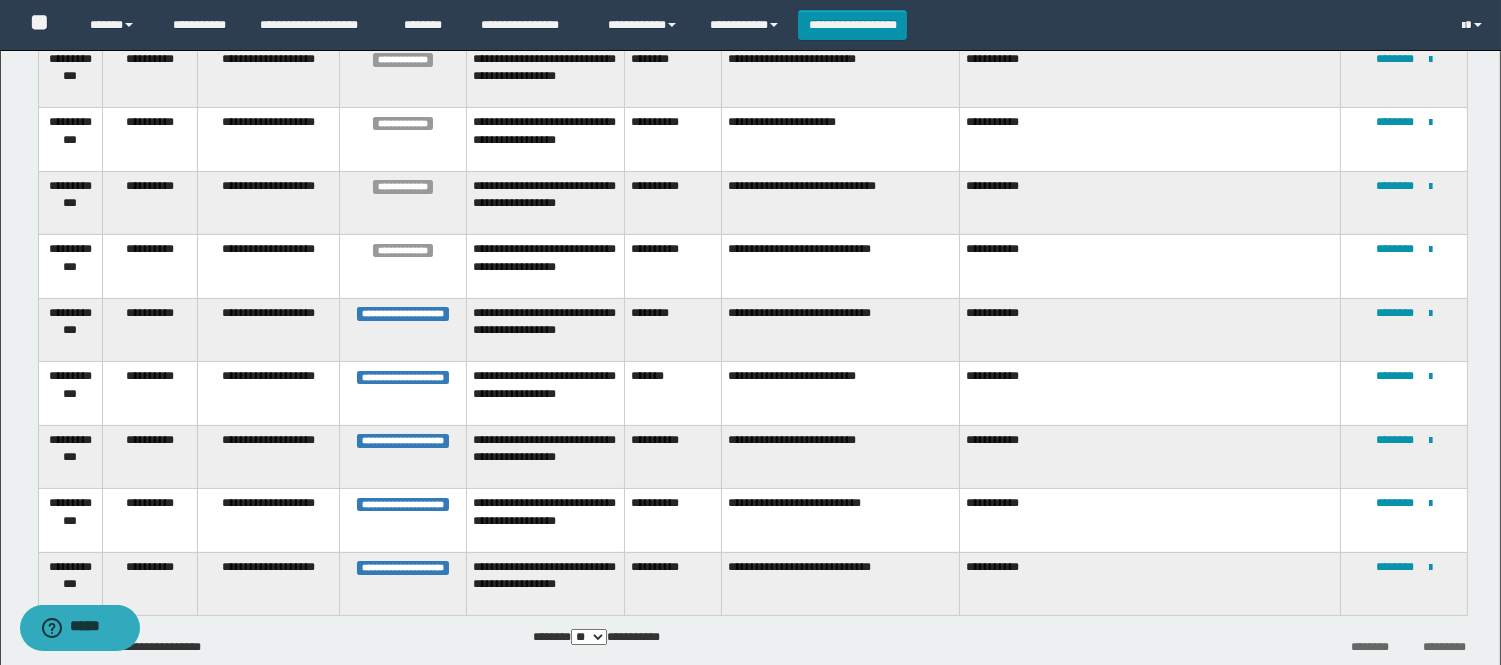 scroll, scrollTop: 825, scrollLeft: 0, axis: vertical 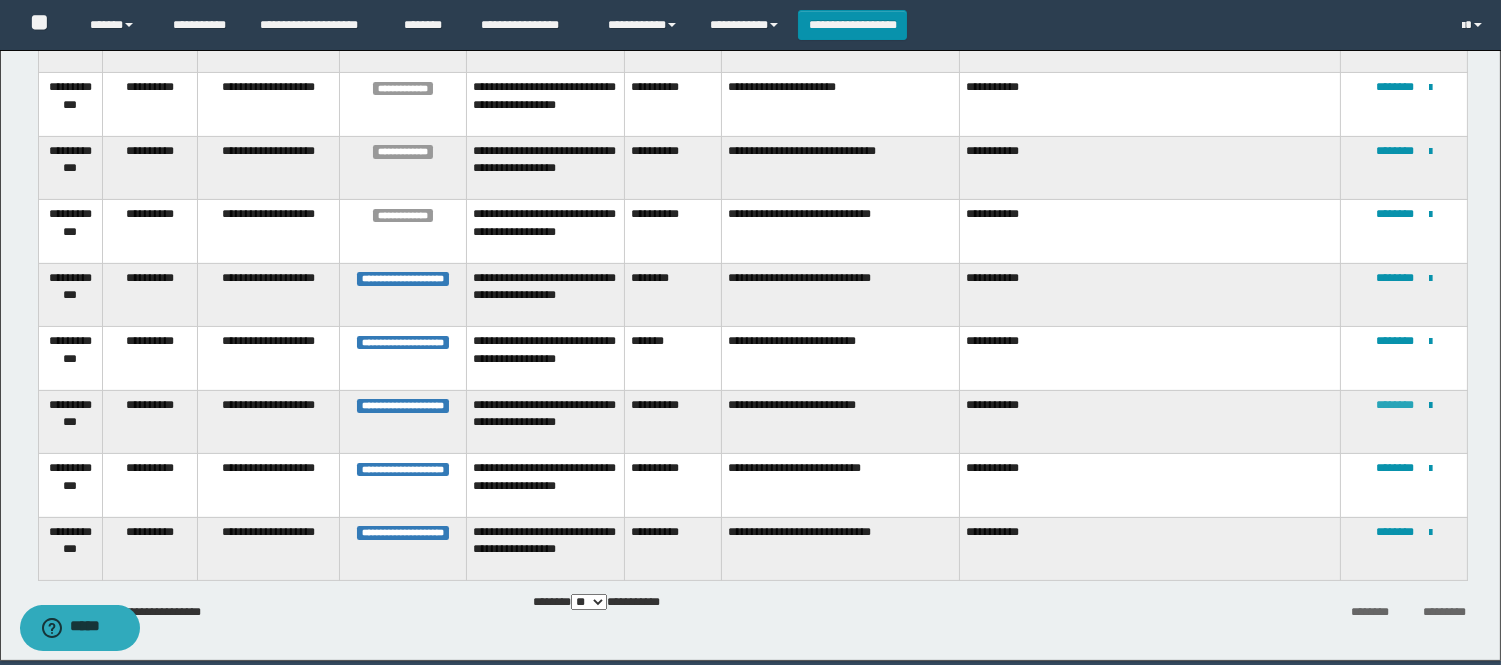 click on "********" at bounding box center (1395, 405) 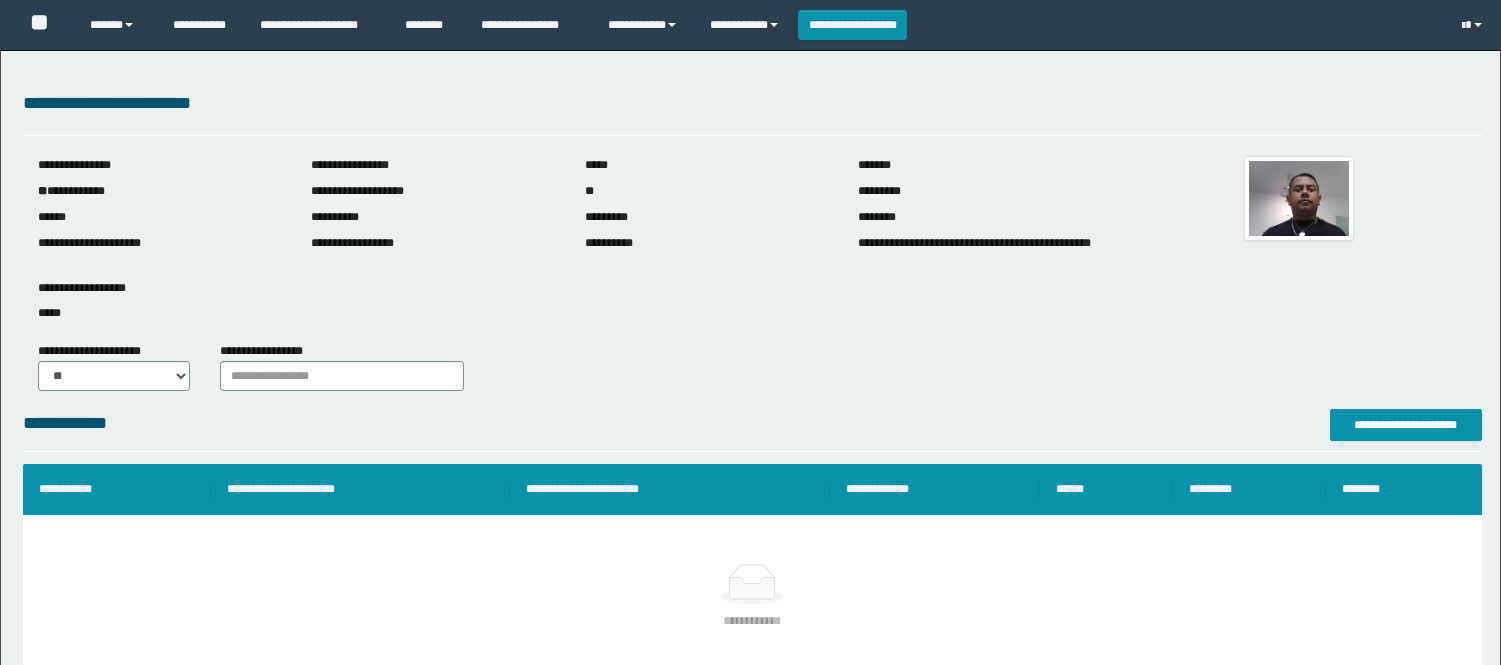 scroll, scrollTop: 428, scrollLeft: 0, axis: vertical 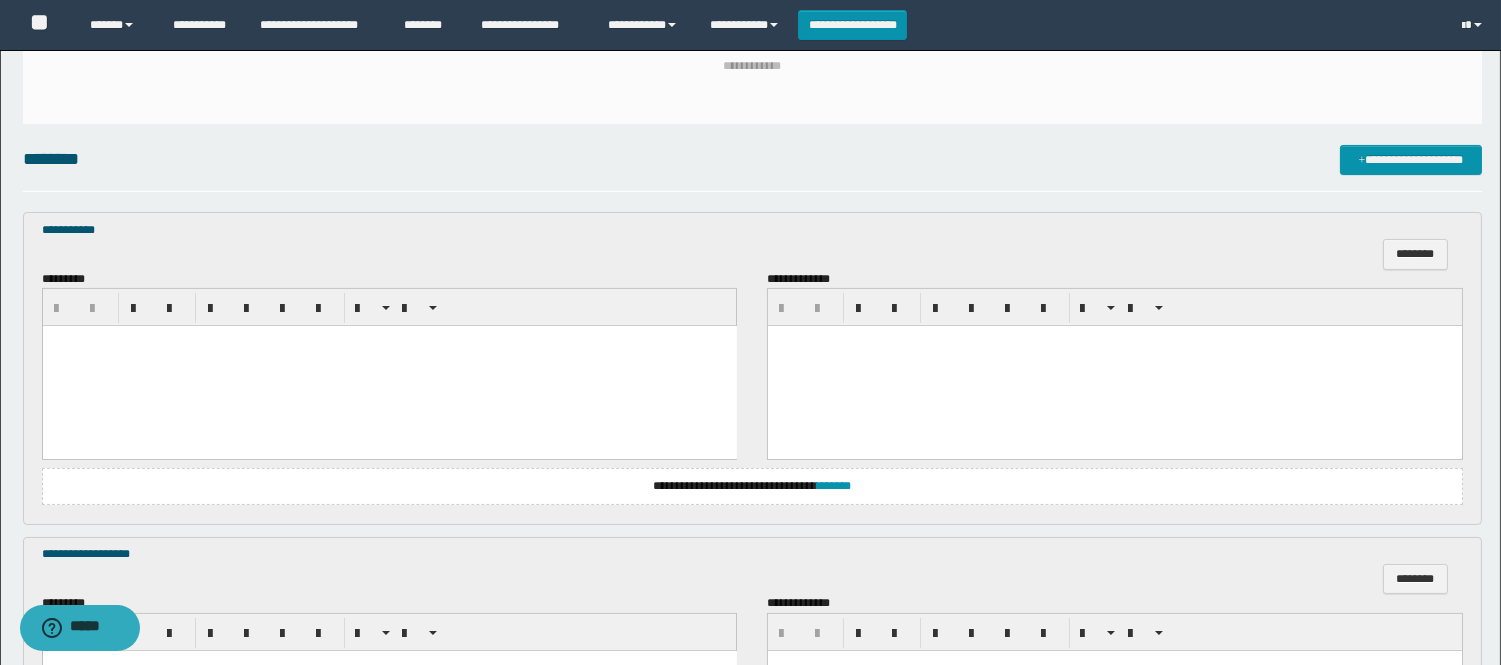 drag, startPoint x: 229, startPoint y: 384, endPoint x: 234, endPoint y: 369, distance: 15.811388 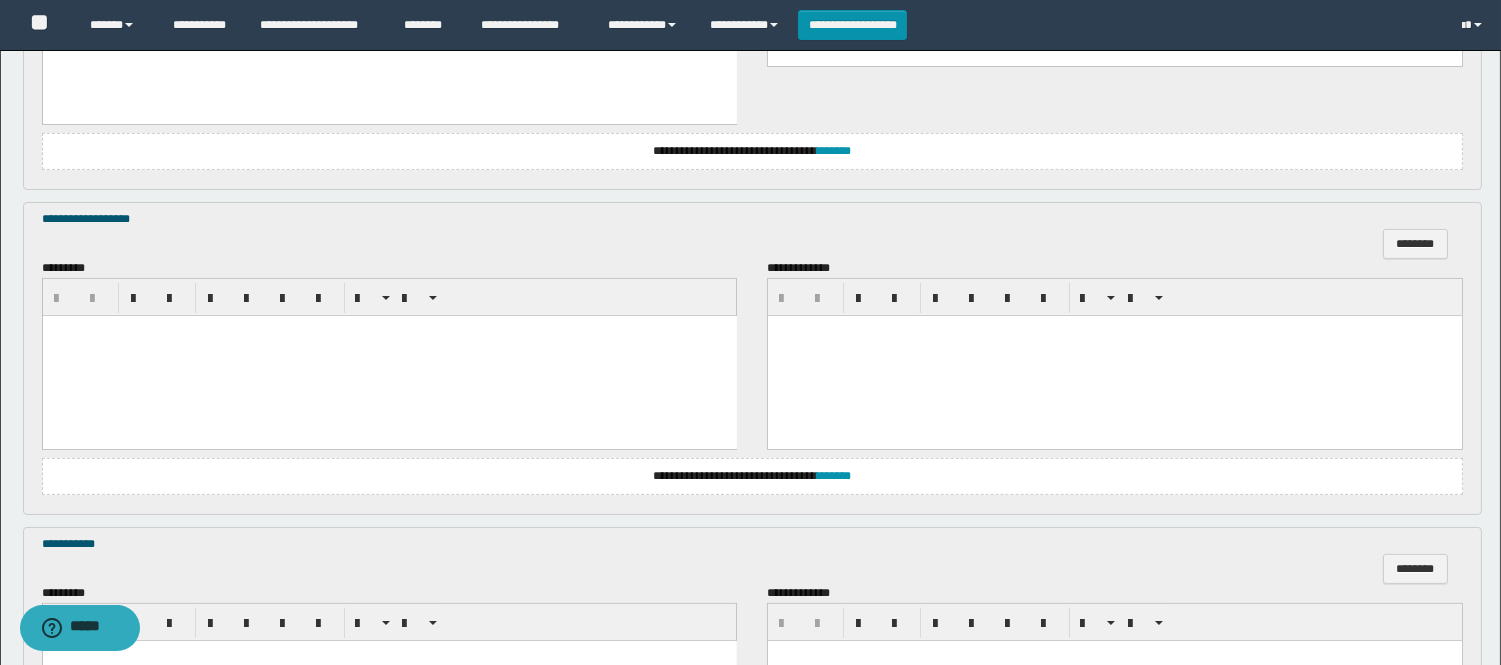 scroll, scrollTop: 1000, scrollLeft: 0, axis: vertical 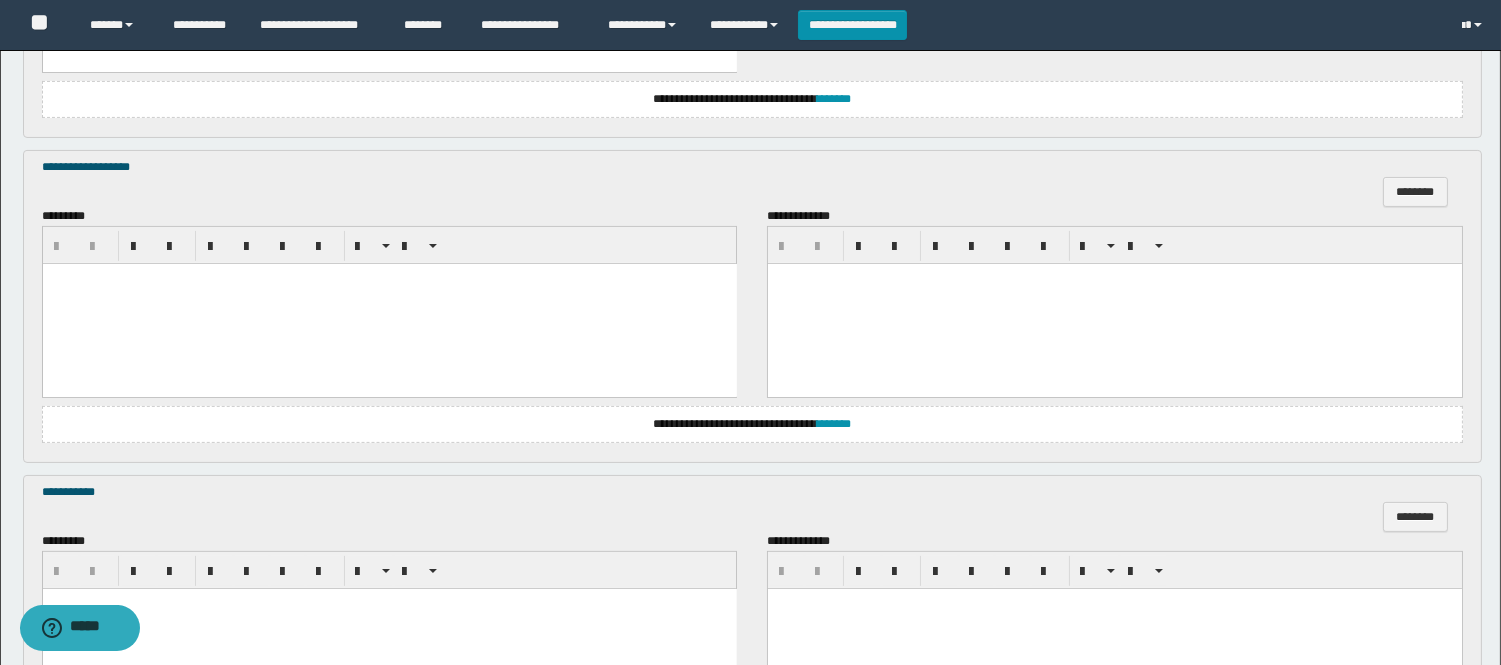 click at bounding box center (389, 304) 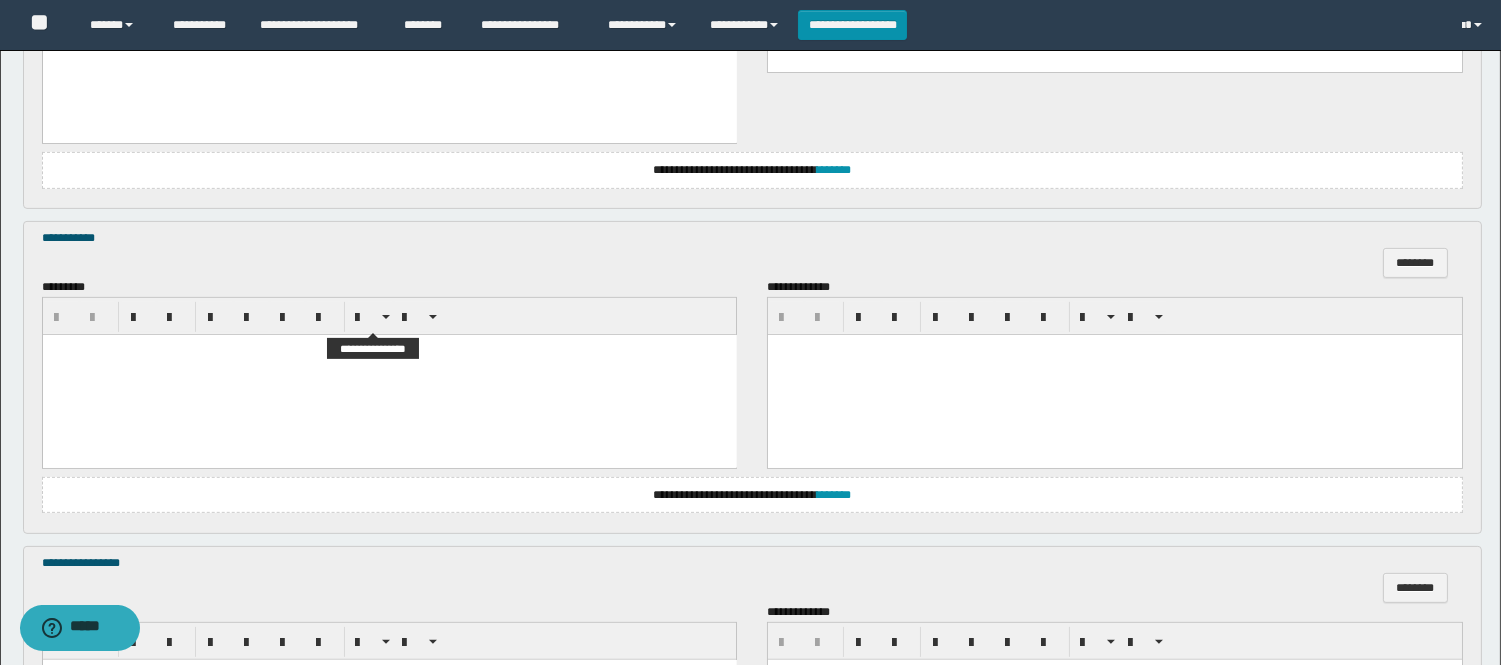 scroll, scrollTop: 1333, scrollLeft: 0, axis: vertical 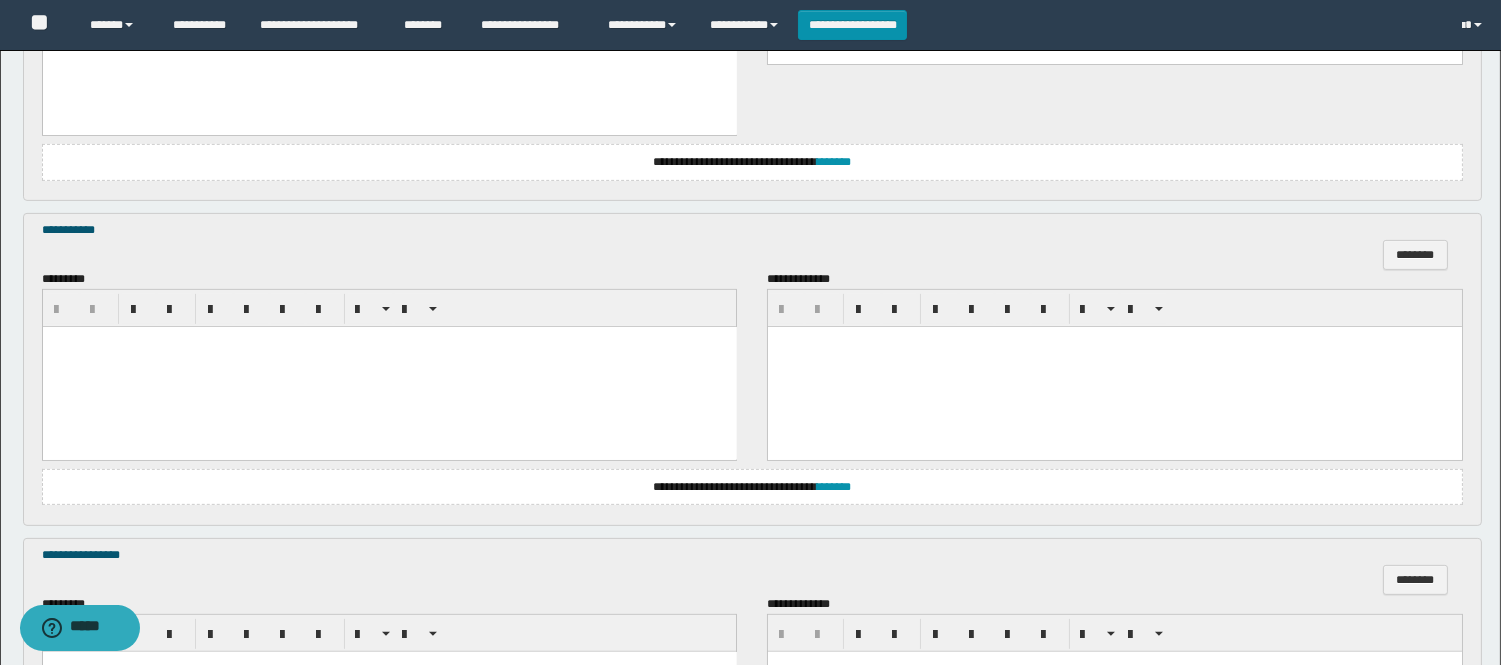 click at bounding box center [389, 367] 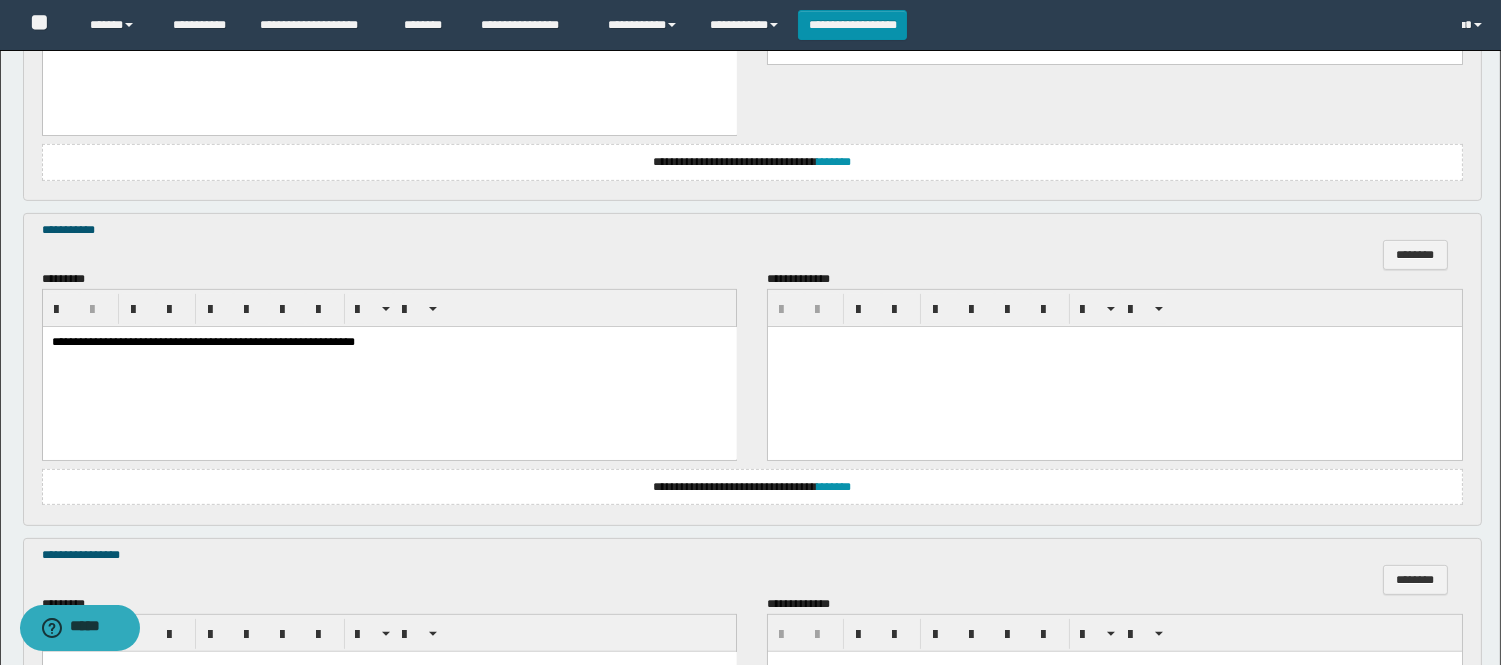 scroll, scrollTop: 1555, scrollLeft: 0, axis: vertical 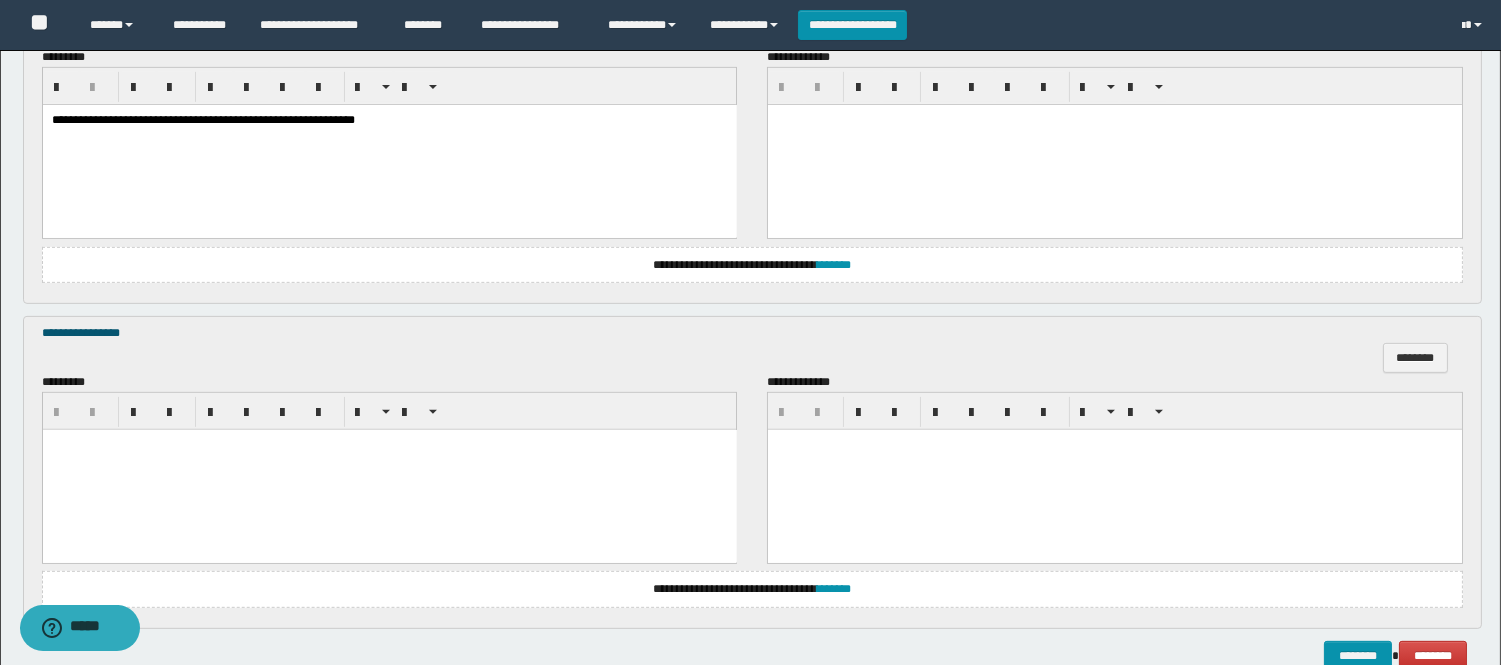 click at bounding box center (389, 469) 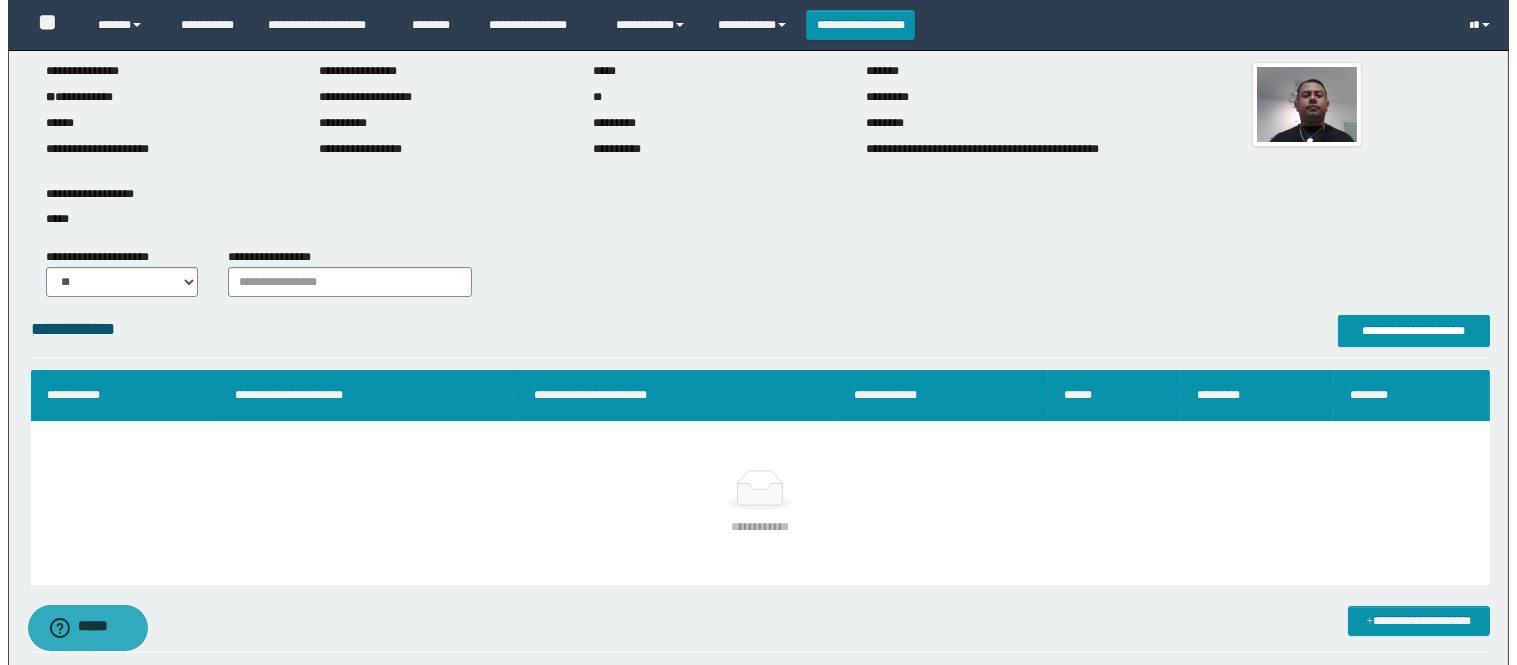 scroll, scrollTop: 222, scrollLeft: 0, axis: vertical 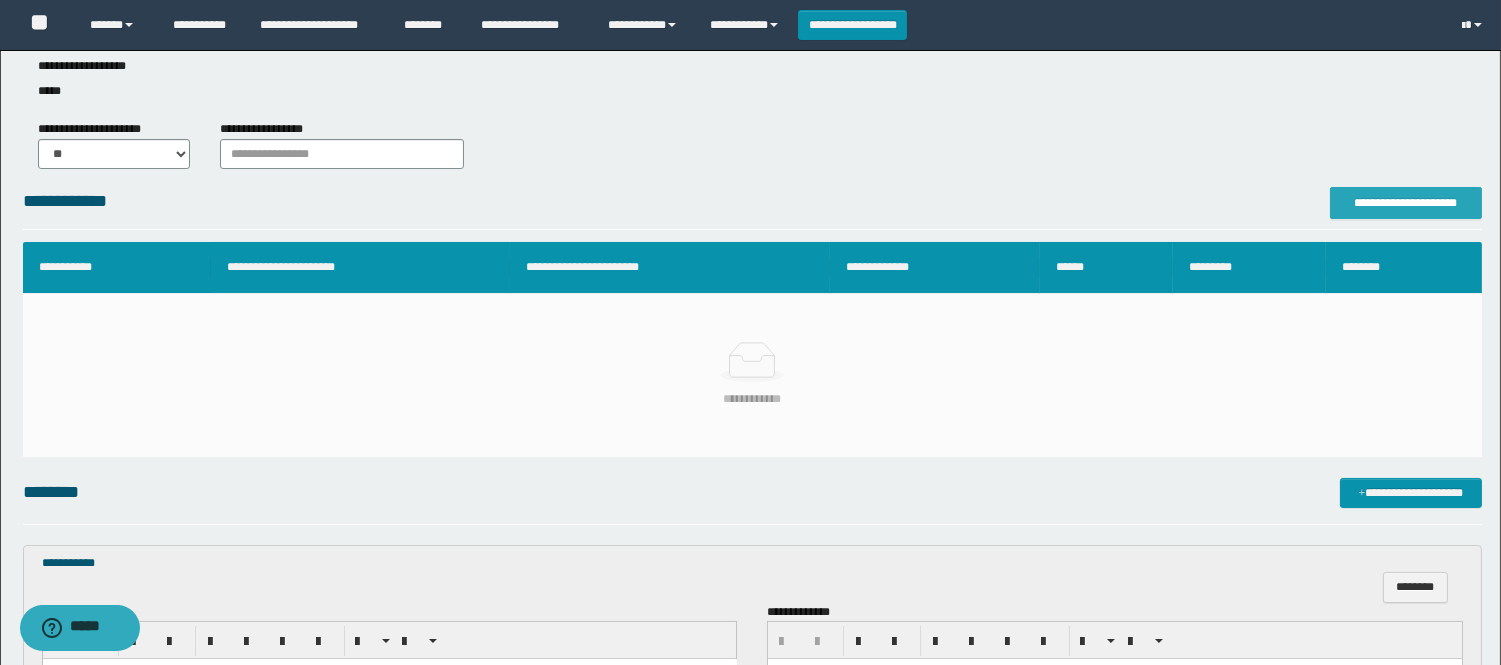 click on "**********" at bounding box center (1406, 203) 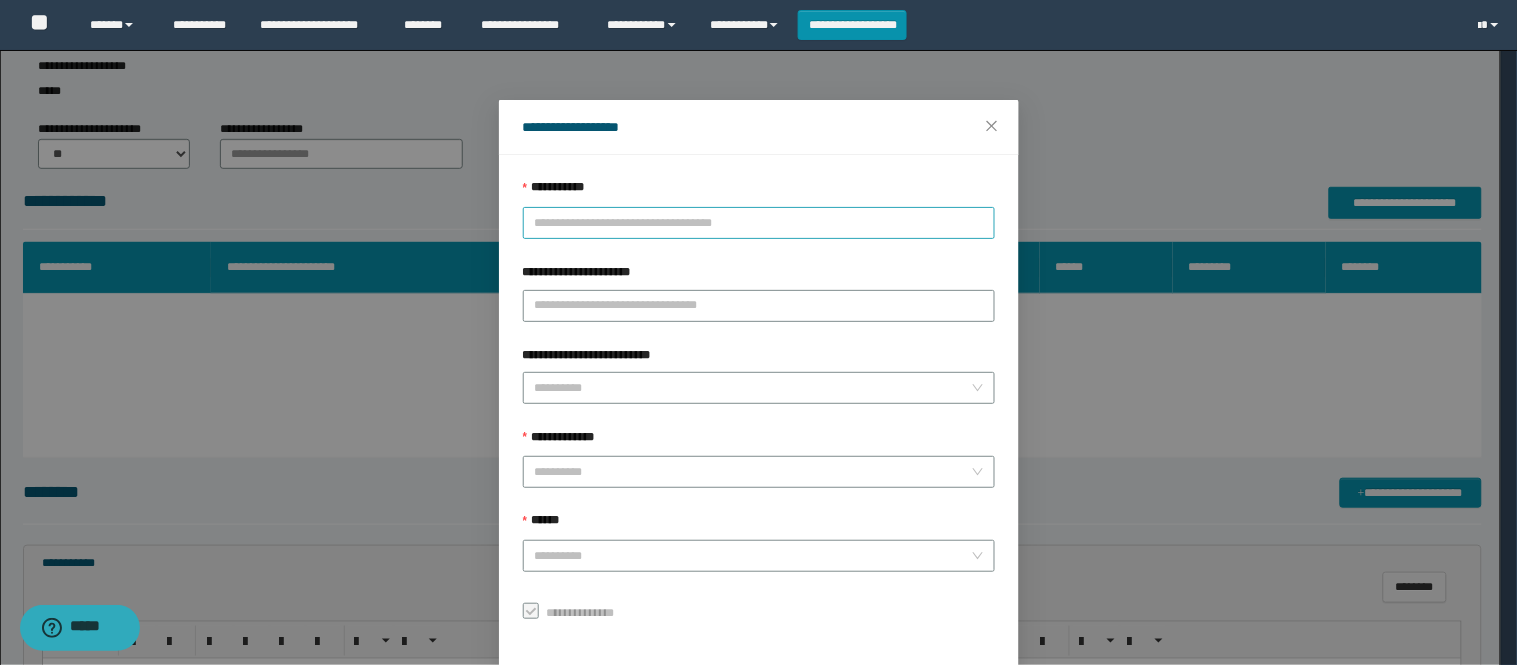 click on "**********" at bounding box center [759, 223] 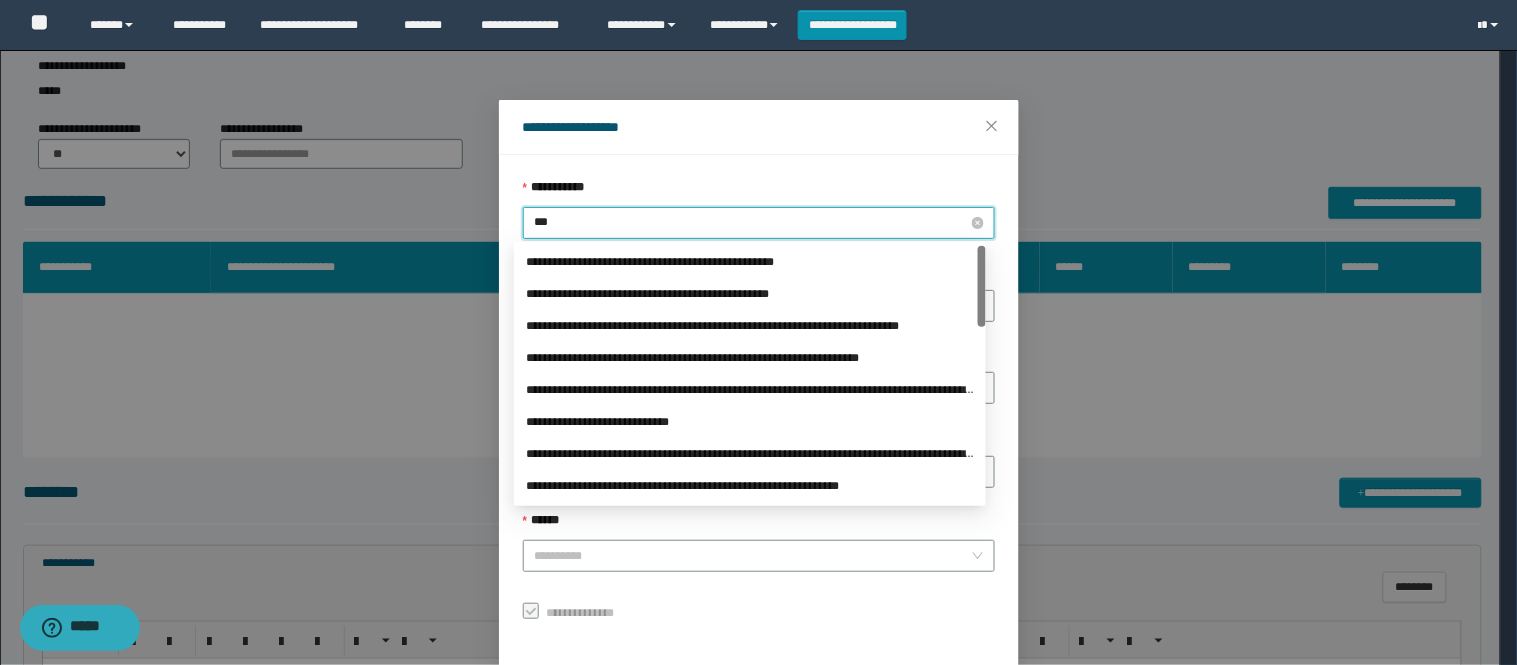 type on "****" 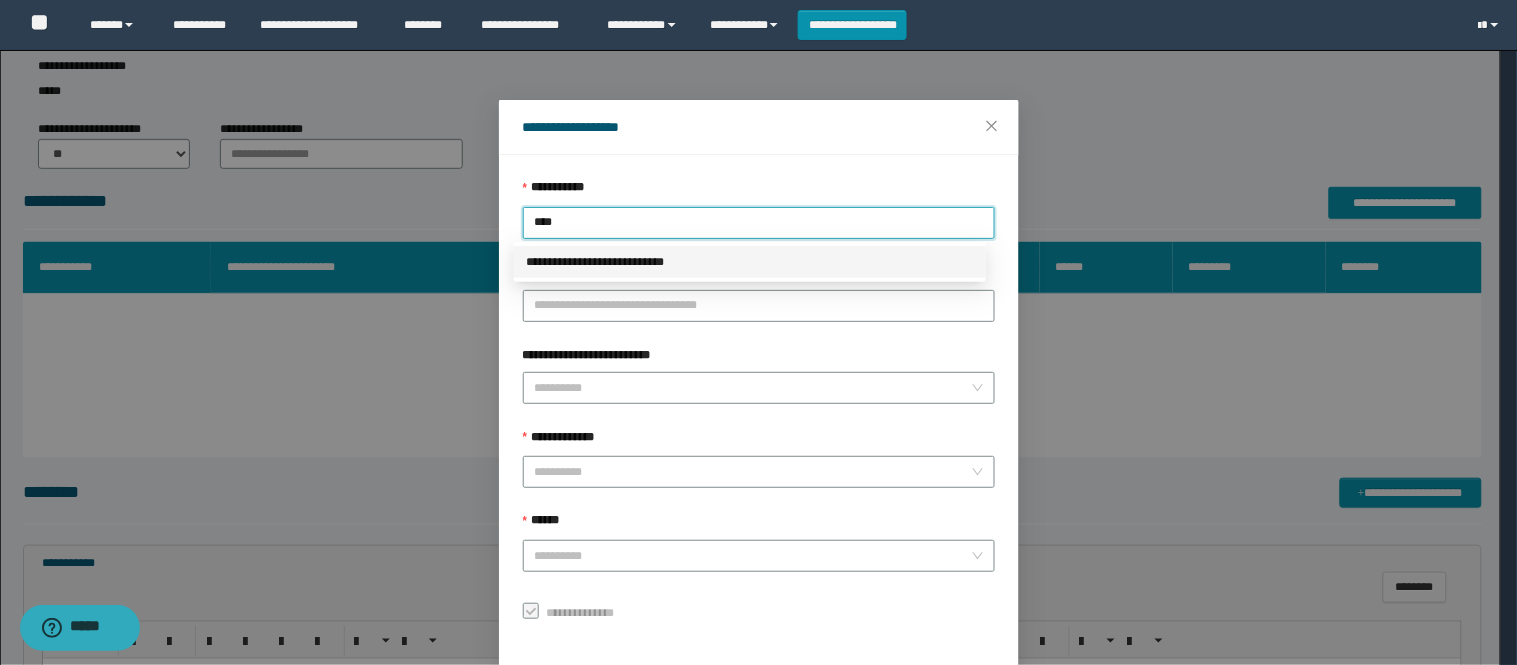 click on "**********" at bounding box center [750, 262] 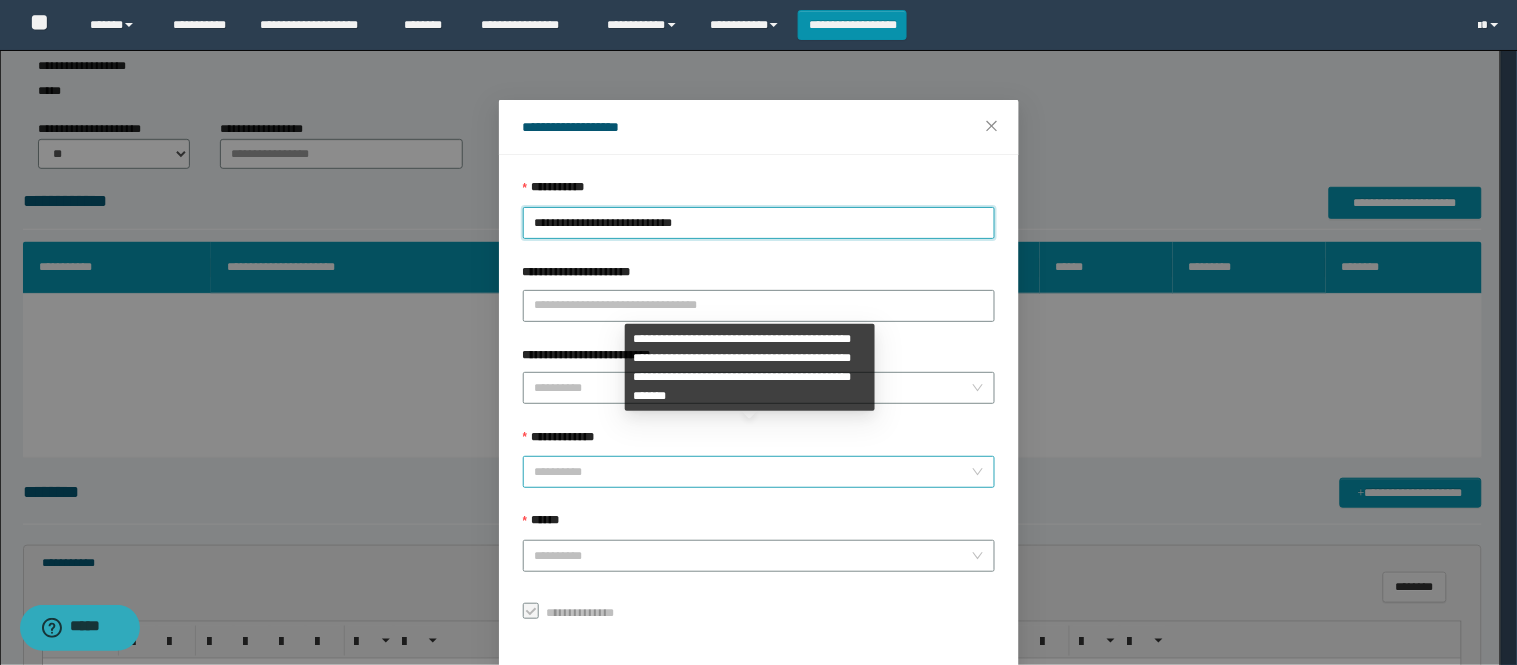 click on "**********" at bounding box center (753, 472) 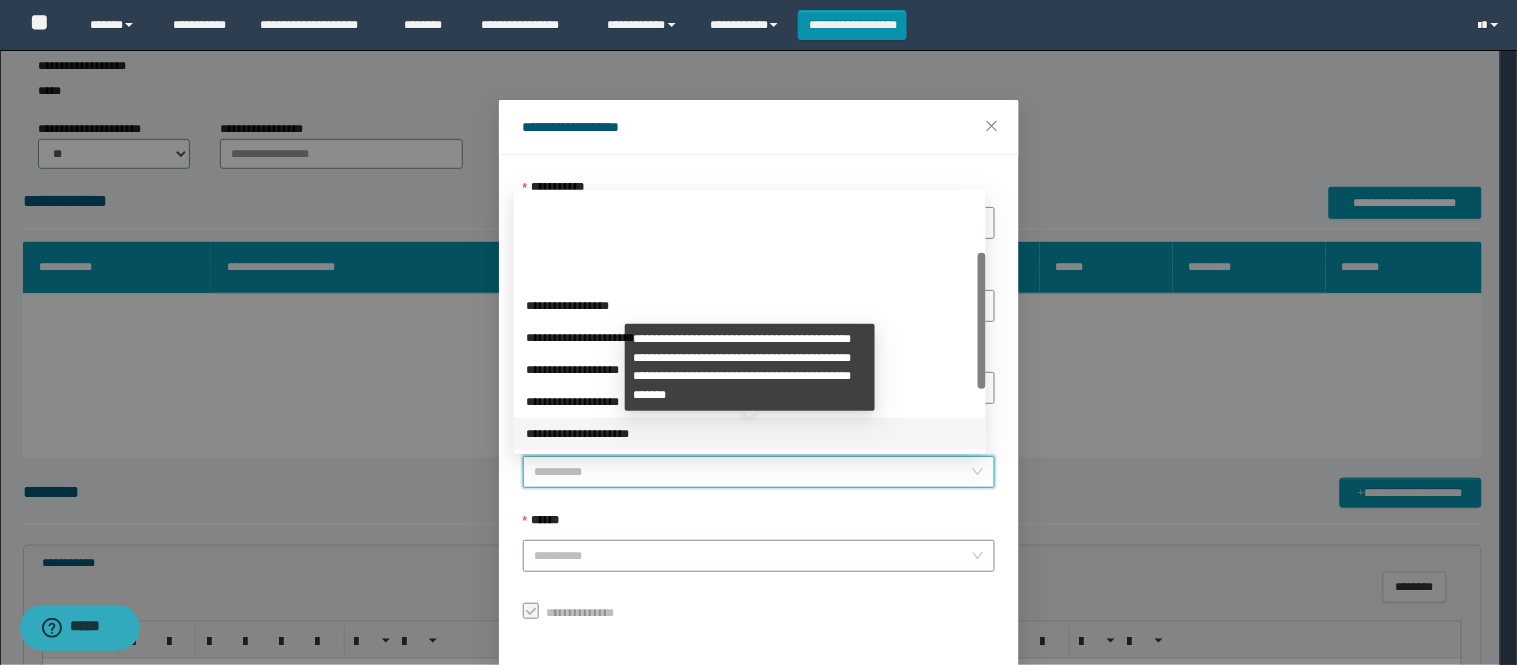 scroll, scrollTop: 224, scrollLeft: 0, axis: vertical 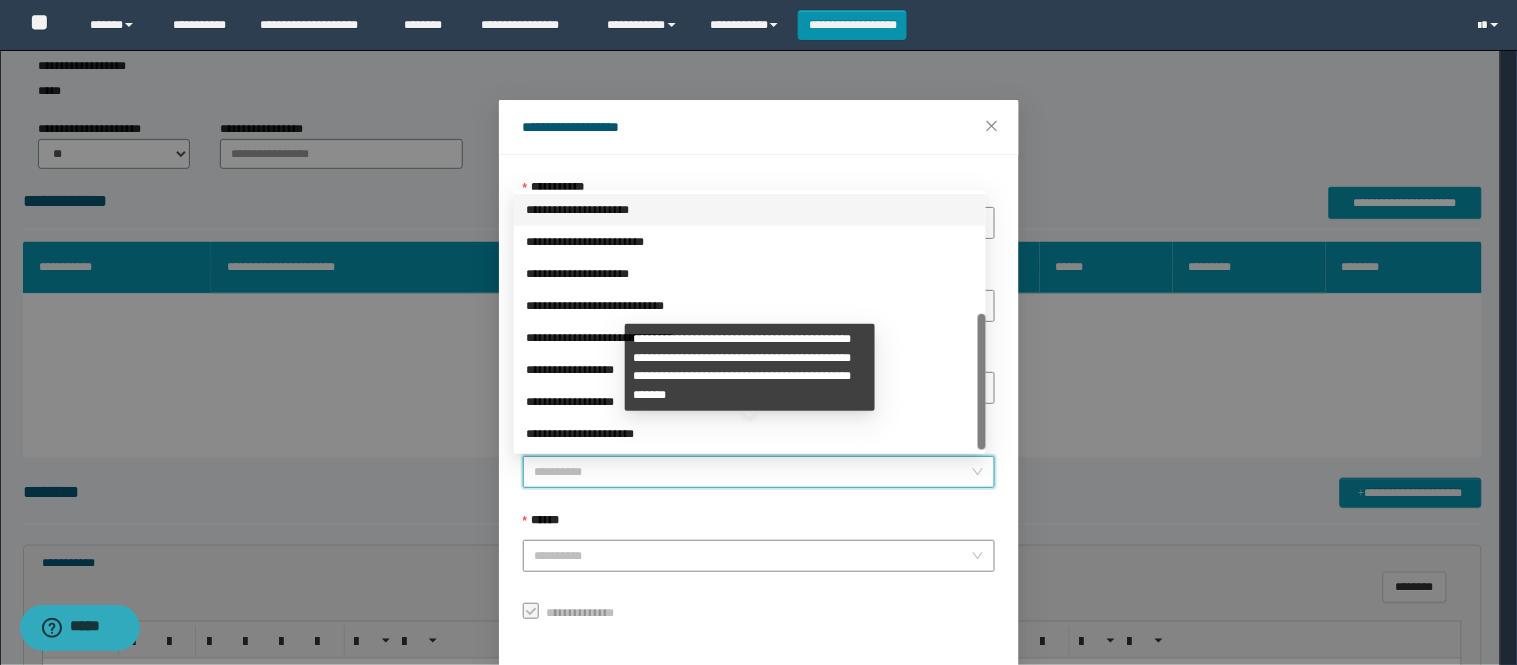 click on "**********" at bounding box center (750, 434) 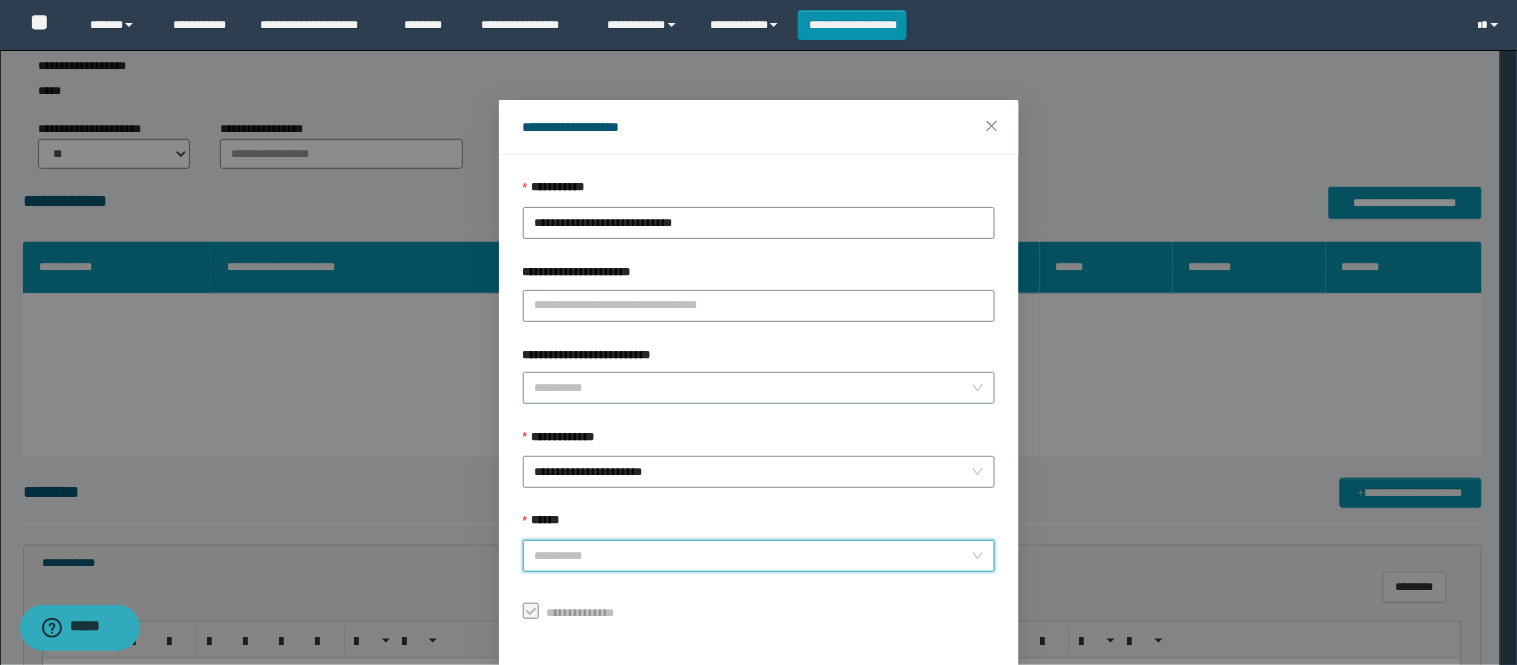 click on "******" at bounding box center [753, 556] 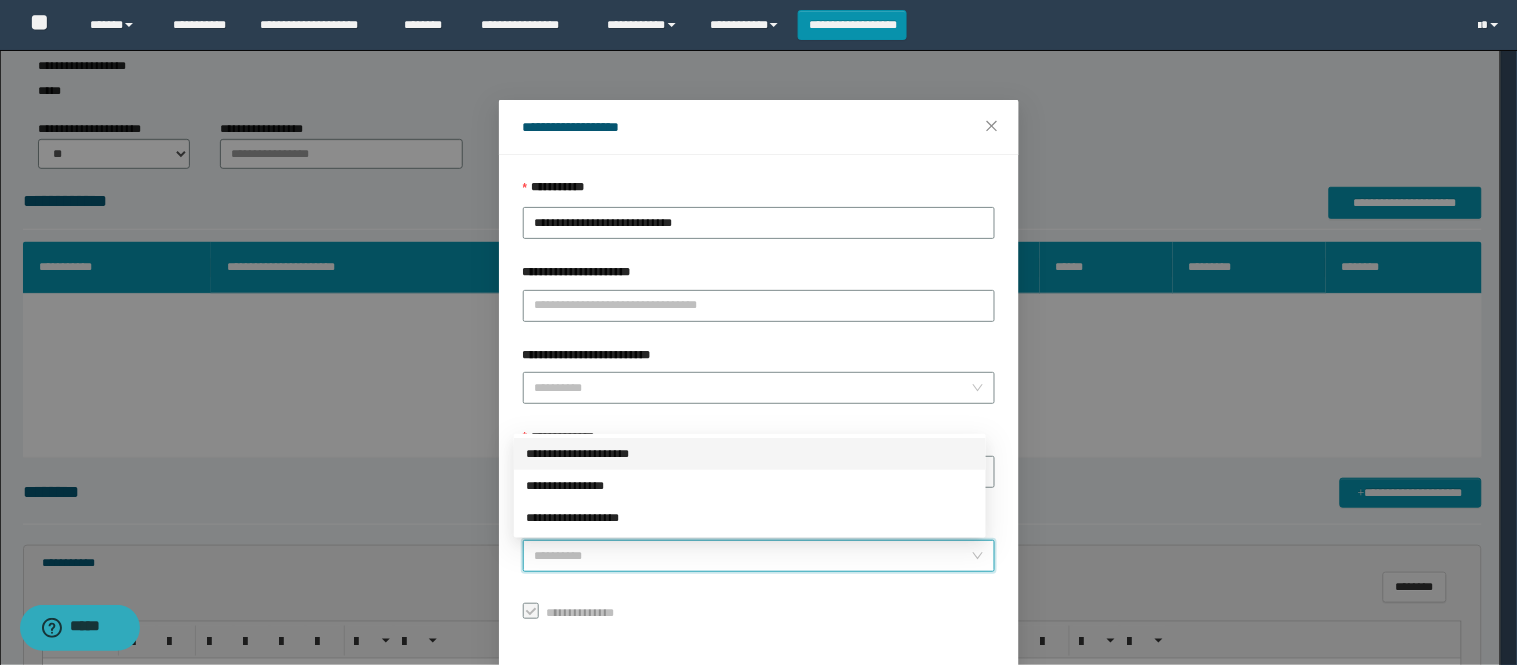click on "**********" at bounding box center [750, 454] 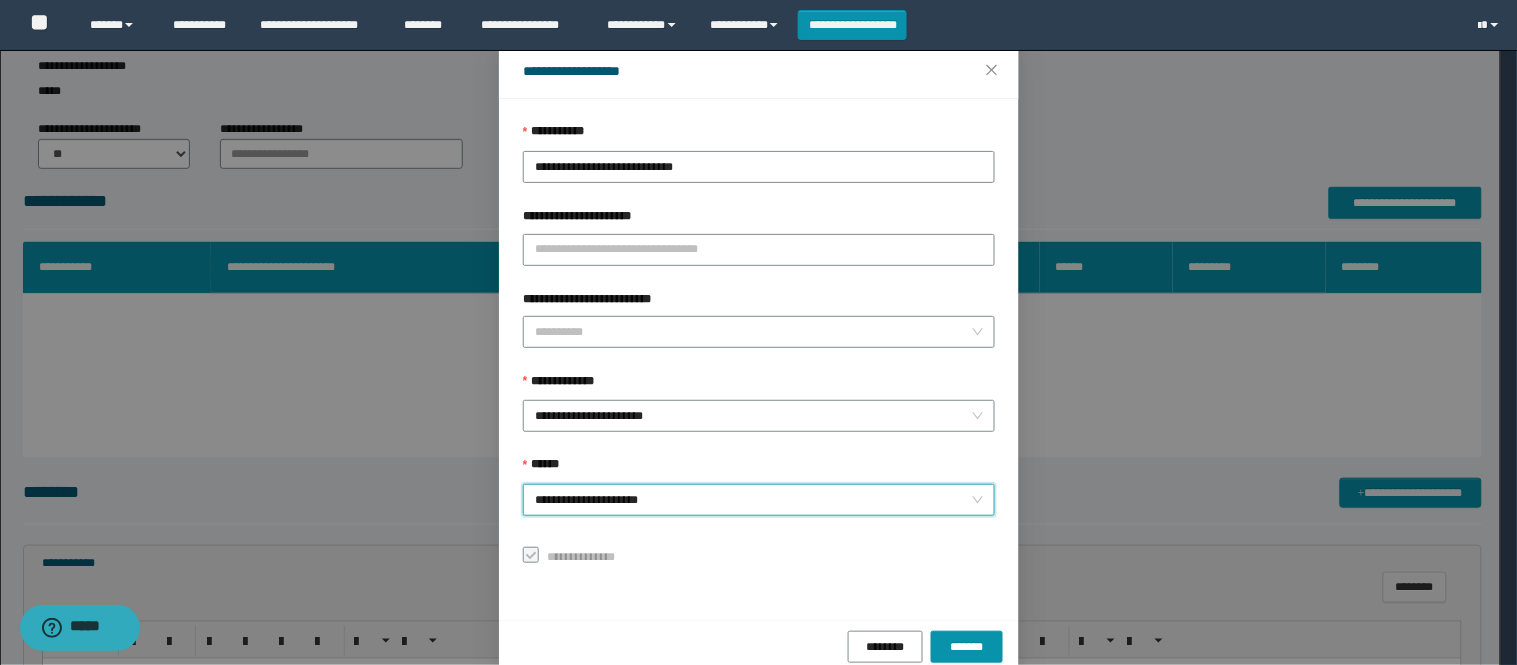 scroll, scrollTop: 87, scrollLeft: 0, axis: vertical 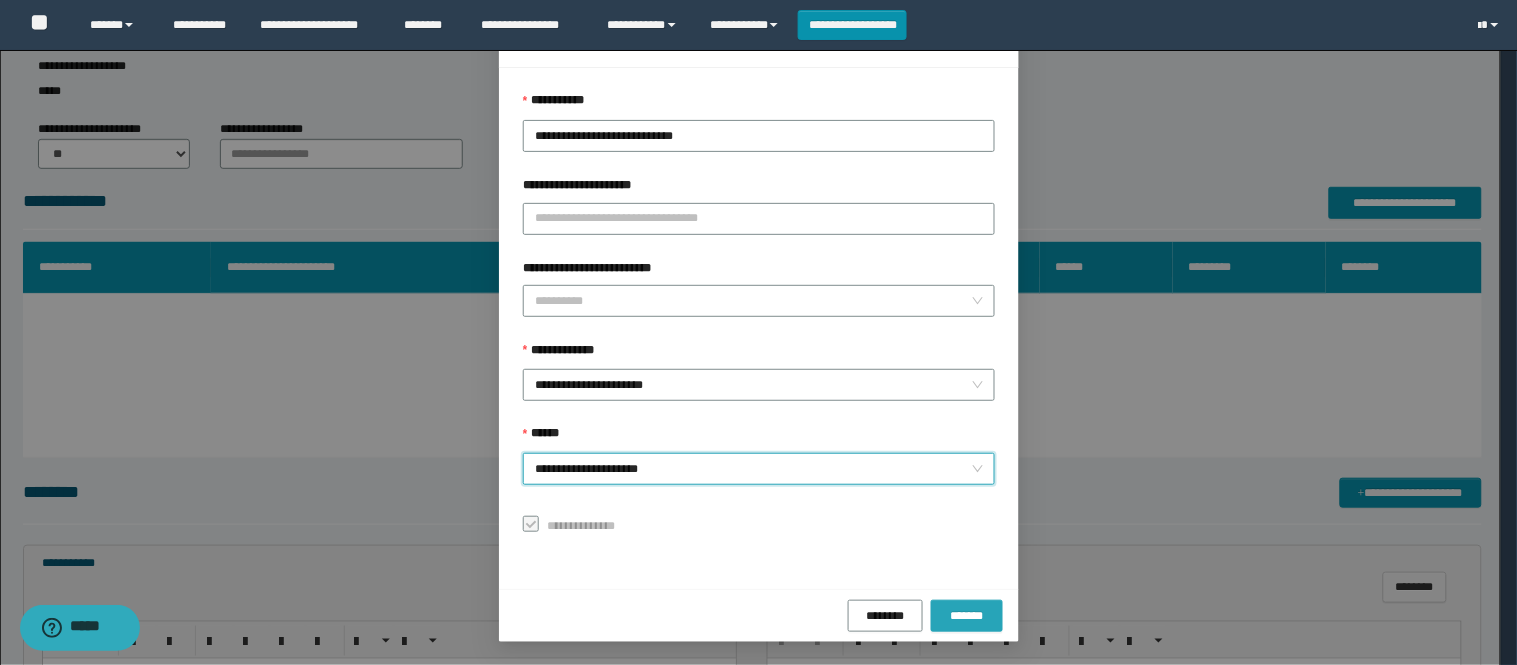 click on "*******" at bounding box center (967, 616) 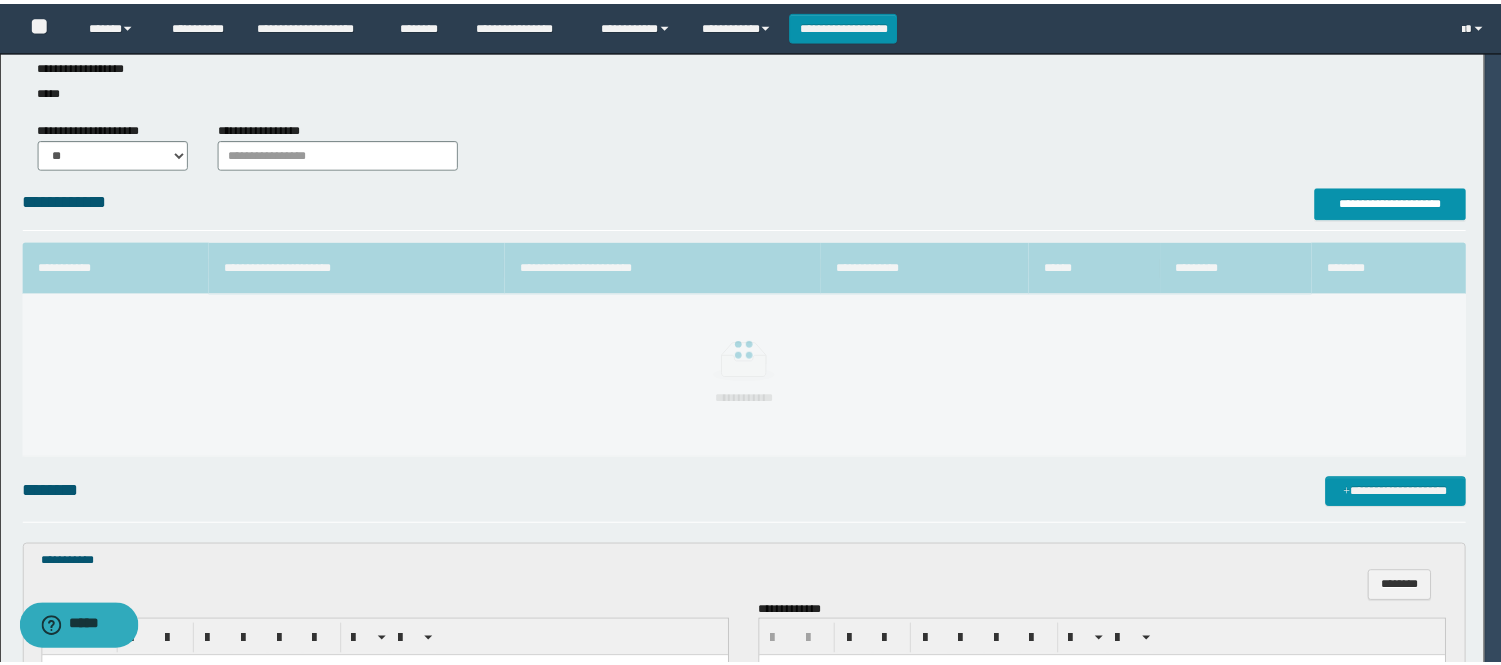 scroll, scrollTop: 41, scrollLeft: 0, axis: vertical 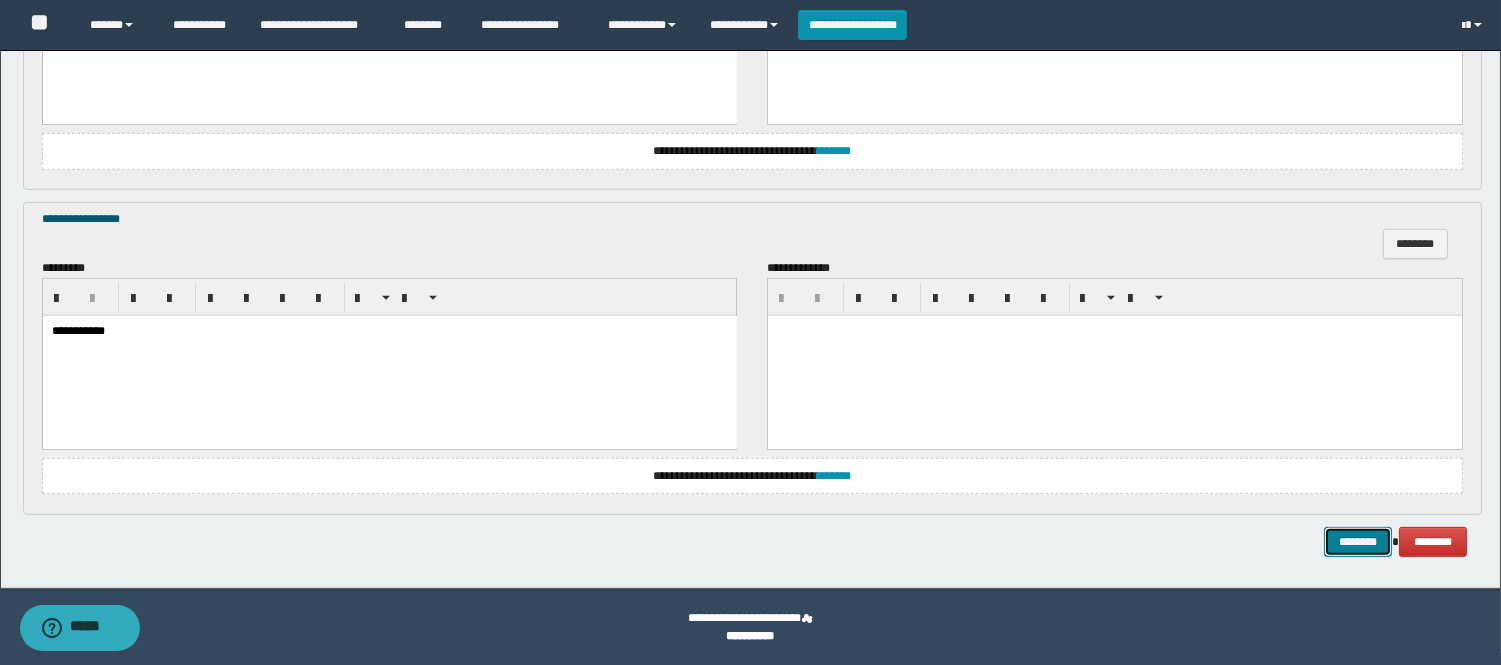 click on "********" at bounding box center [1358, 542] 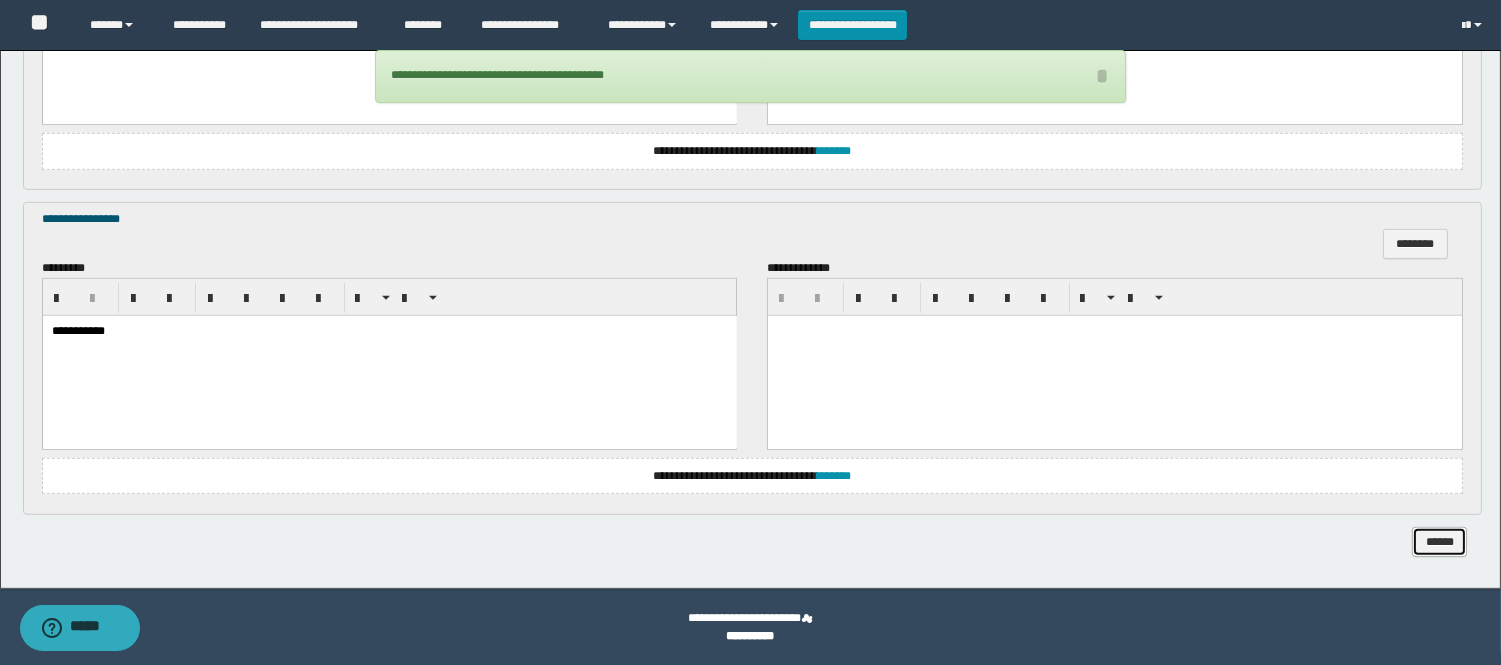 click on "******" at bounding box center [1439, 542] 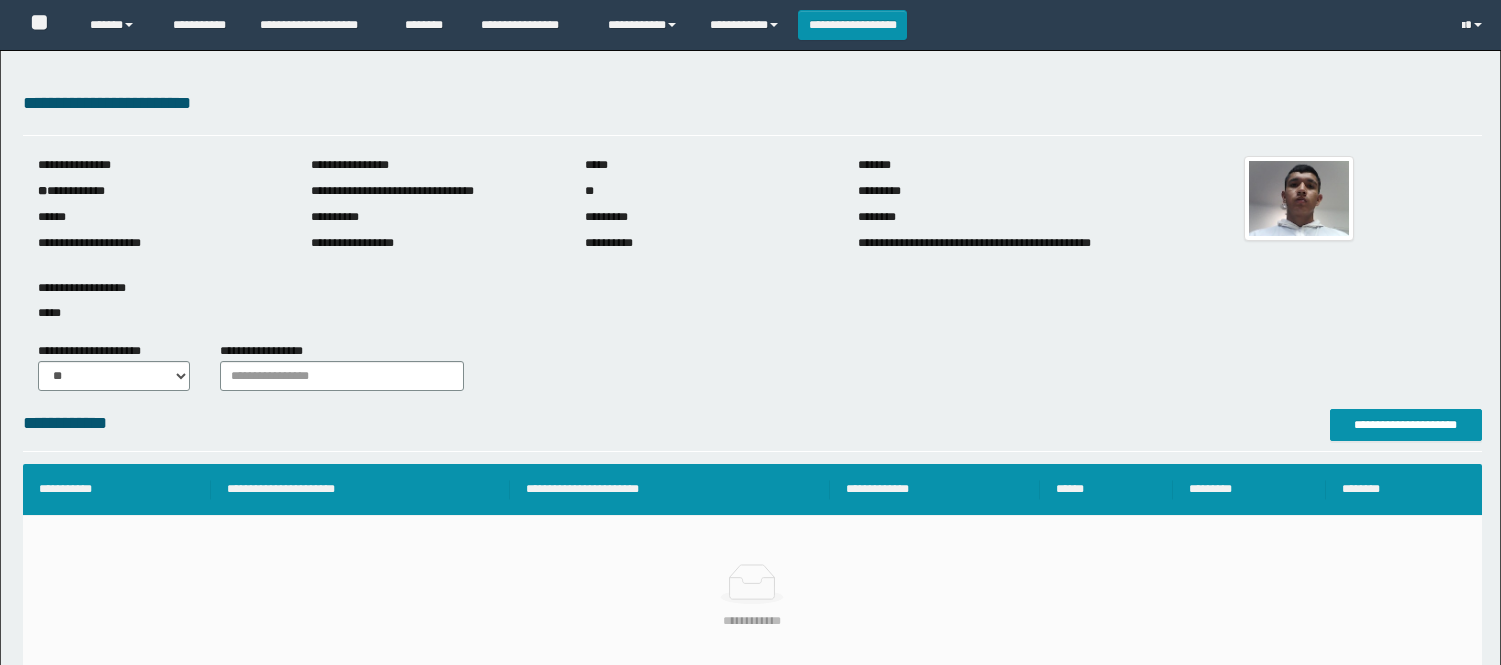 scroll, scrollTop: 0, scrollLeft: 0, axis: both 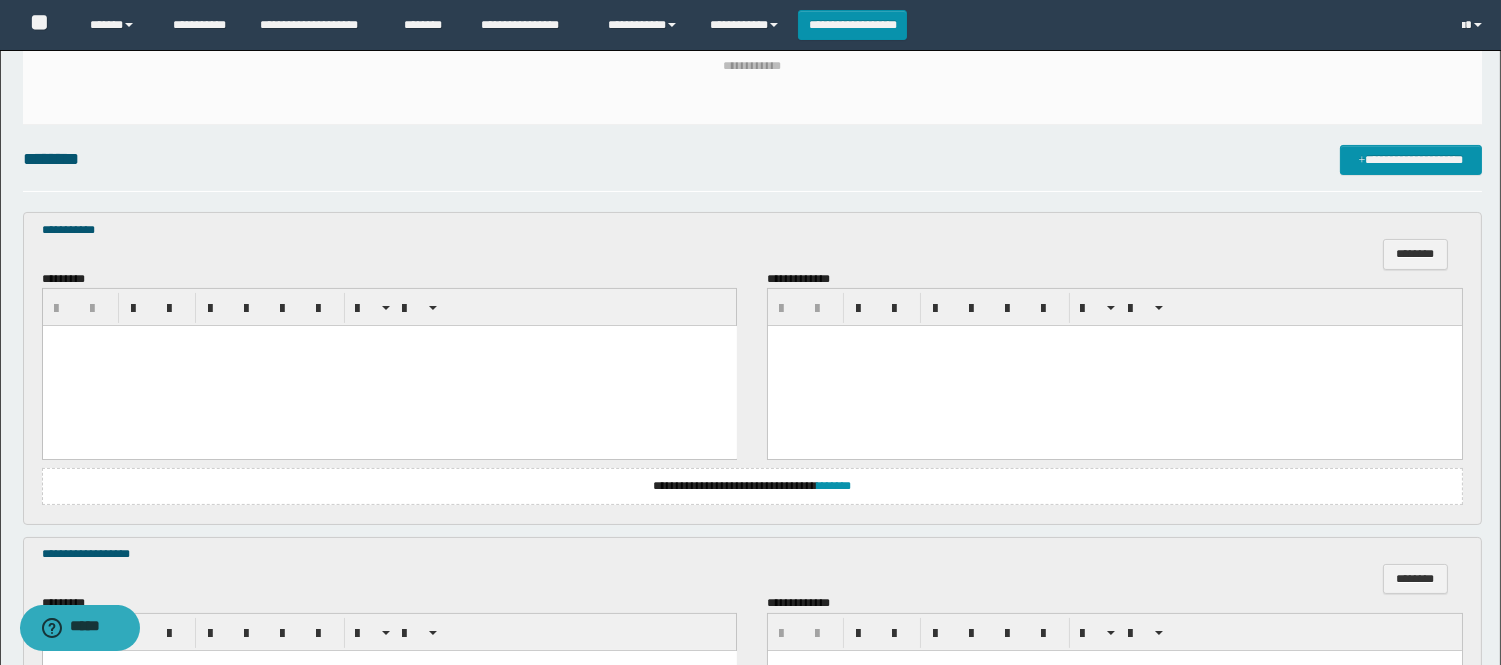 click at bounding box center [389, 366] 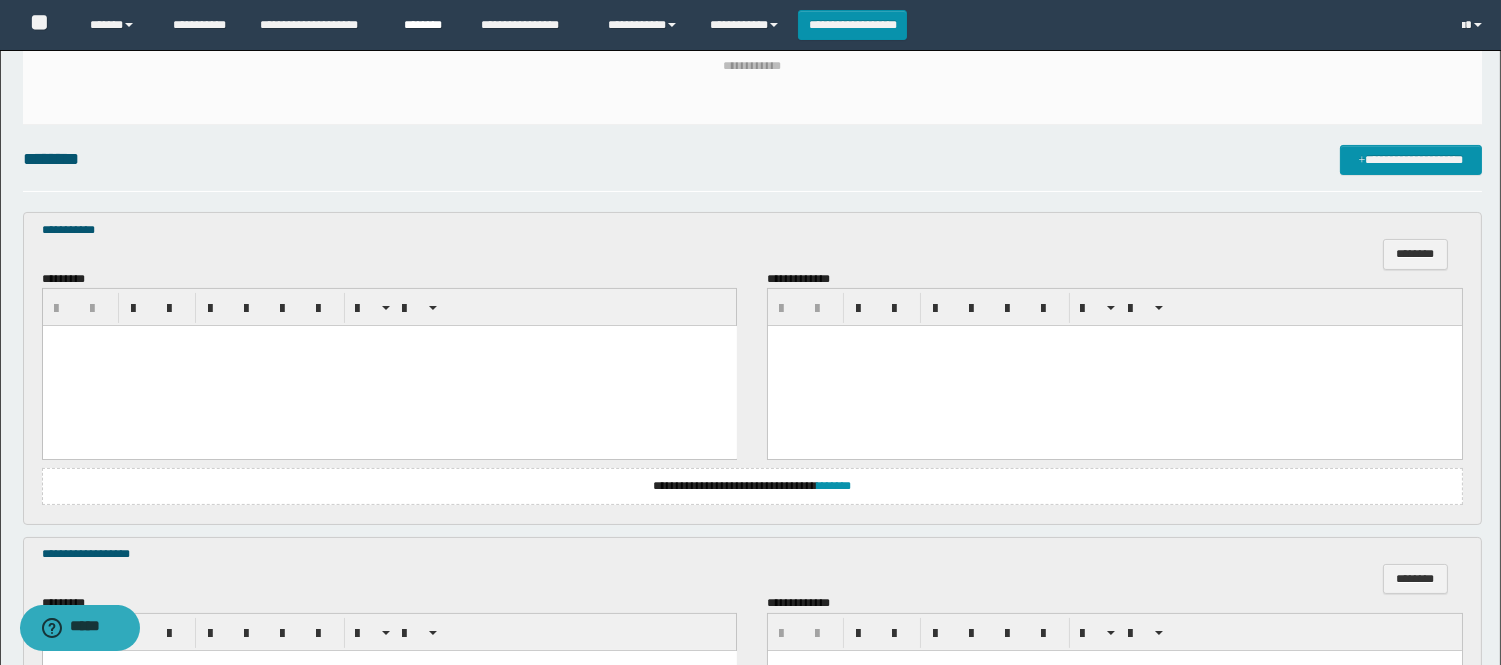 type 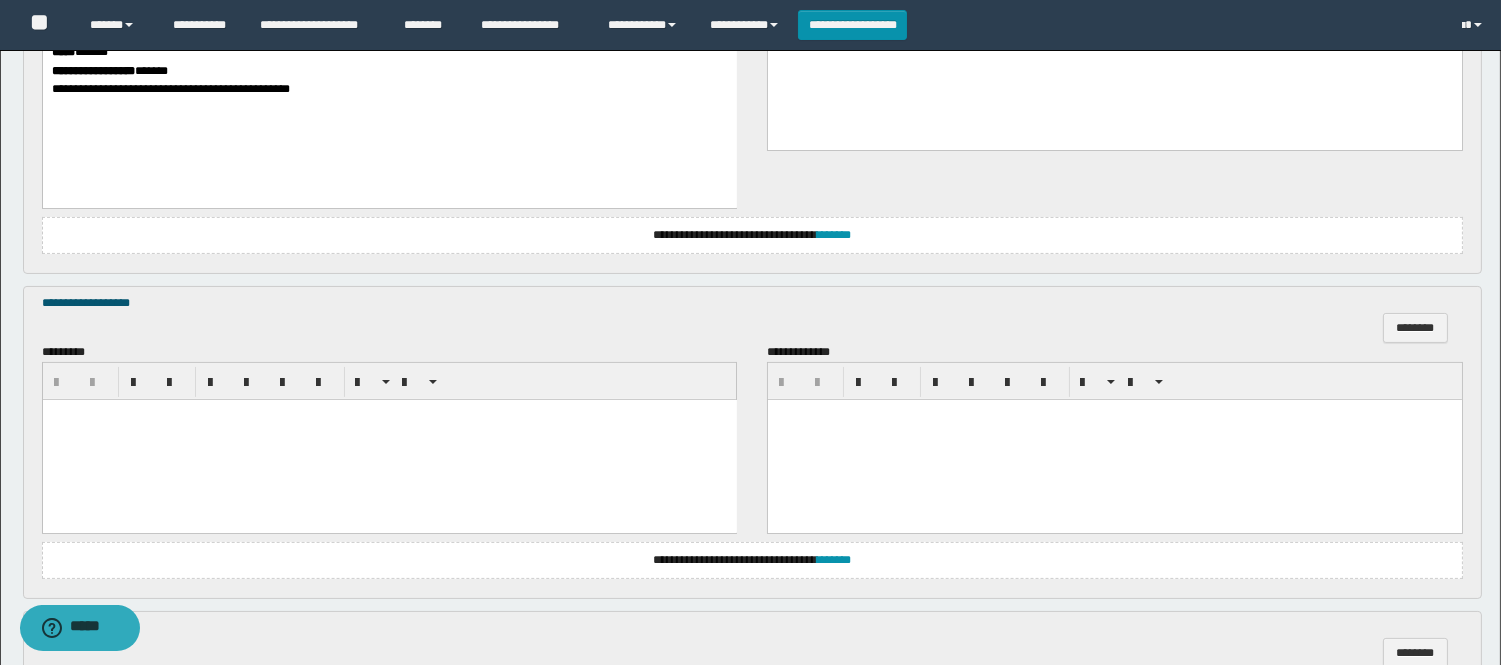 scroll, scrollTop: 1000, scrollLeft: 0, axis: vertical 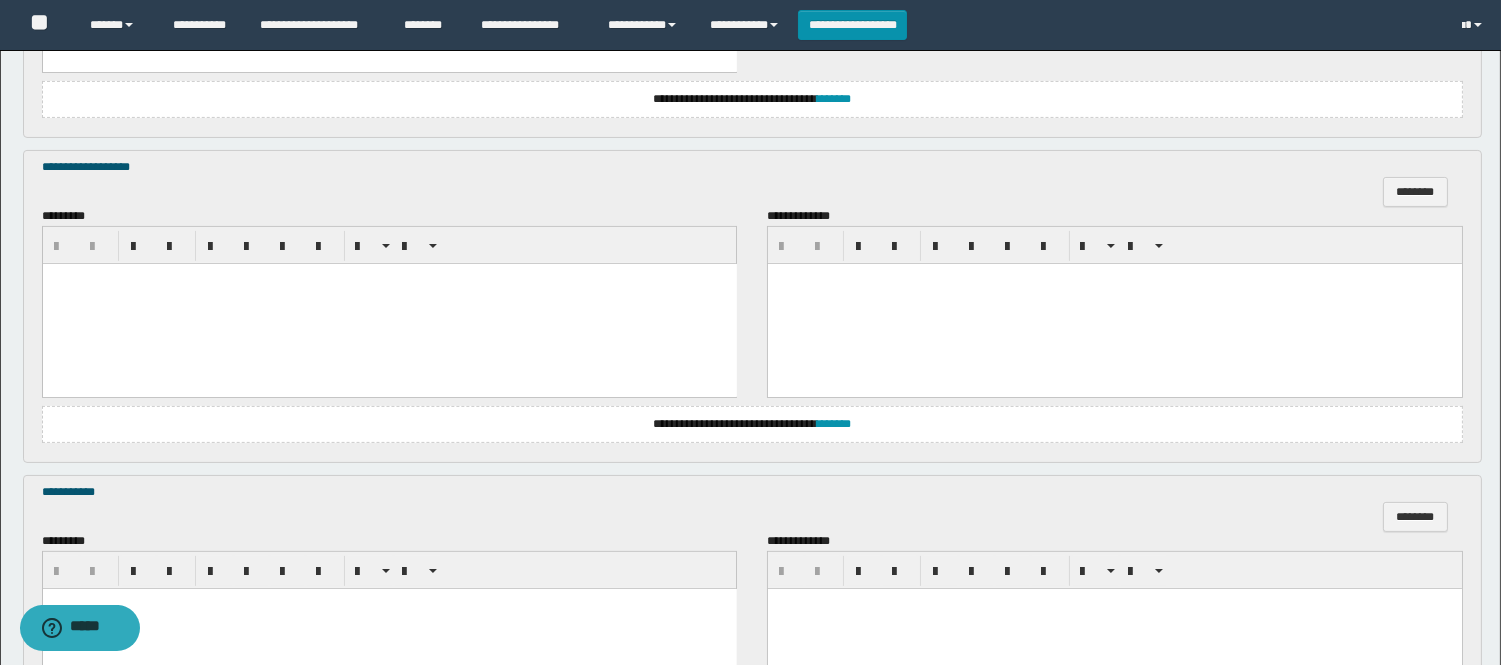 click at bounding box center (389, 304) 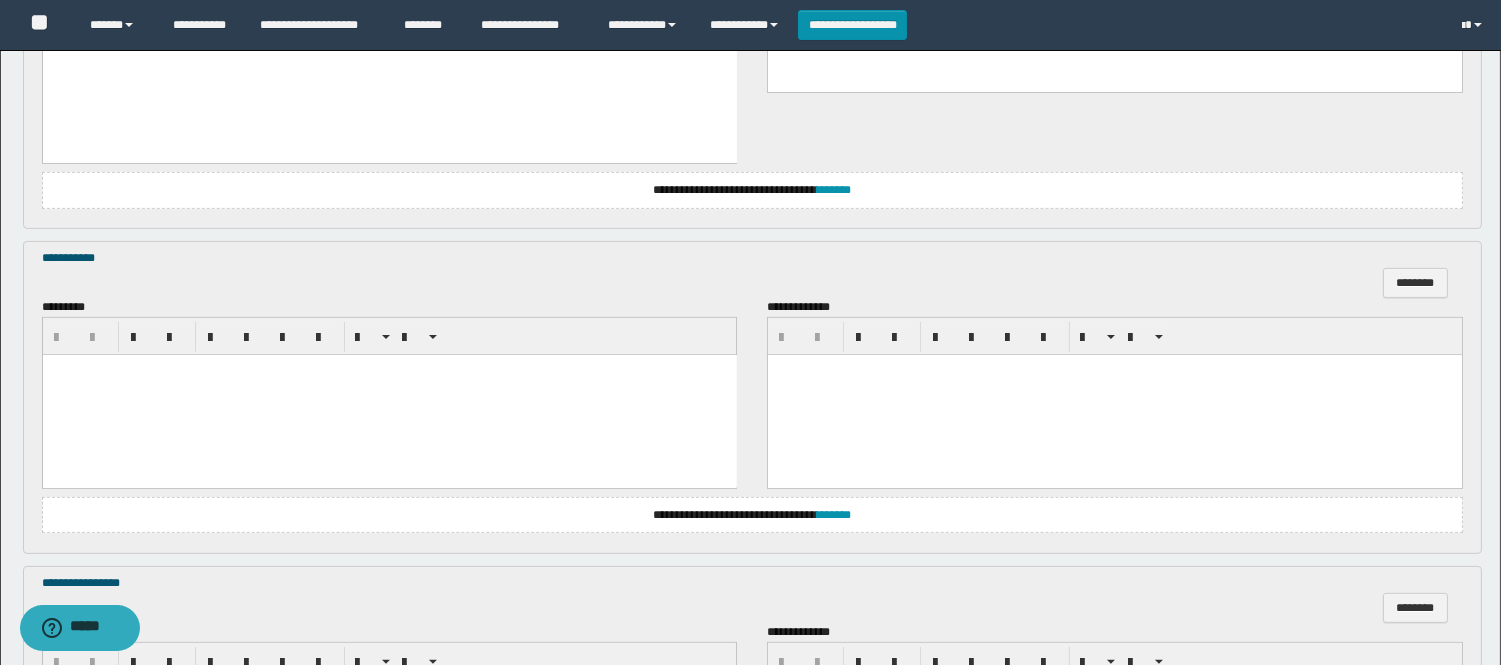 scroll, scrollTop: 1333, scrollLeft: 0, axis: vertical 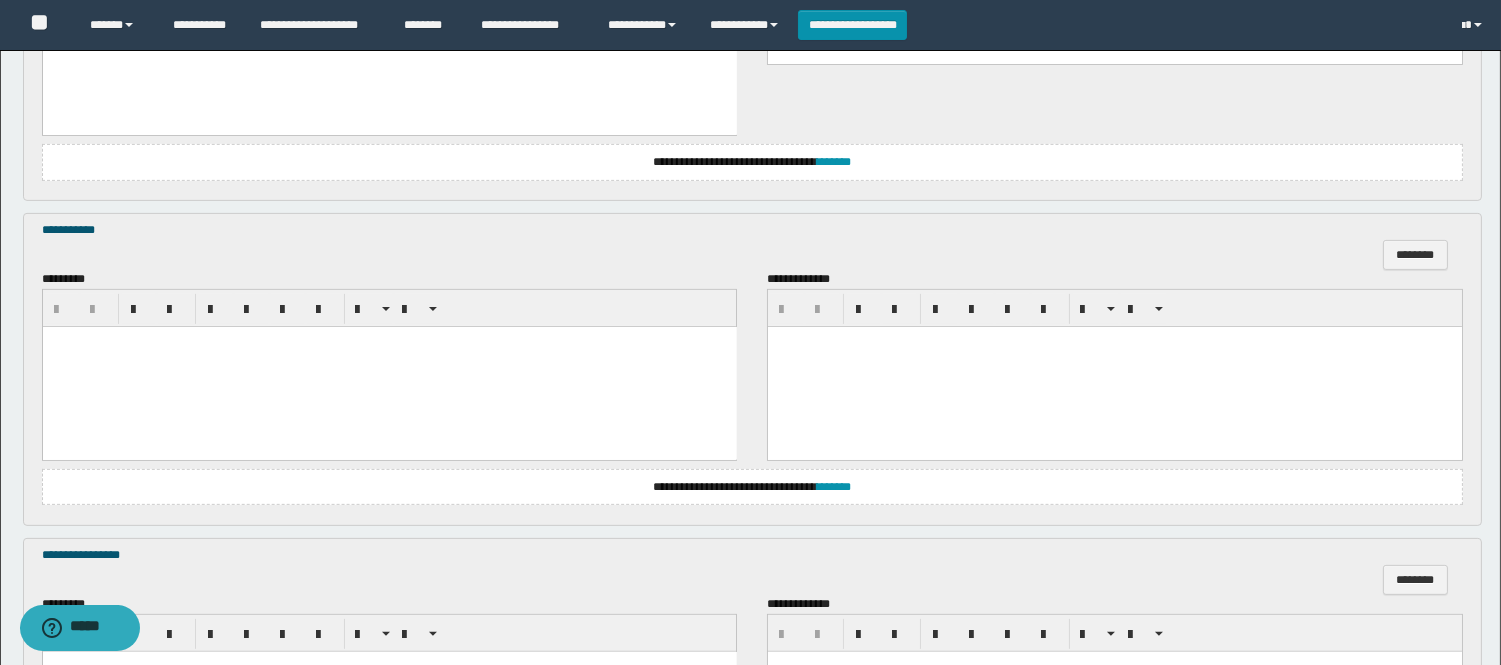 click at bounding box center (389, 367) 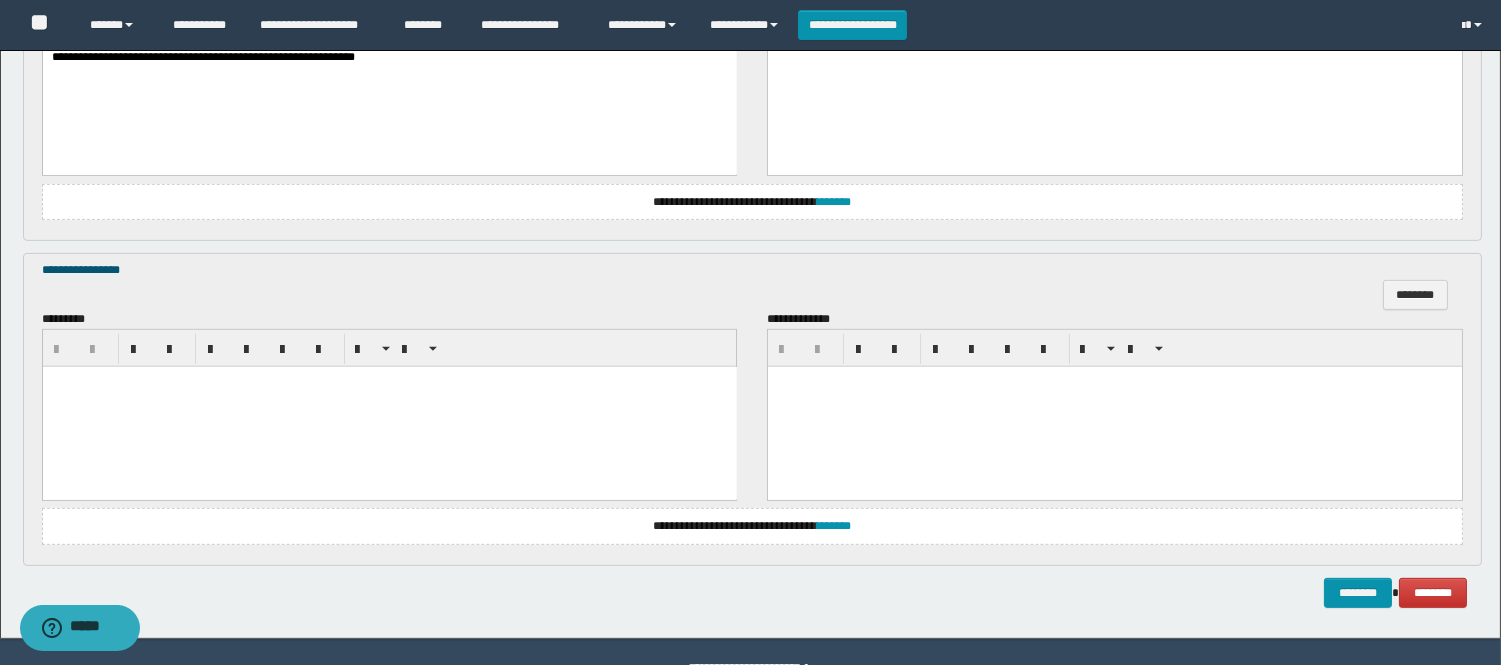 scroll, scrollTop: 1670, scrollLeft: 0, axis: vertical 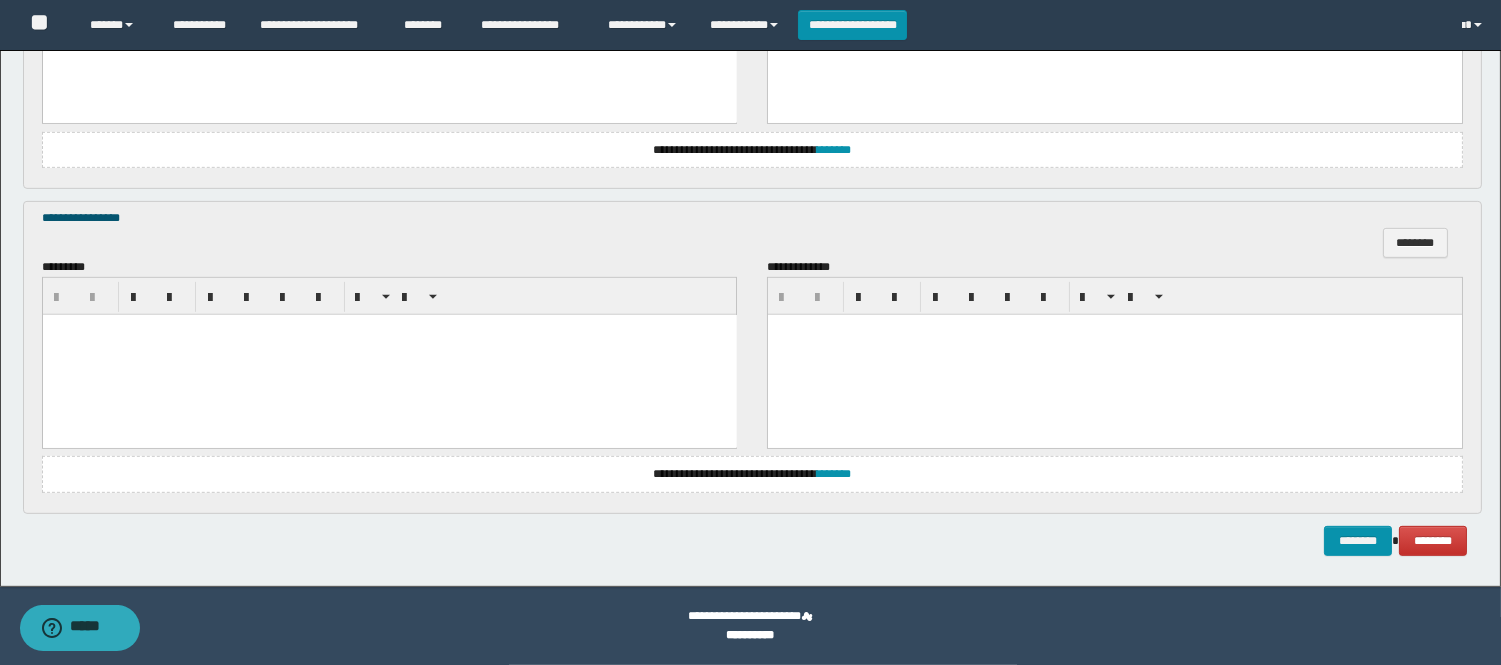 click at bounding box center [389, 354] 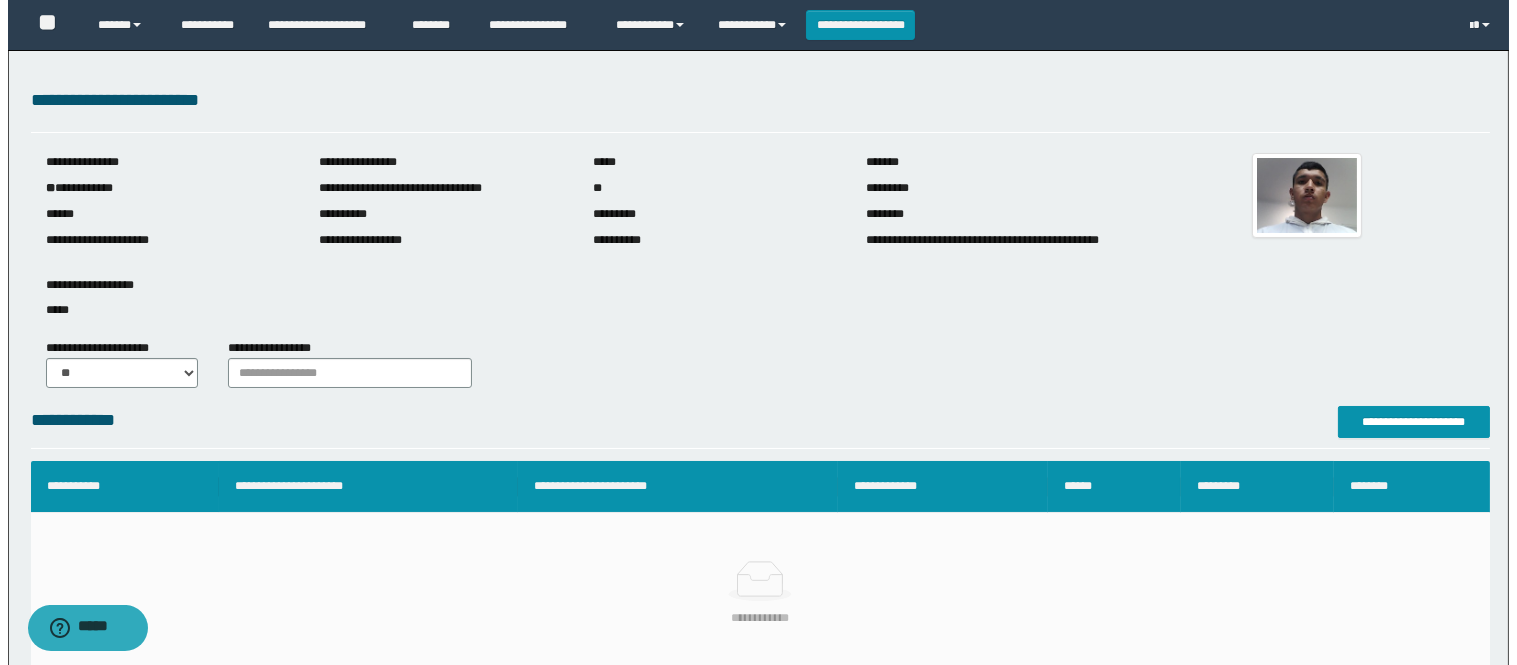 scroll, scrollTop: 0, scrollLeft: 0, axis: both 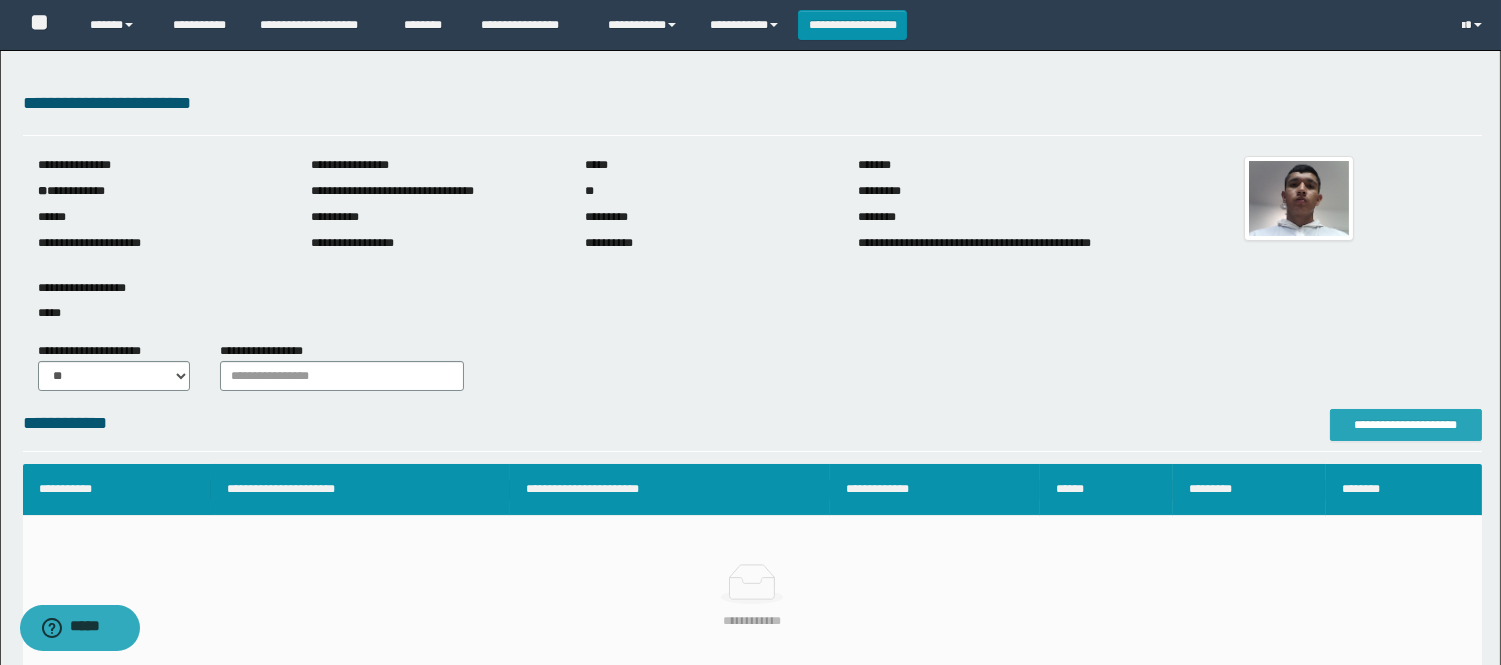 click on "**********" at bounding box center [1406, 425] 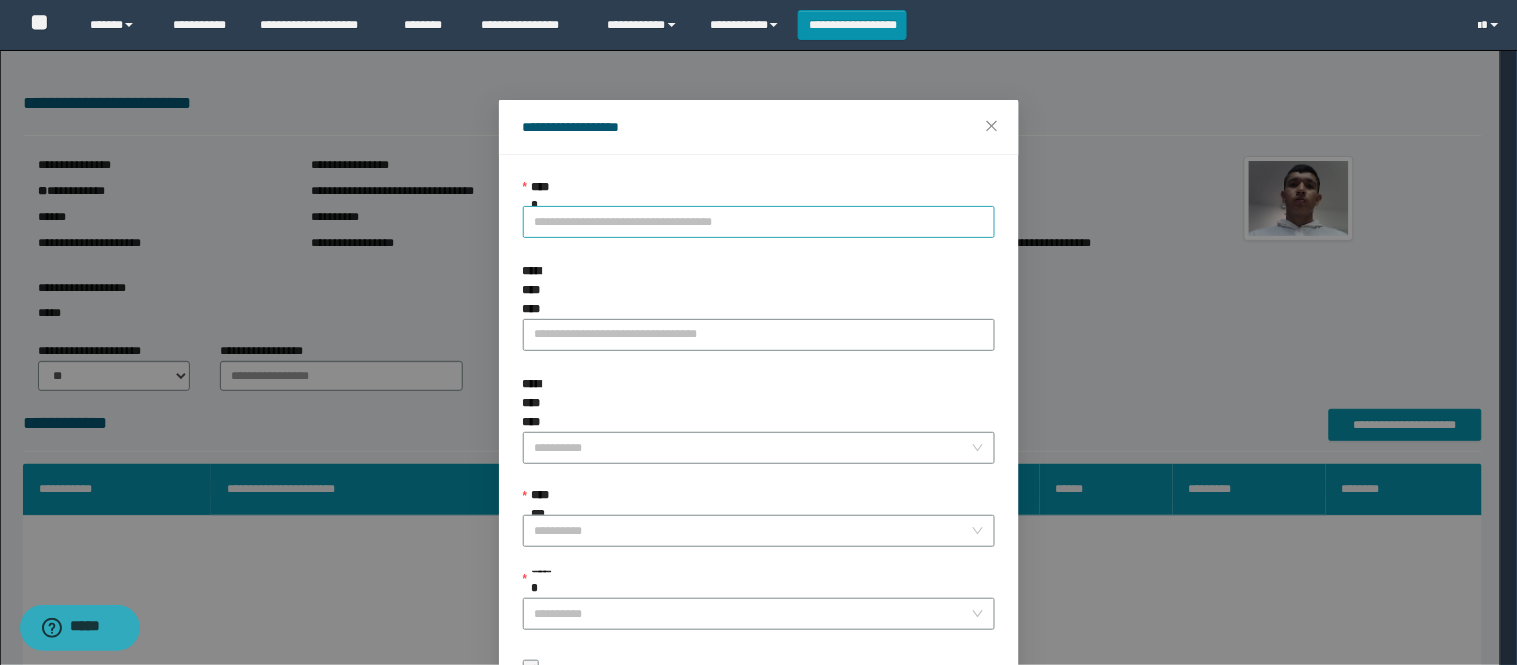 click on "**********" at bounding box center (759, 222) 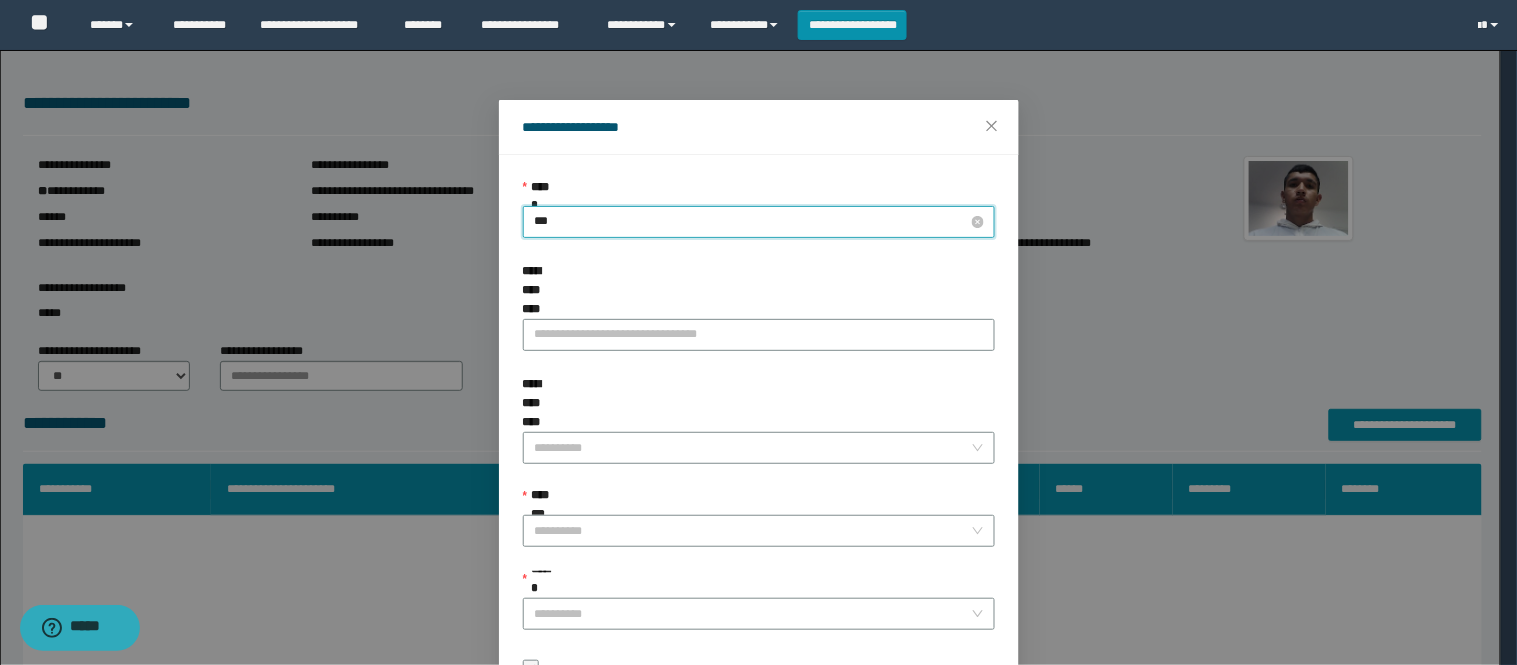 type on "****" 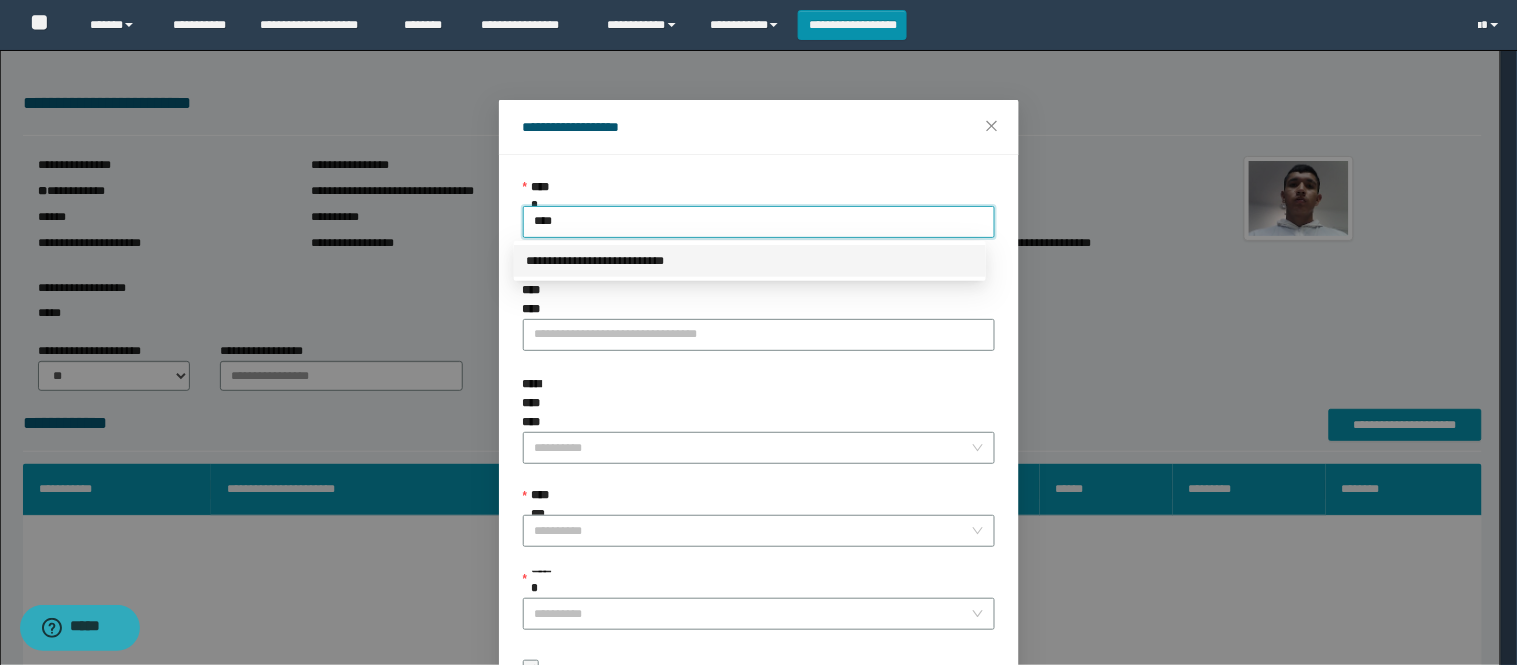 click on "**********" at bounding box center (750, 261) 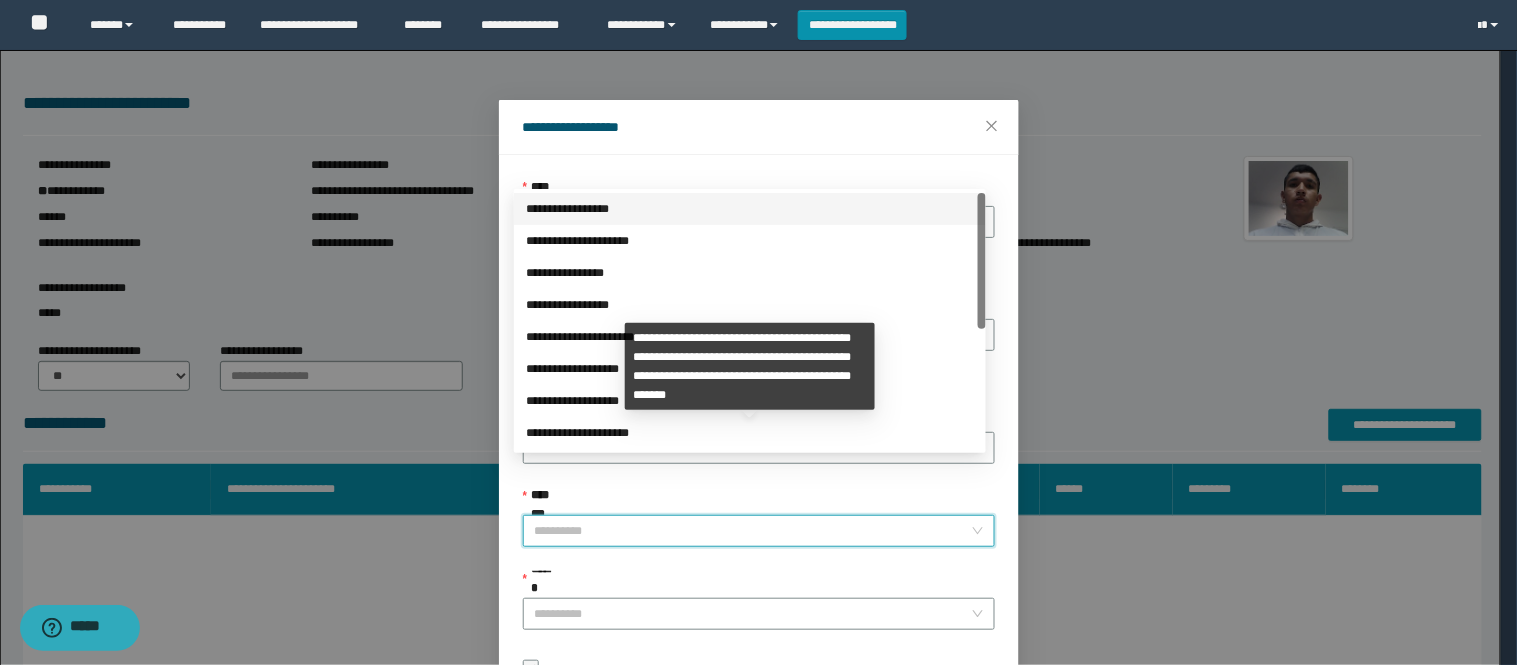 drag, startPoint x: 563, startPoint y: 461, endPoint x: 601, endPoint y: 423, distance: 53.740116 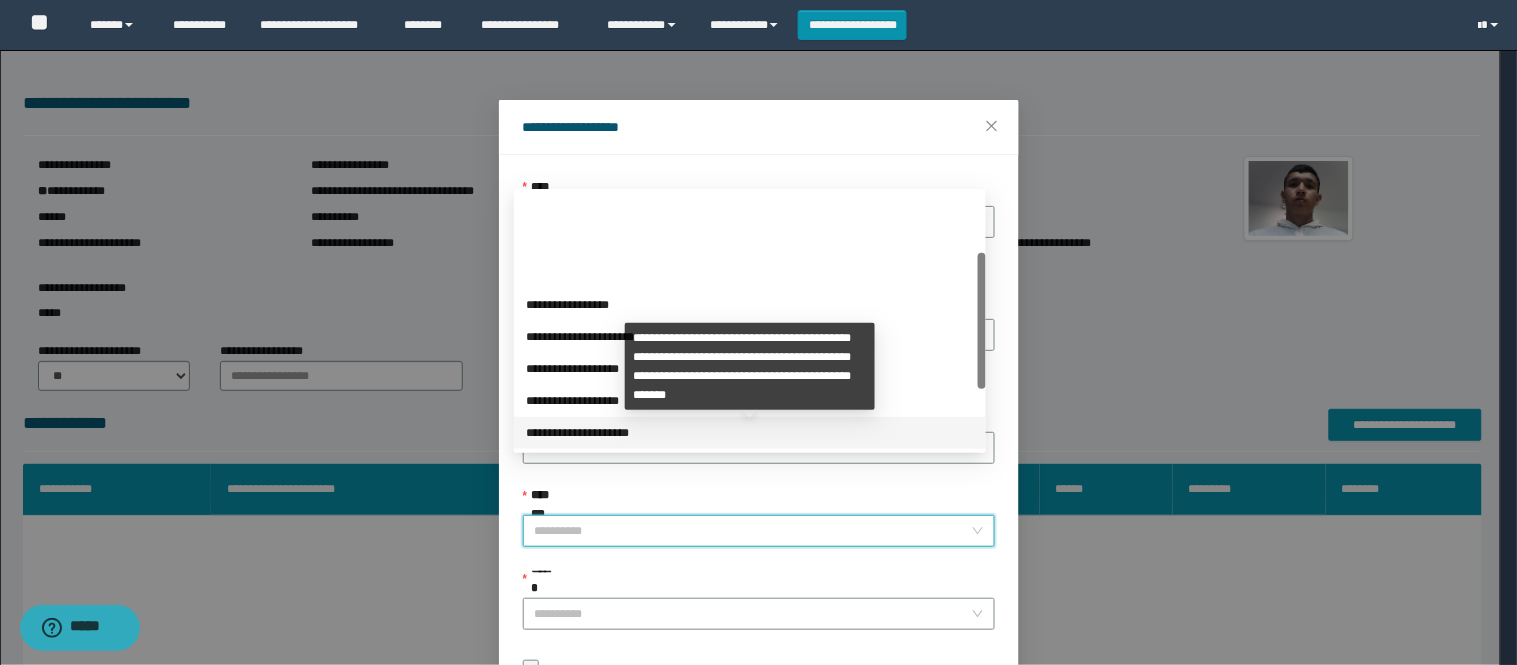 scroll, scrollTop: 224, scrollLeft: 0, axis: vertical 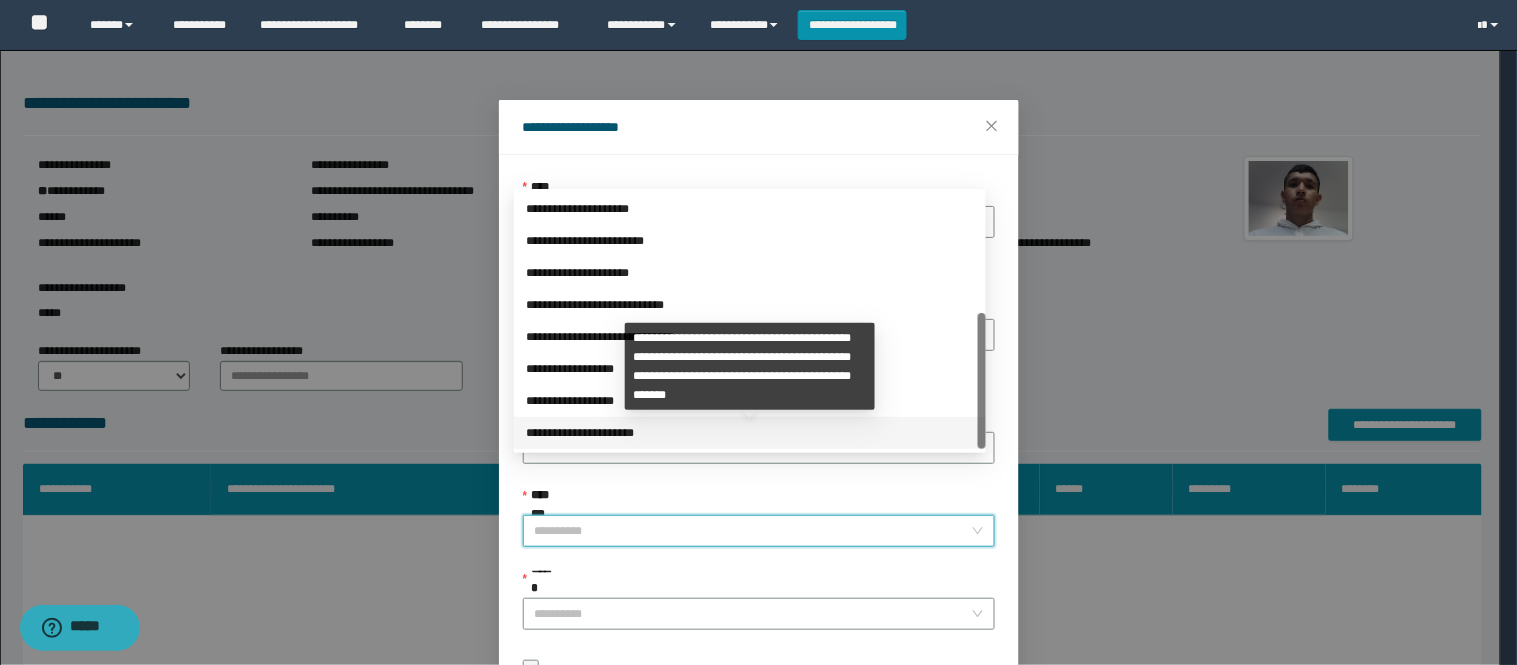 click on "**********" at bounding box center (750, 433) 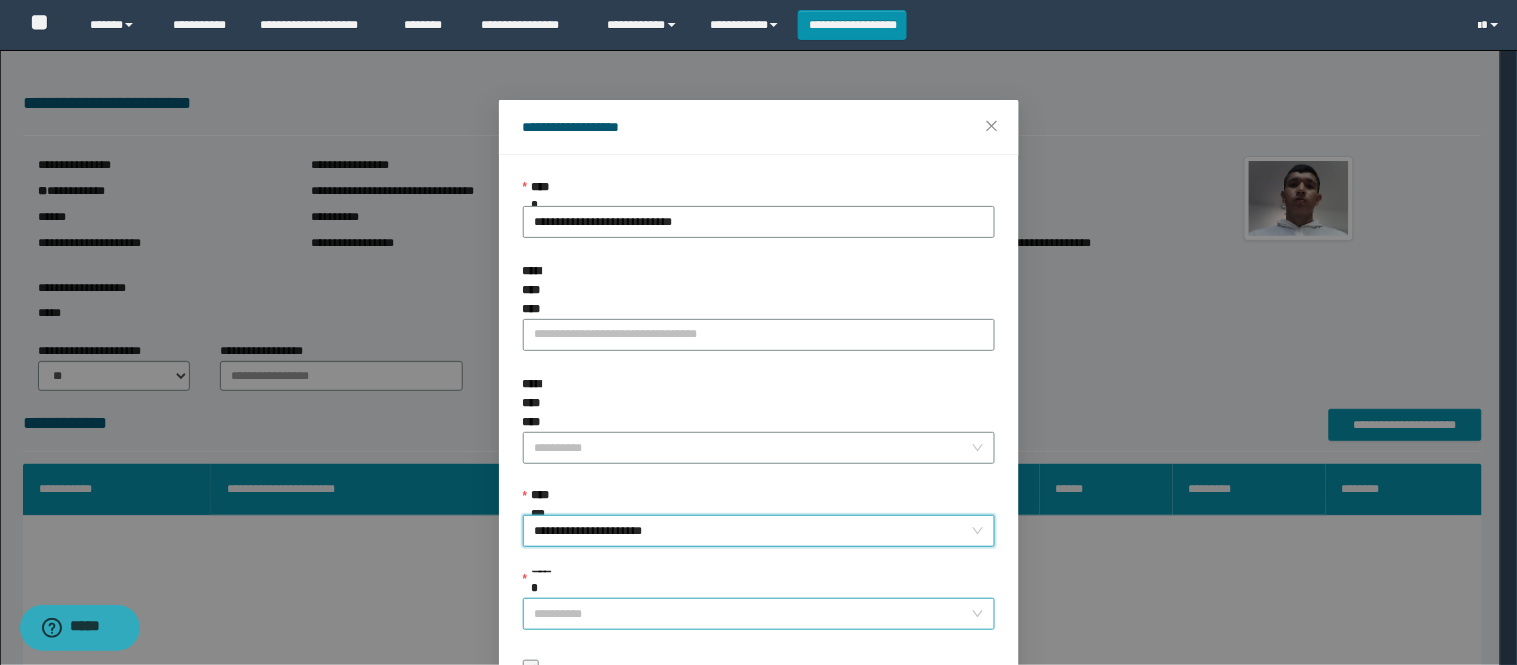 click on "******" at bounding box center [753, 614] 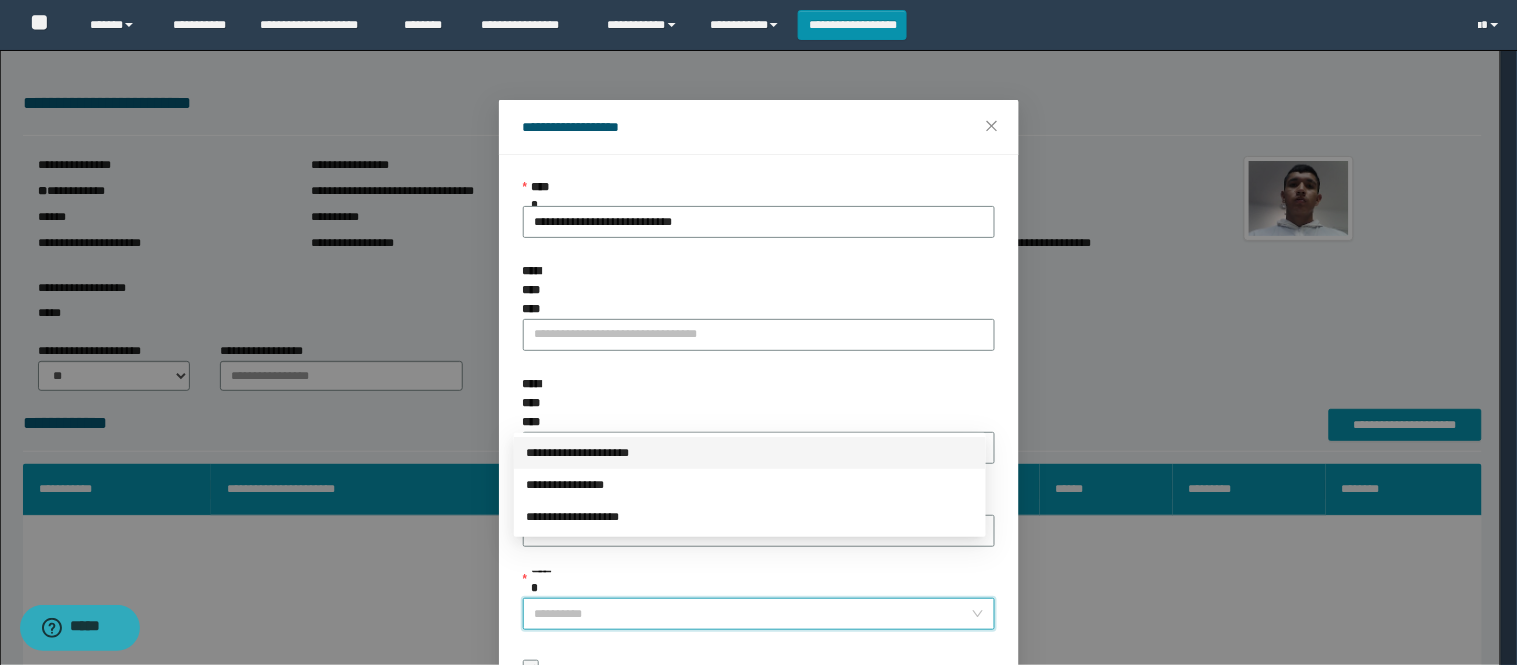 click on "**********" at bounding box center (750, 453) 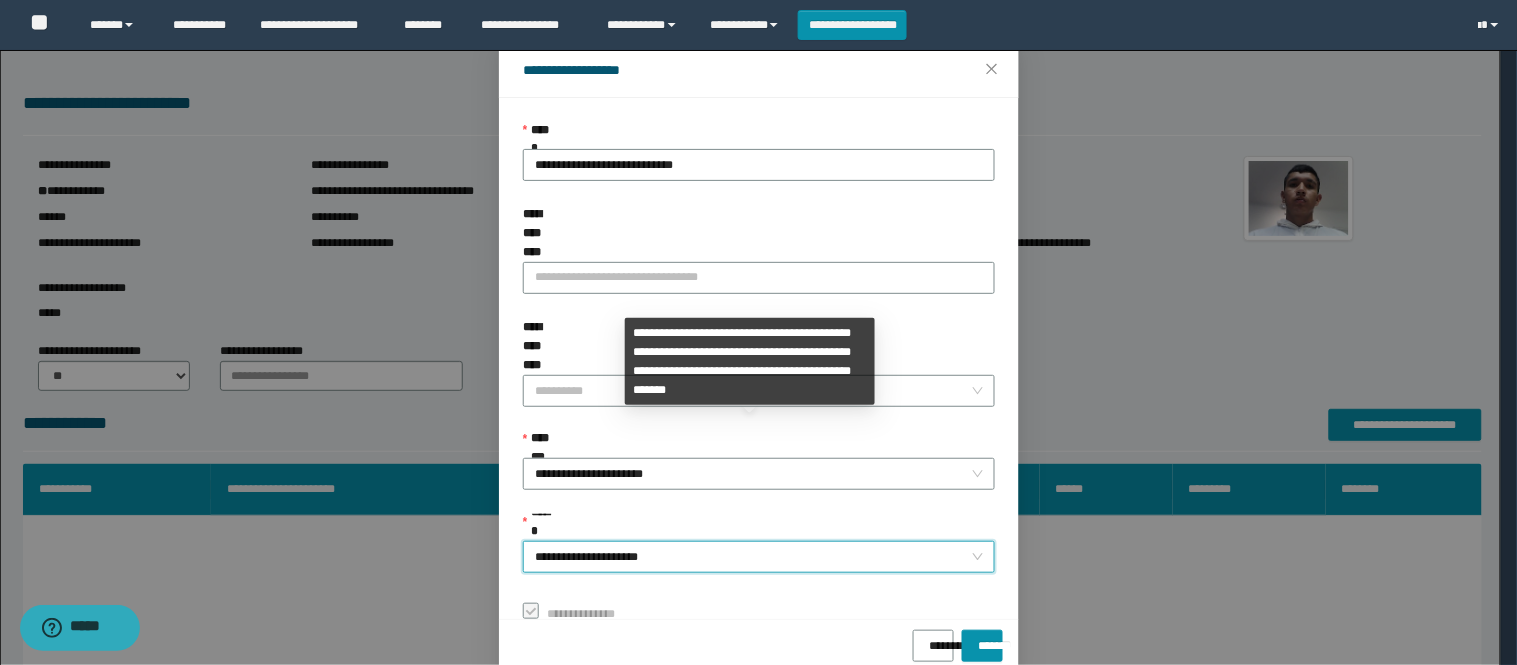 scroll, scrollTop: 87, scrollLeft: 0, axis: vertical 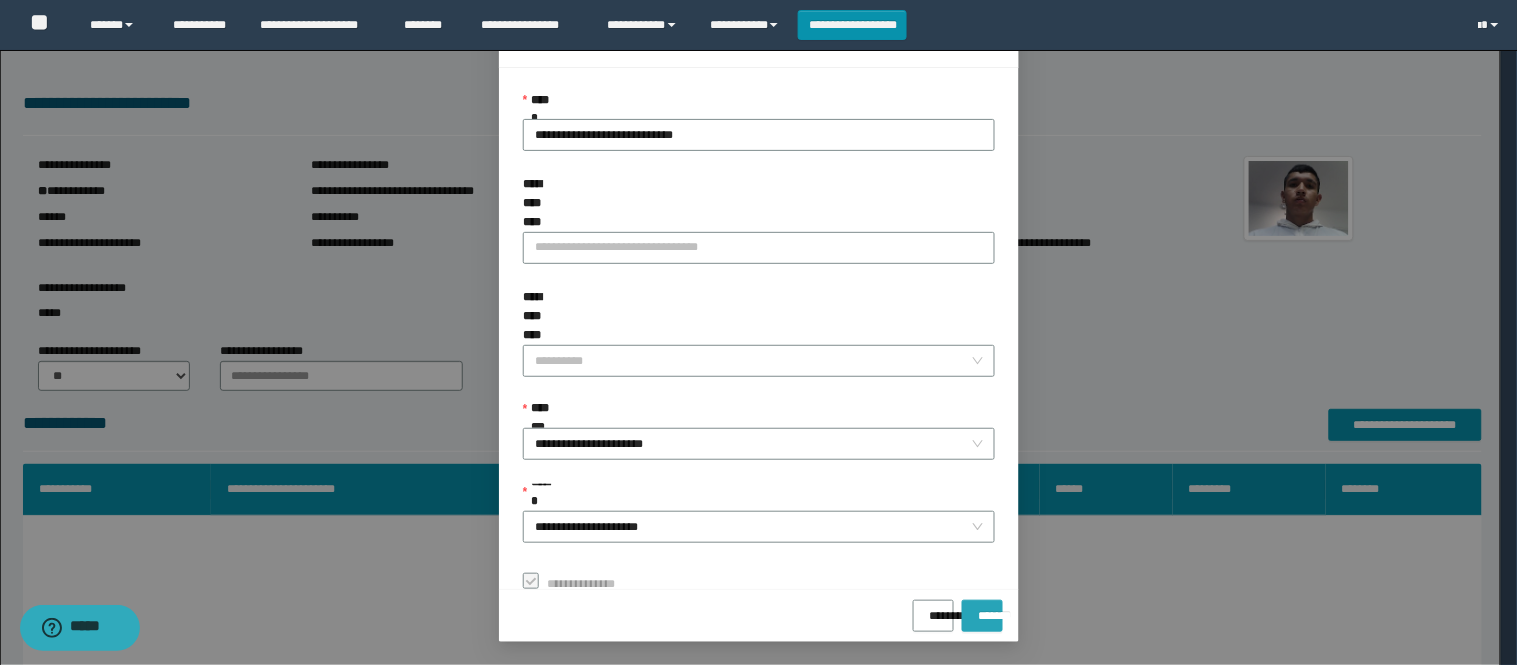 drag, startPoint x: 955, startPoint y: 617, endPoint x: 947, endPoint y: 590, distance: 28.160255 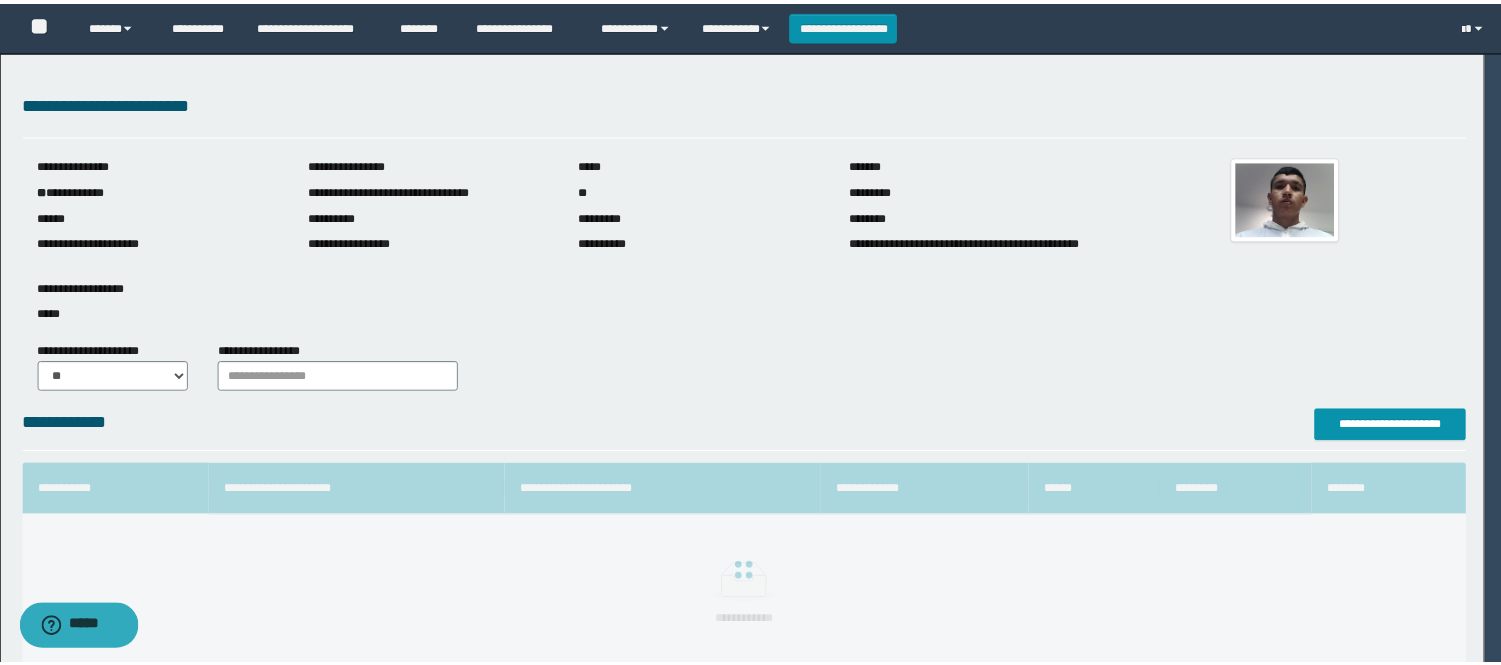scroll, scrollTop: 41, scrollLeft: 0, axis: vertical 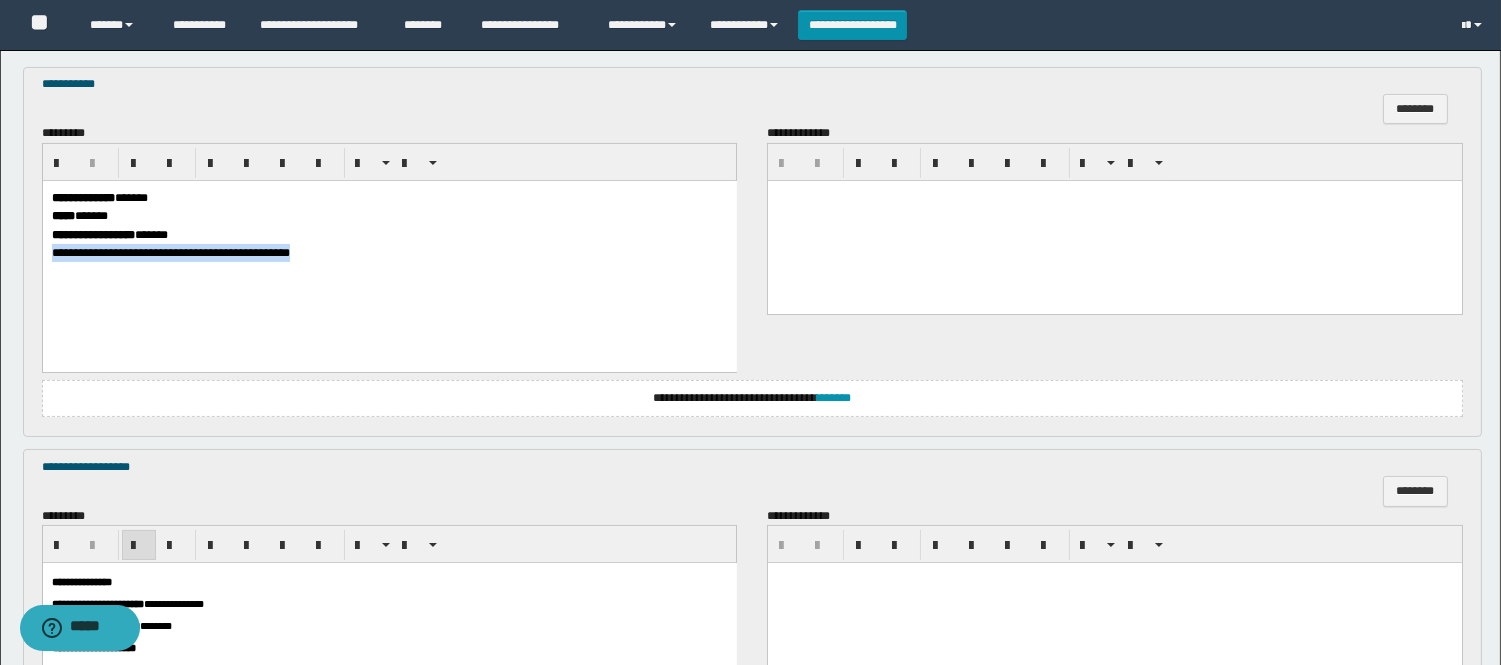 drag, startPoint x: 303, startPoint y: 261, endPoint x: 45, endPoint y: 253, distance: 258.124 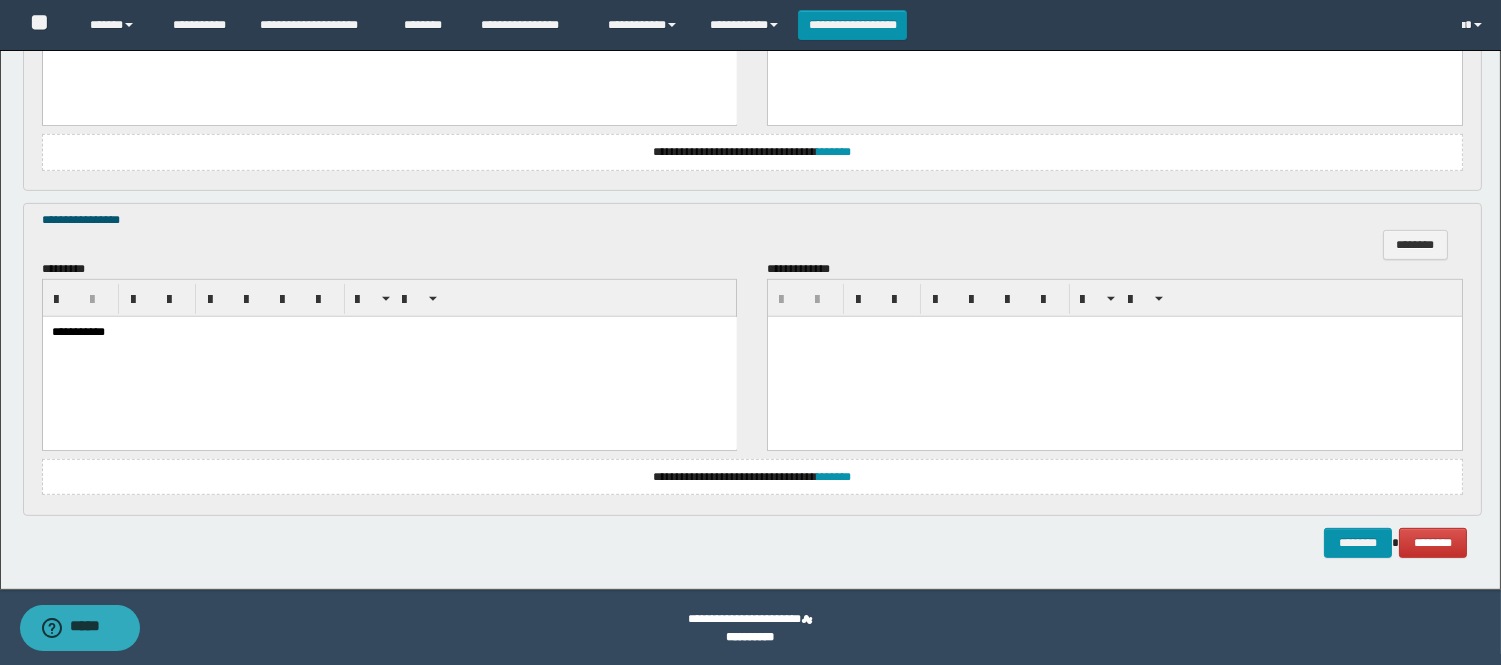 scroll, scrollTop: 1634, scrollLeft: 0, axis: vertical 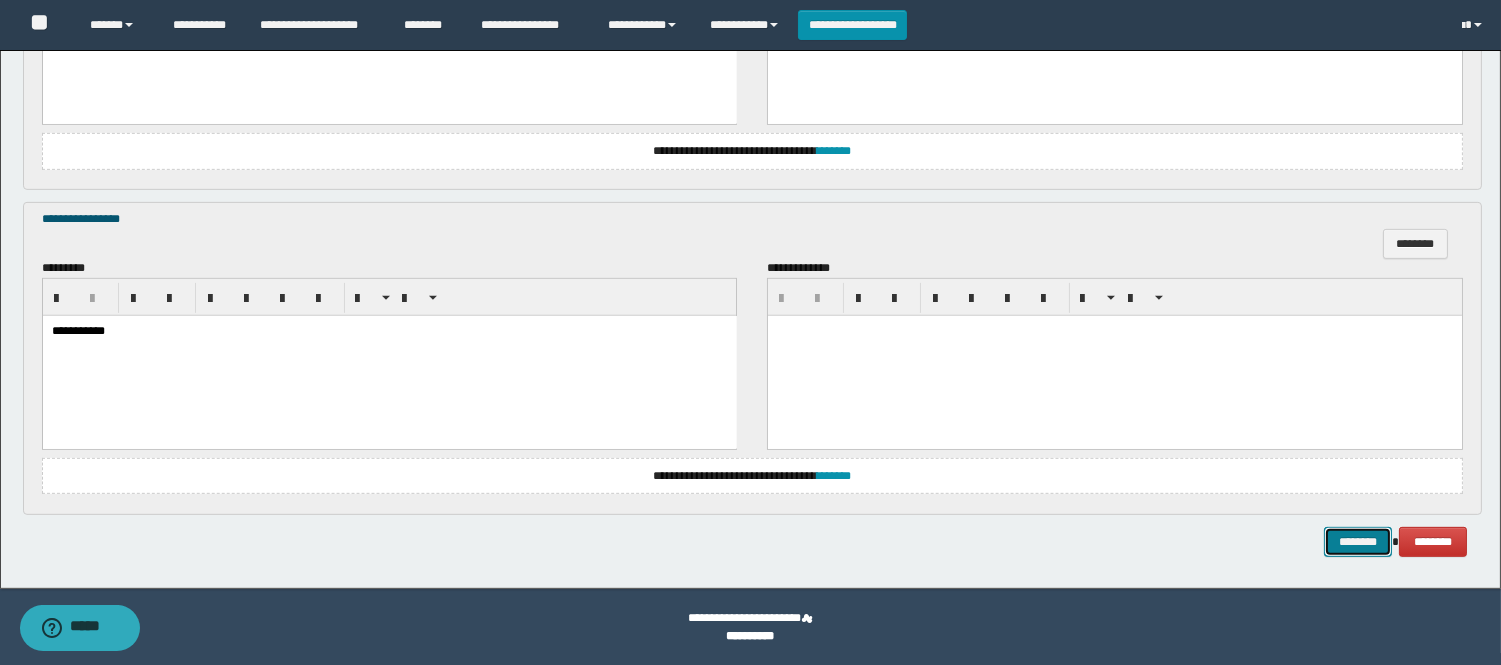 click on "********" at bounding box center [1358, 542] 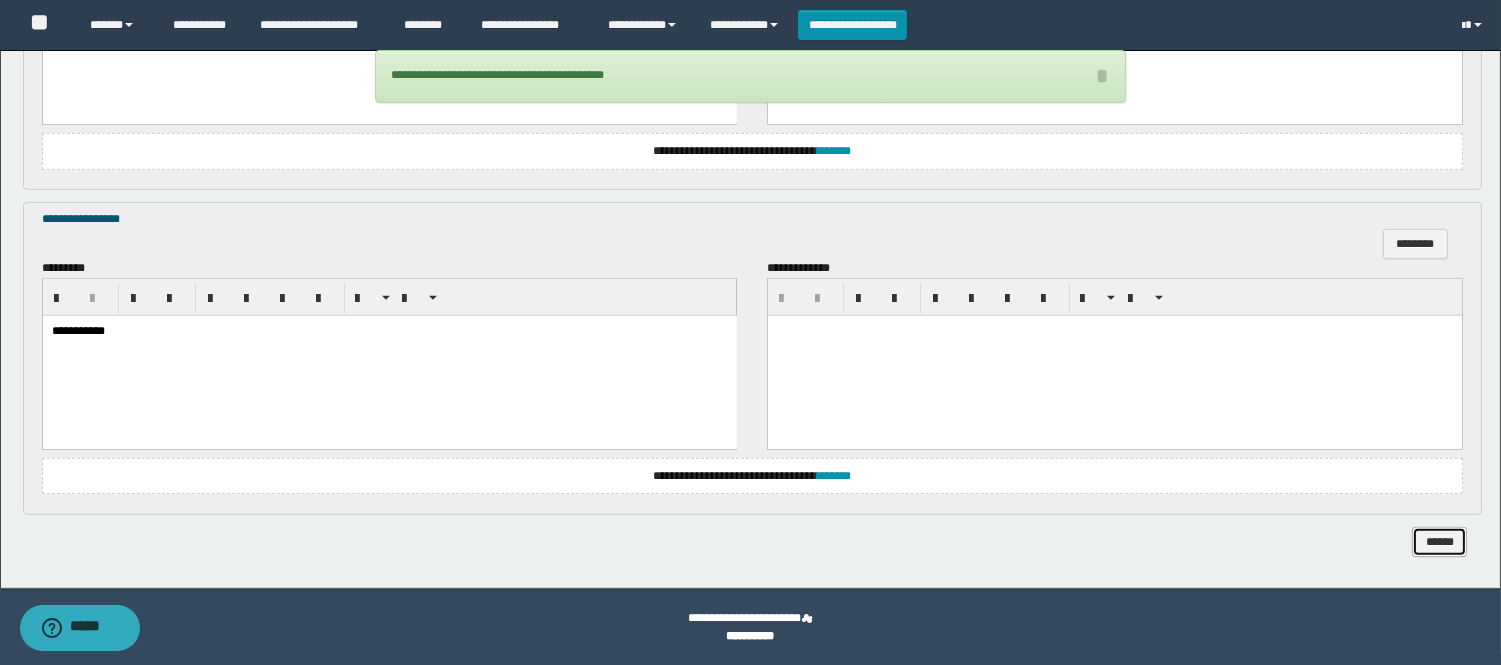 click on "******" at bounding box center [1439, 542] 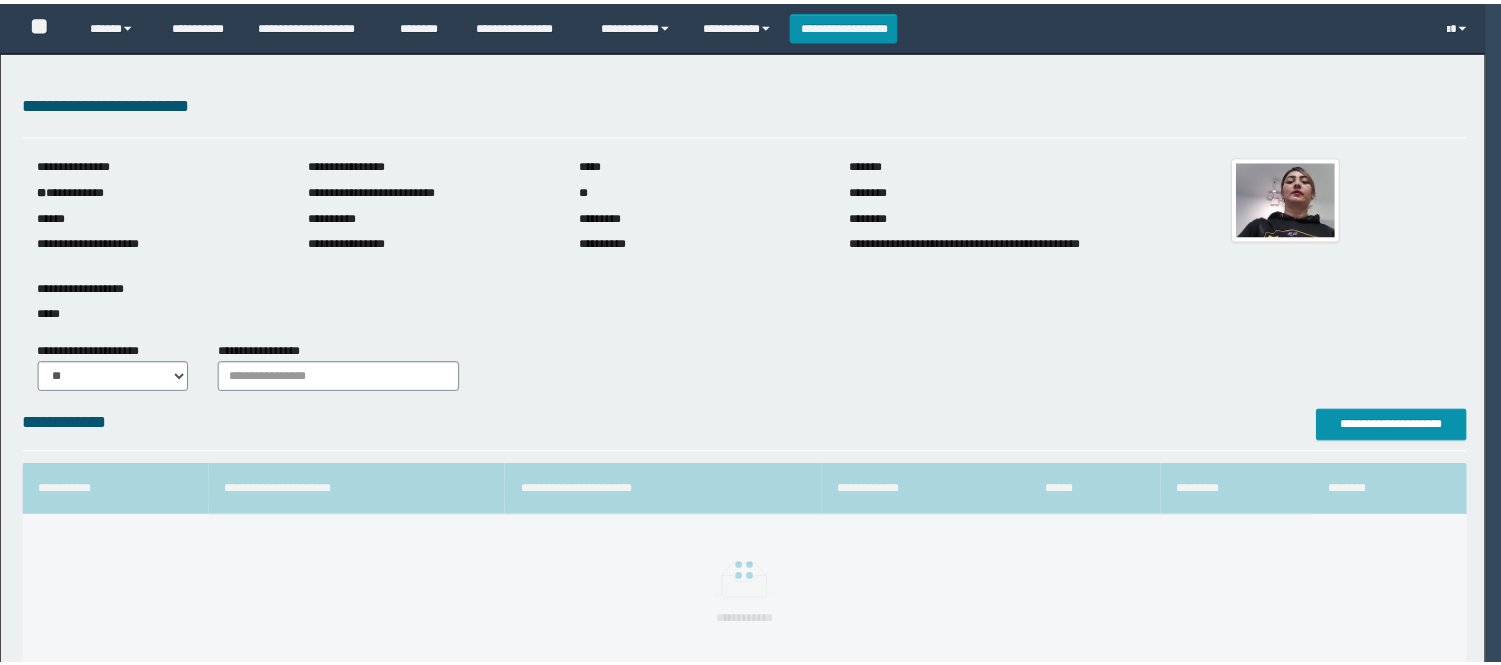 scroll, scrollTop: 0, scrollLeft: 0, axis: both 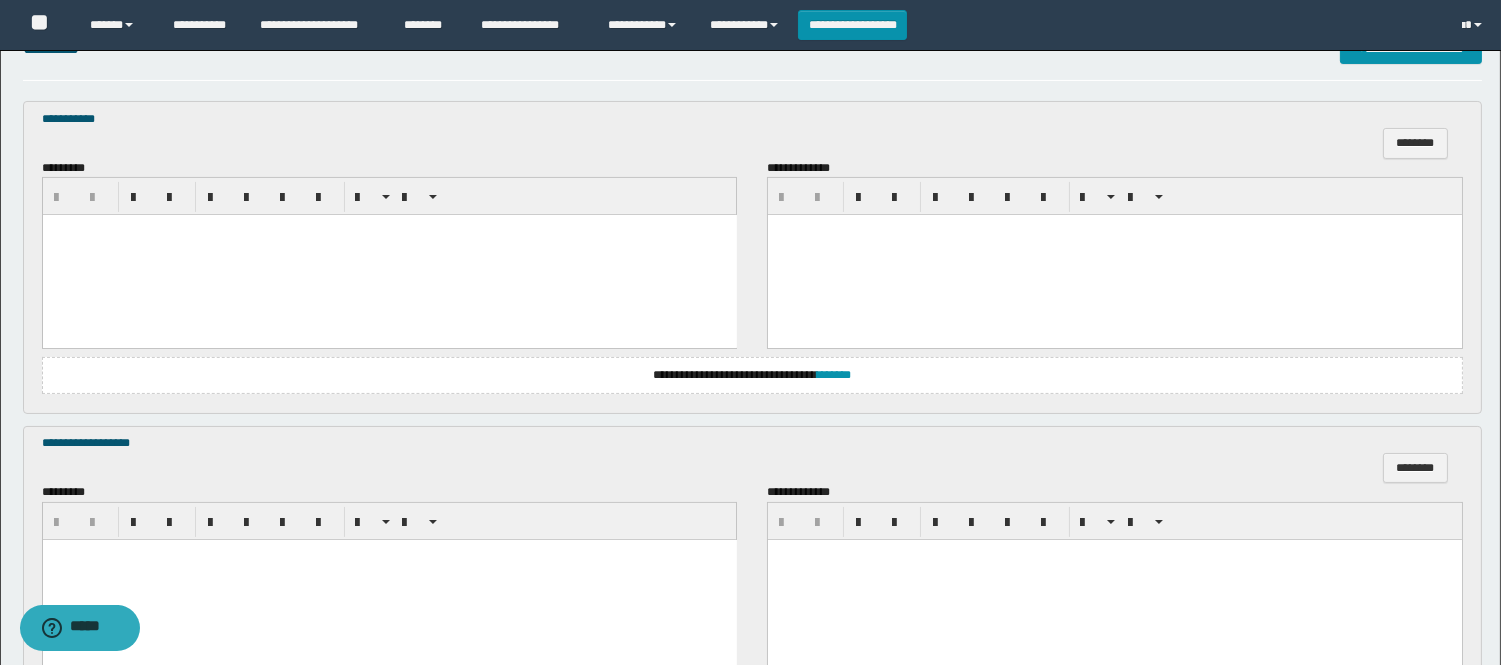 drag, startPoint x: 272, startPoint y: 256, endPoint x: 276, endPoint y: 221, distance: 35.22783 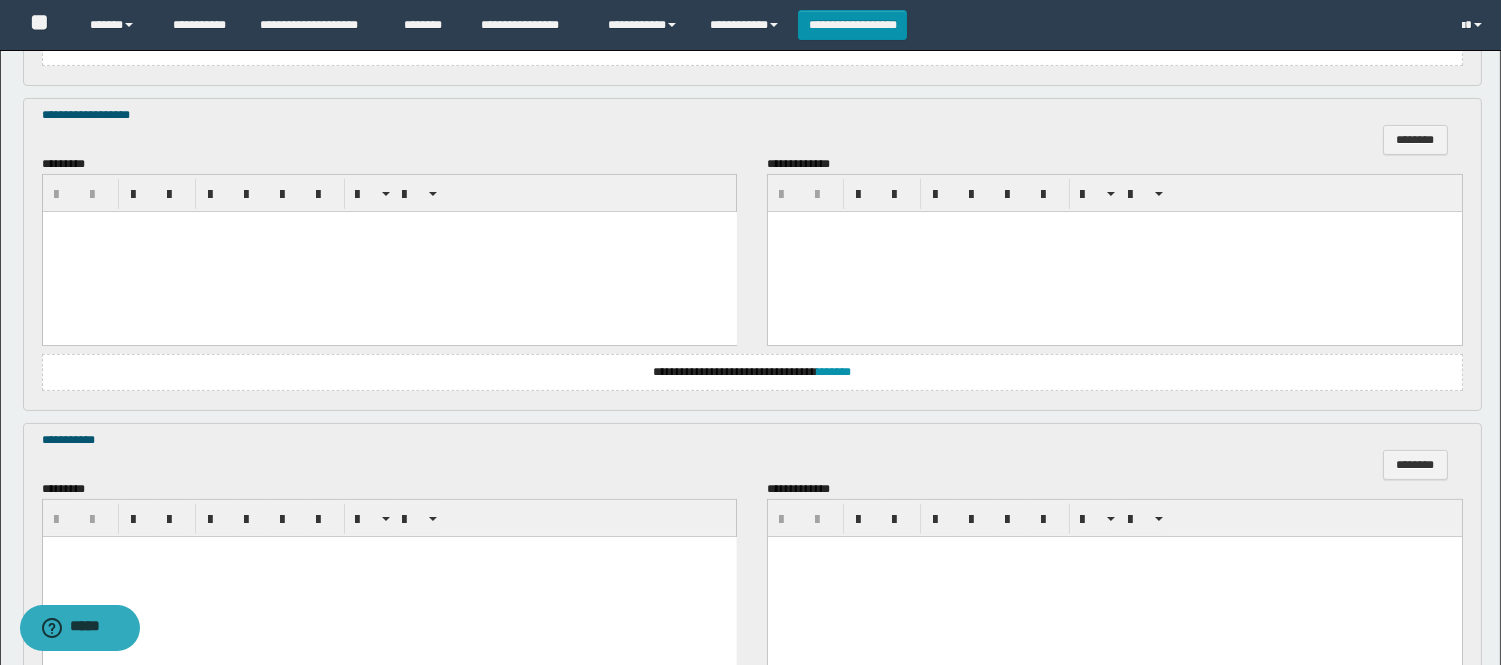 scroll, scrollTop: 1111, scrollLeft: 0, axis: vertical 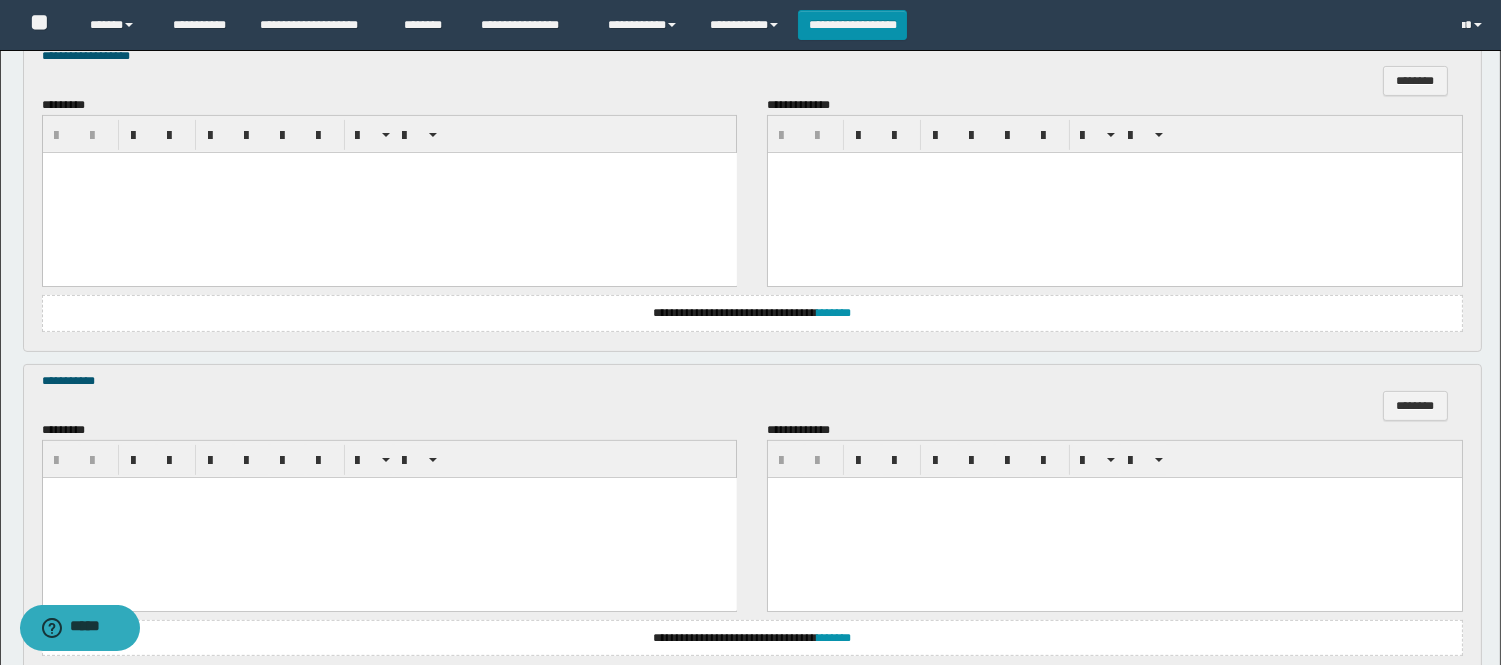 click at bounding box center [389, 193] 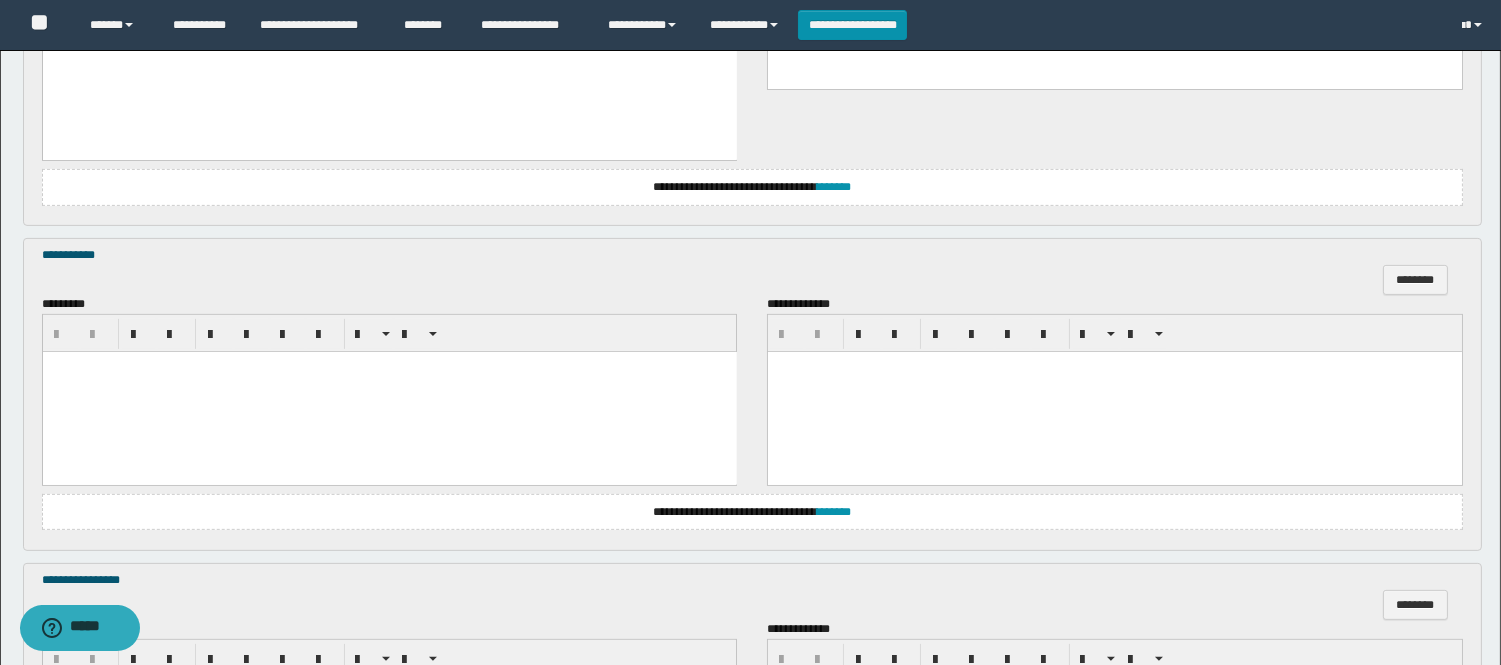 scroll, scrollTop: 1444, scrollLeft: 0, axis: vertical 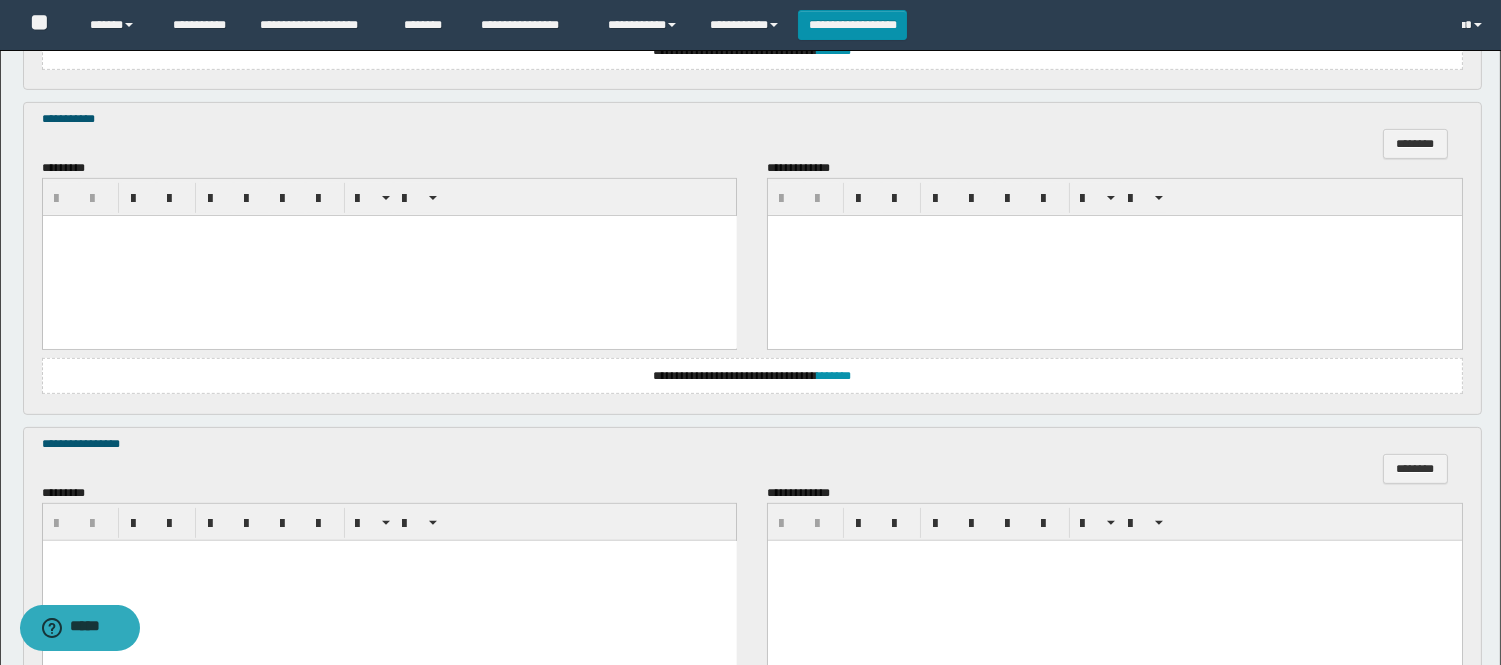 click at bounding box center [389, 256] 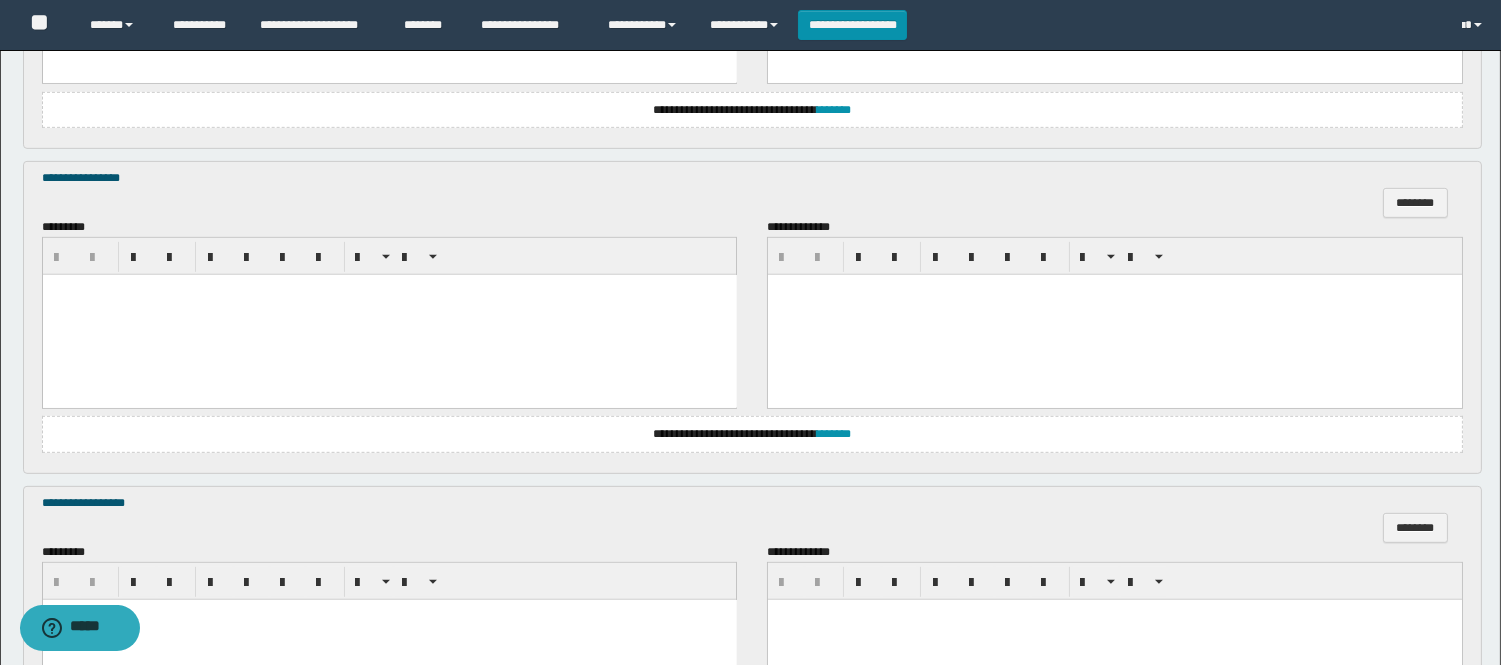 scroll, scrollTop: 1777, scrollLeft: 0, axis: vertical 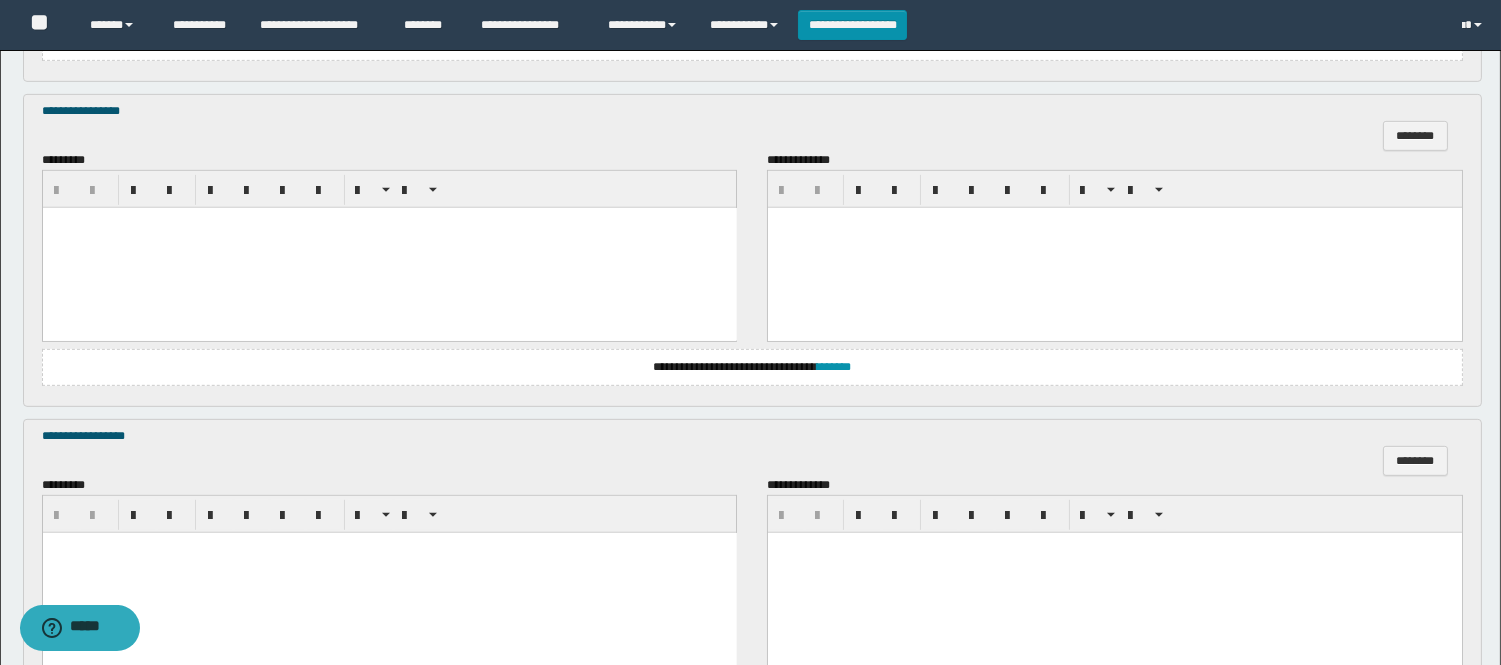 click at bounding box center [389, 247] 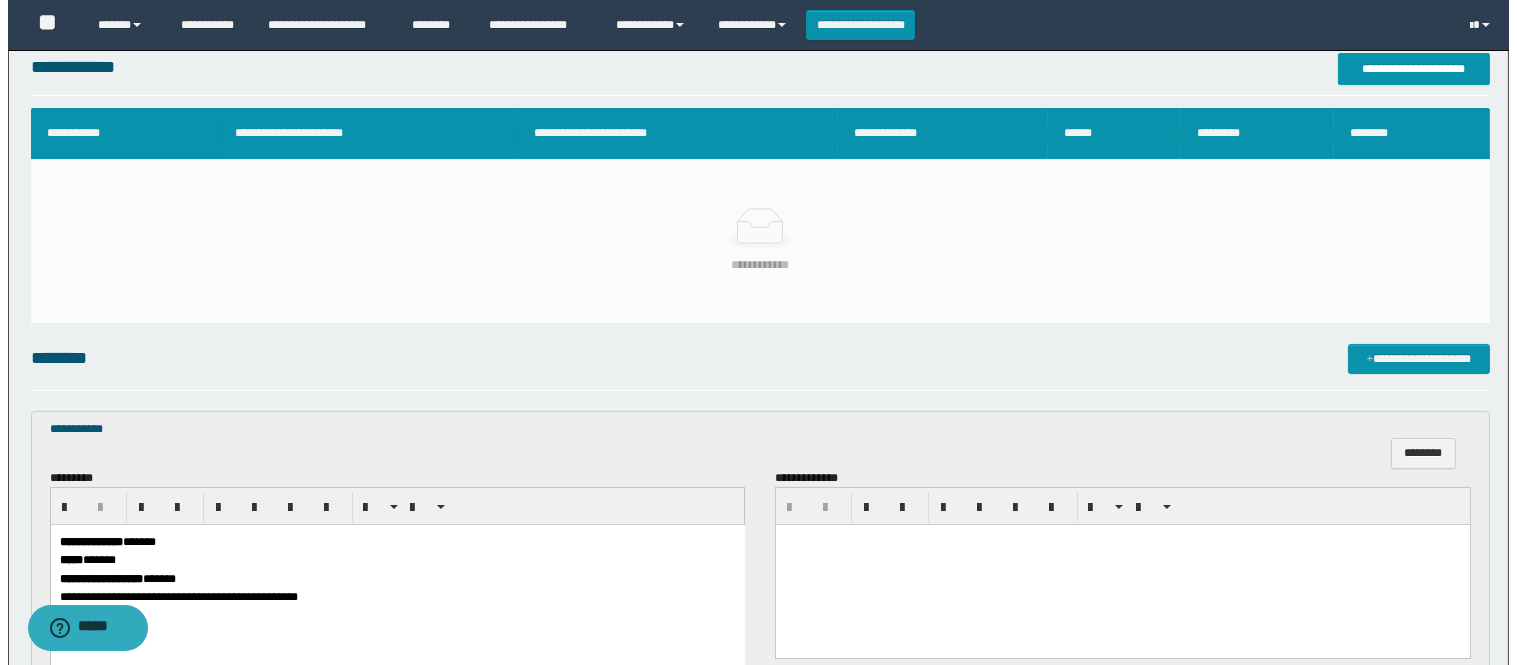 scroll, scrollTop: 0, scrollLeft: 0, axis: both 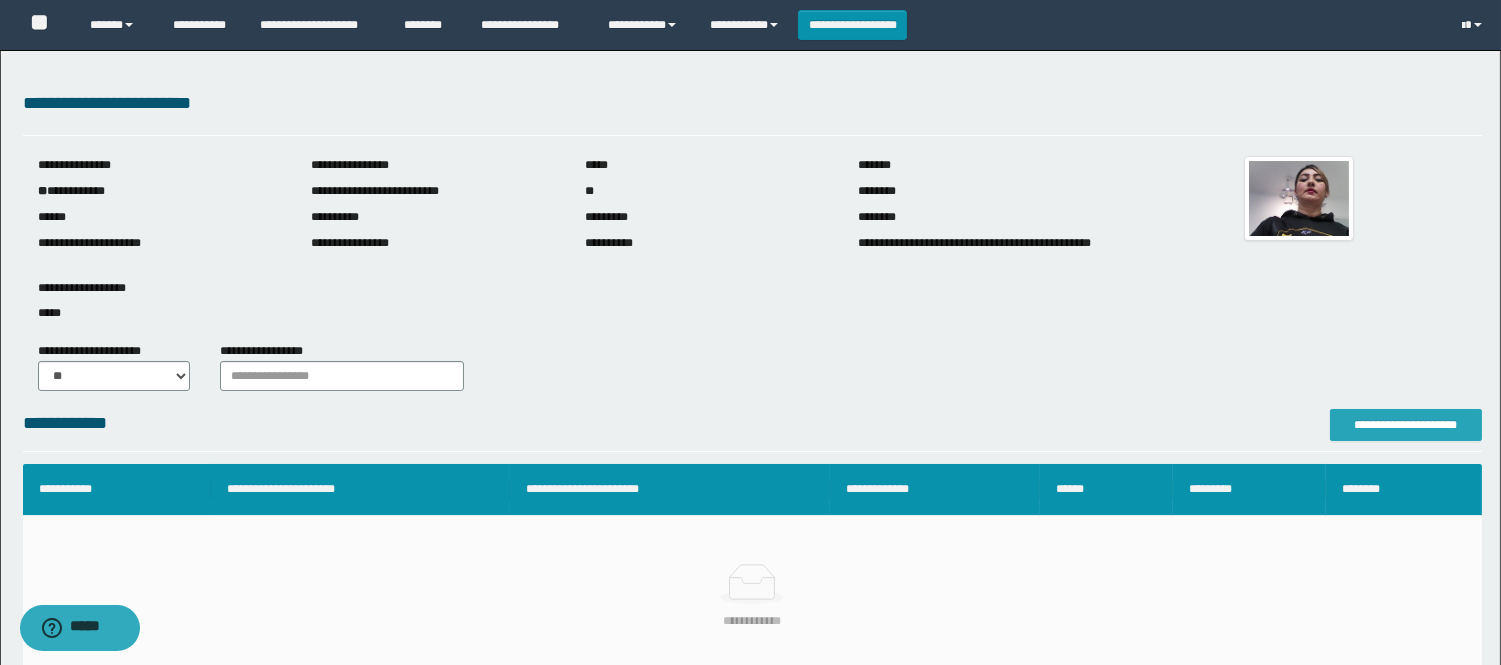 click on "**********" at bounding box center (1406, 425) 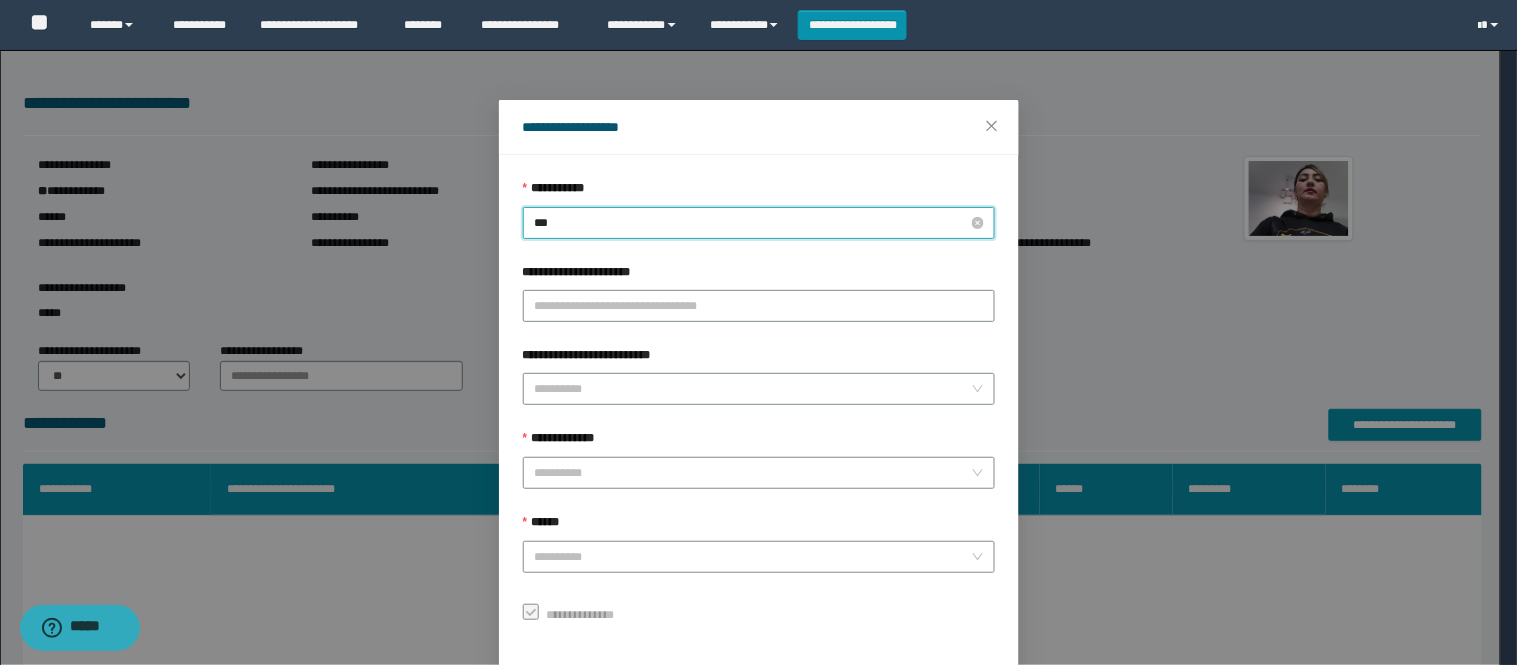 type on "****" 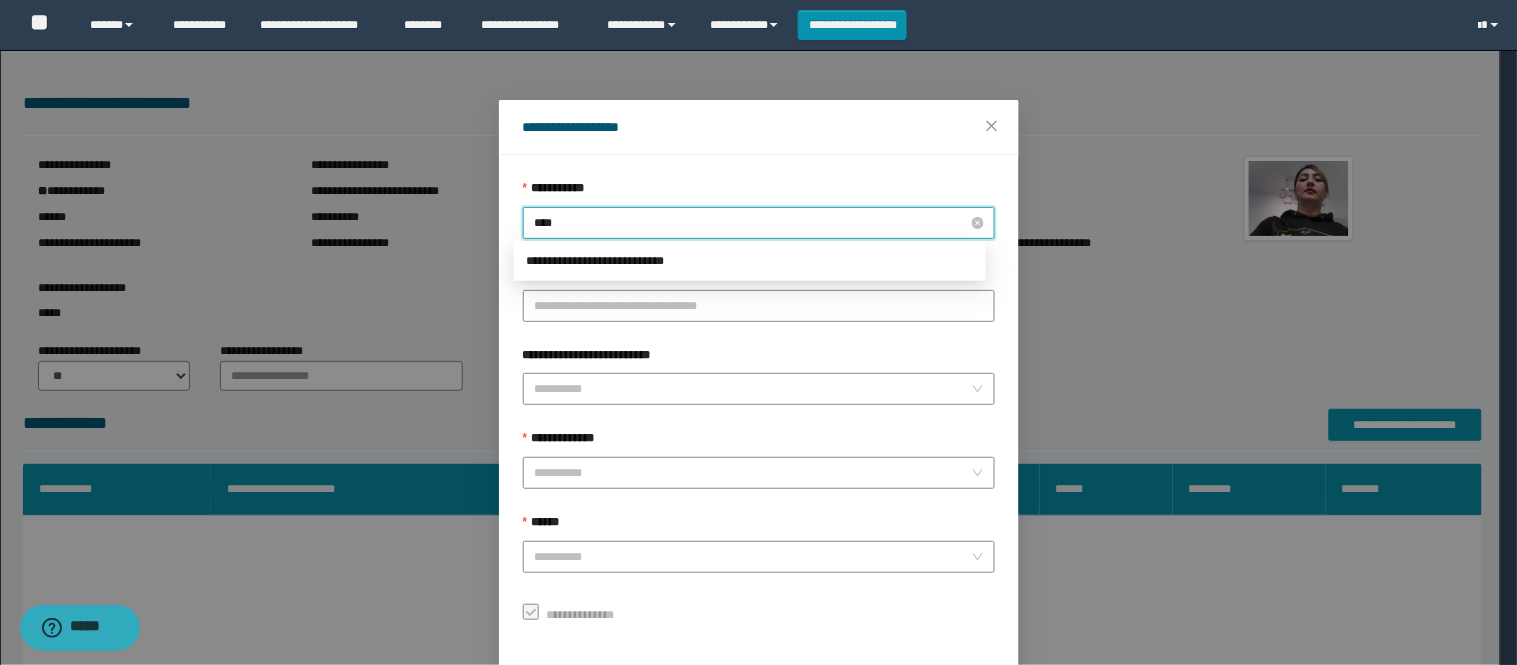 drag, startPoint x: 542, startPoint y: 220, endPoint x: 555, endPoint y: 237, distance: 21.400934 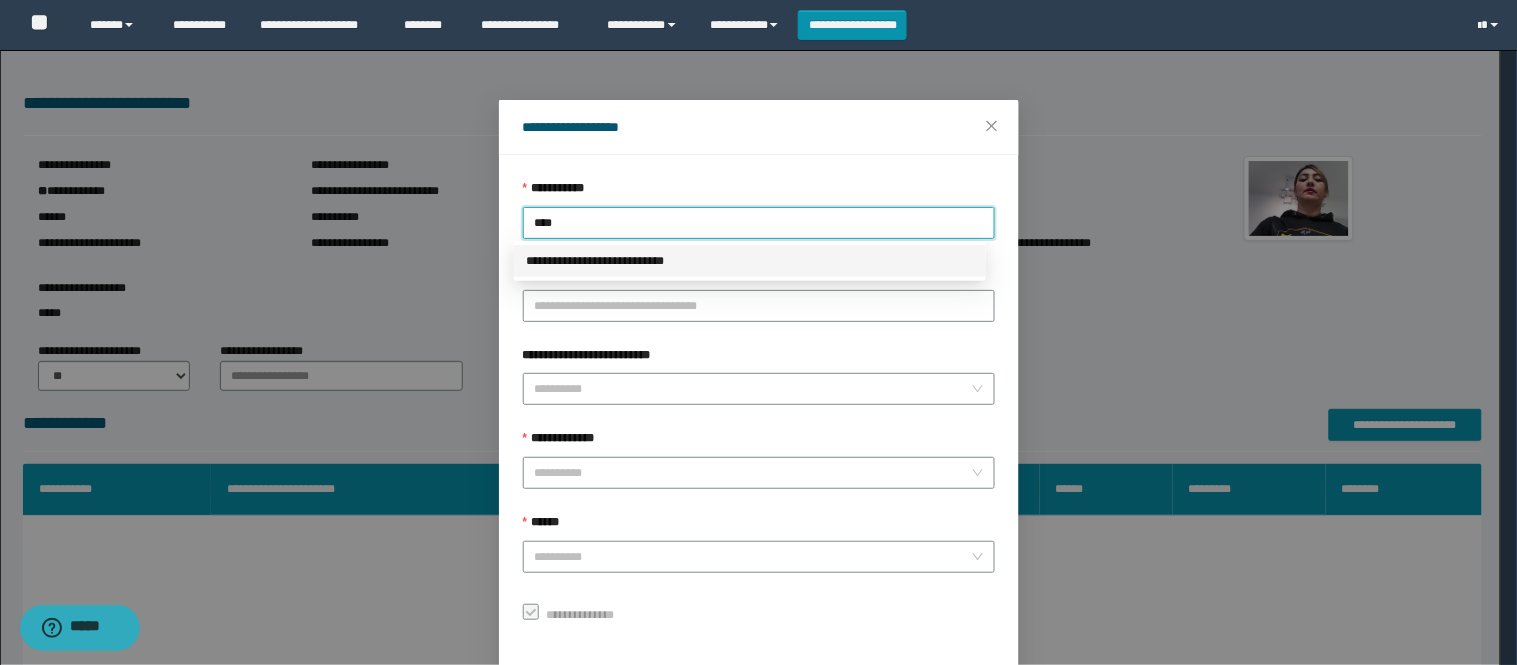 click on "**********" at bounding box center (750, 261) 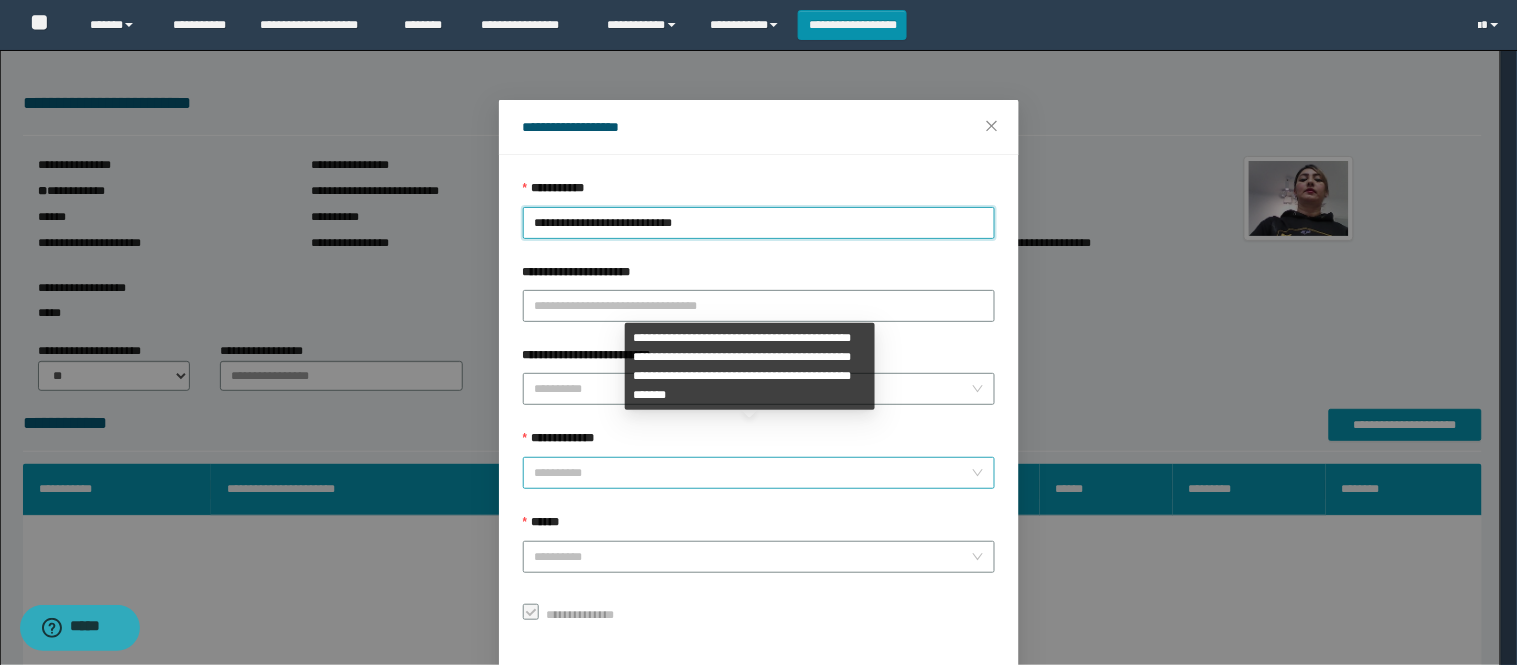 click on "**********" at bounding box center [753, 473] 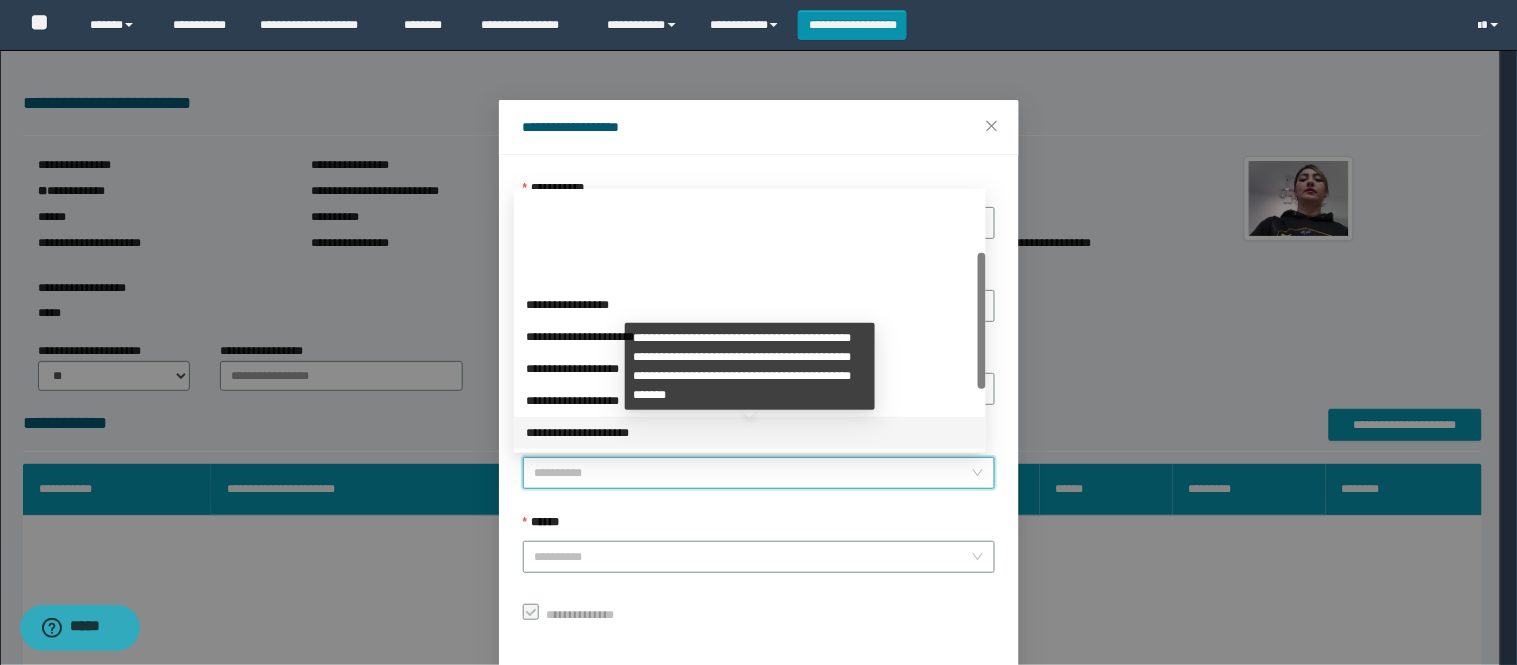 scroll, scrollTop: 224, scrollLeft: 0, axis: vertical 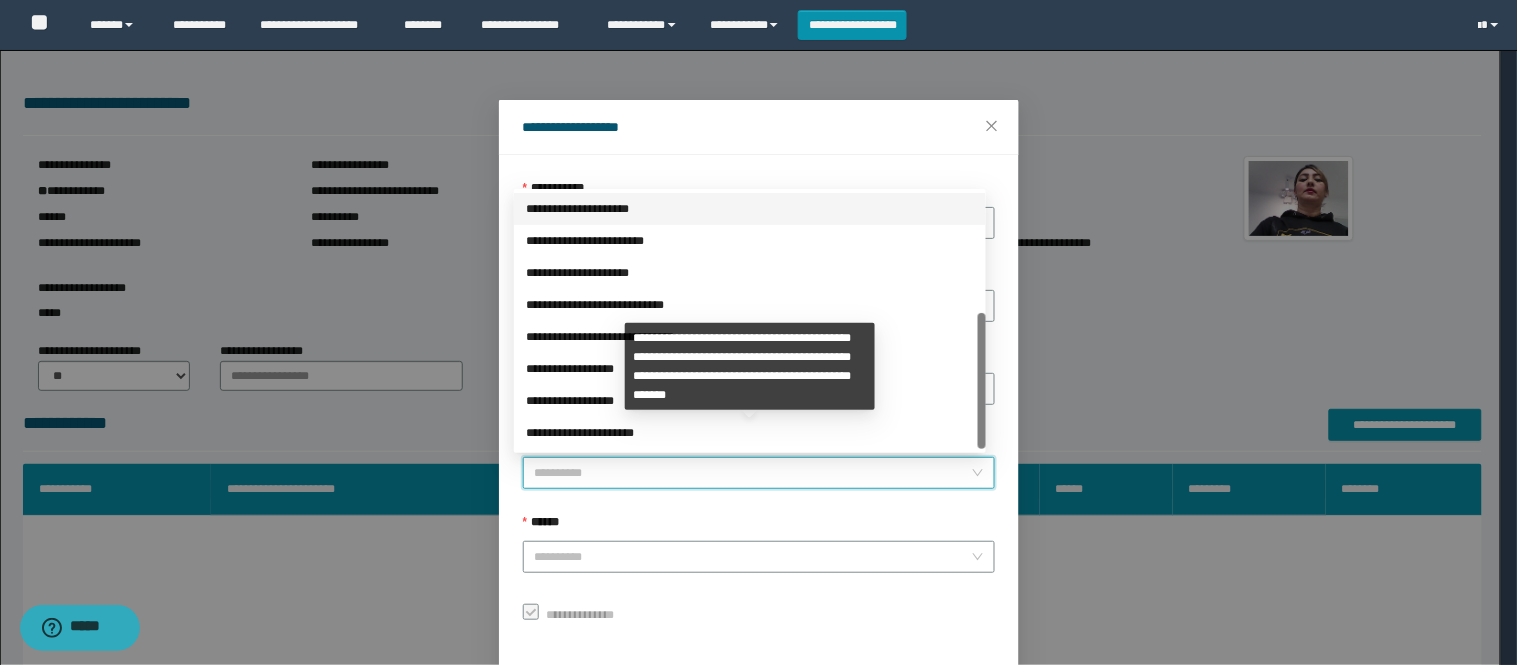 click on "**********" at bounding box center (750, 433) 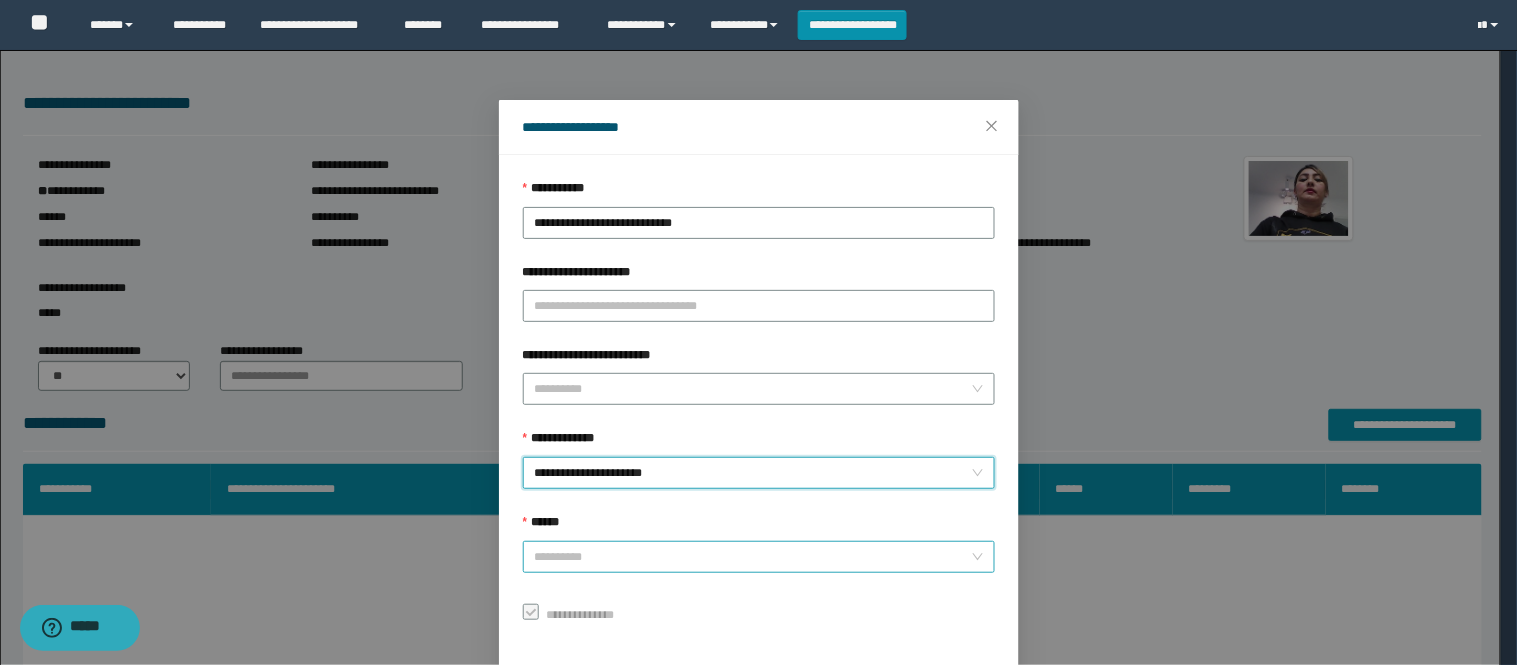 click on "******" at bounding box center (753, 557) 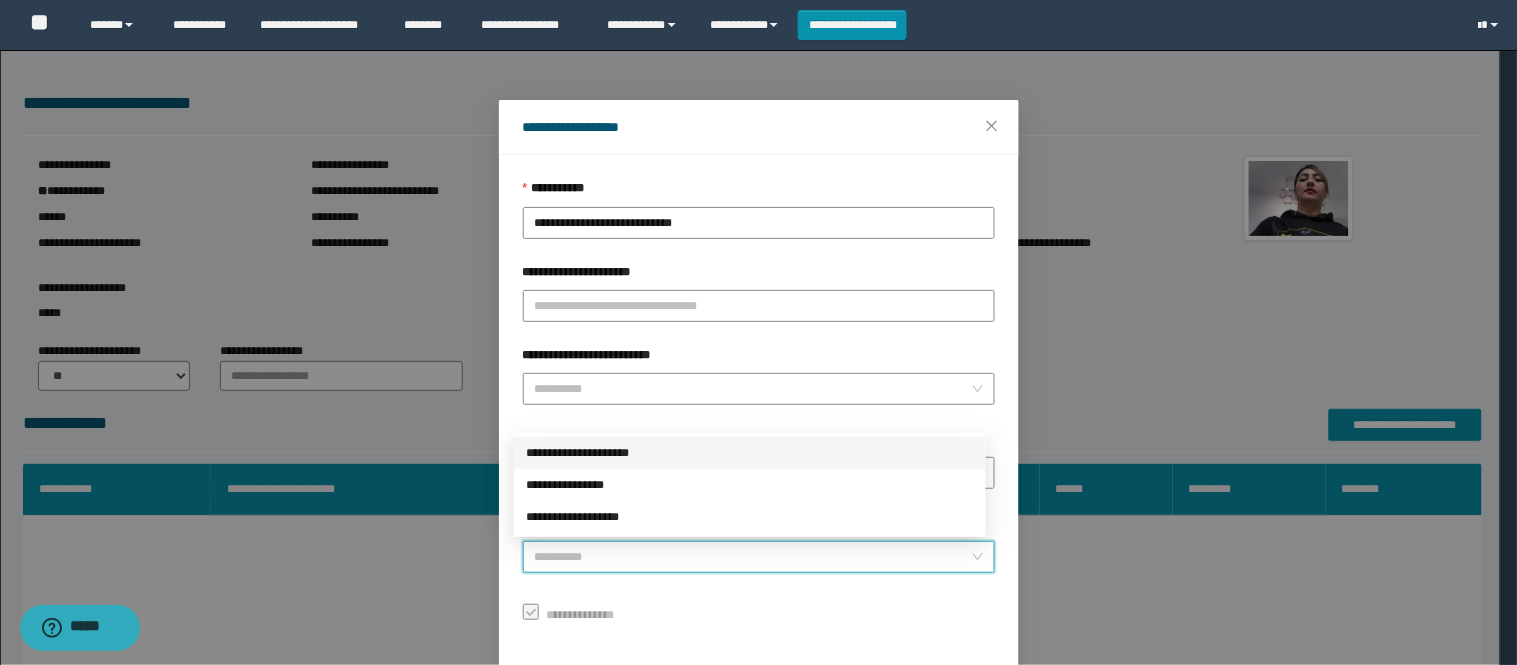 click on "**********" at bounding box center [750, 453] 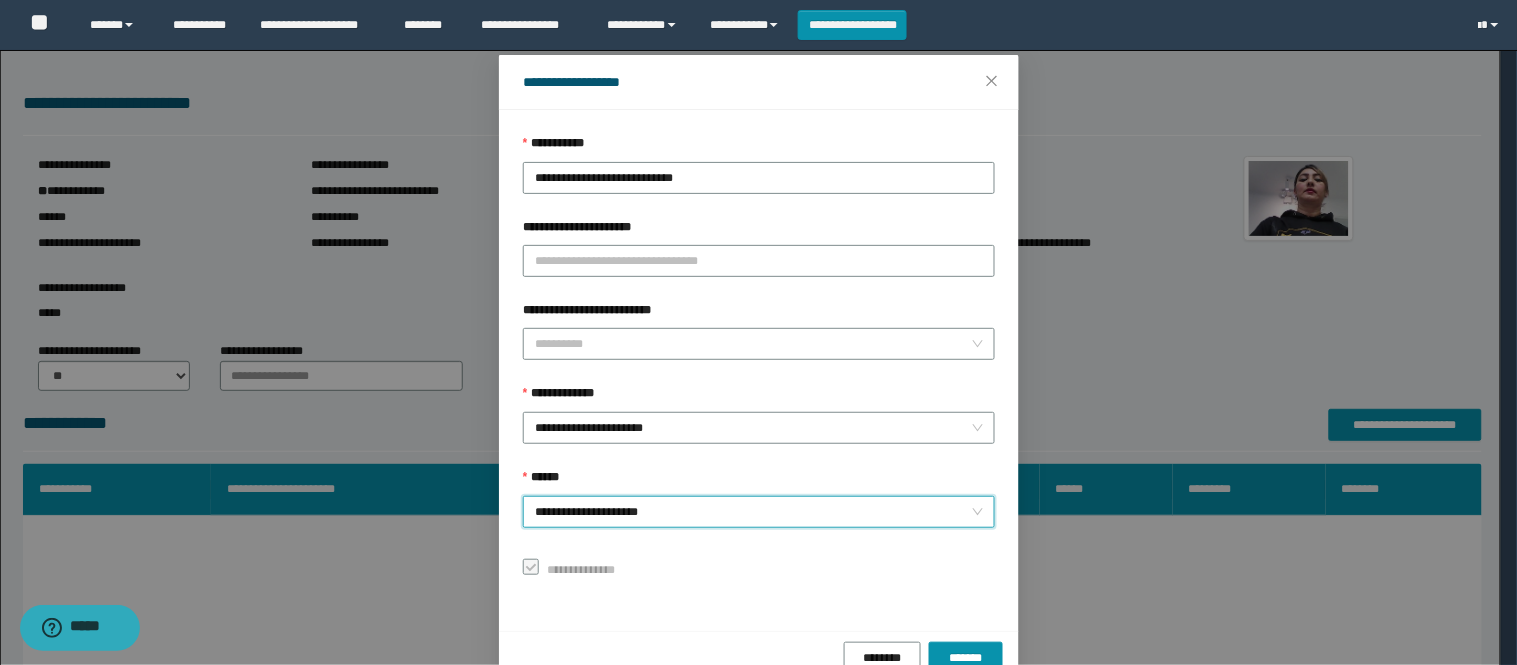 scroll, scrollTop: 87, scrollLeft: 0, axis: vertical 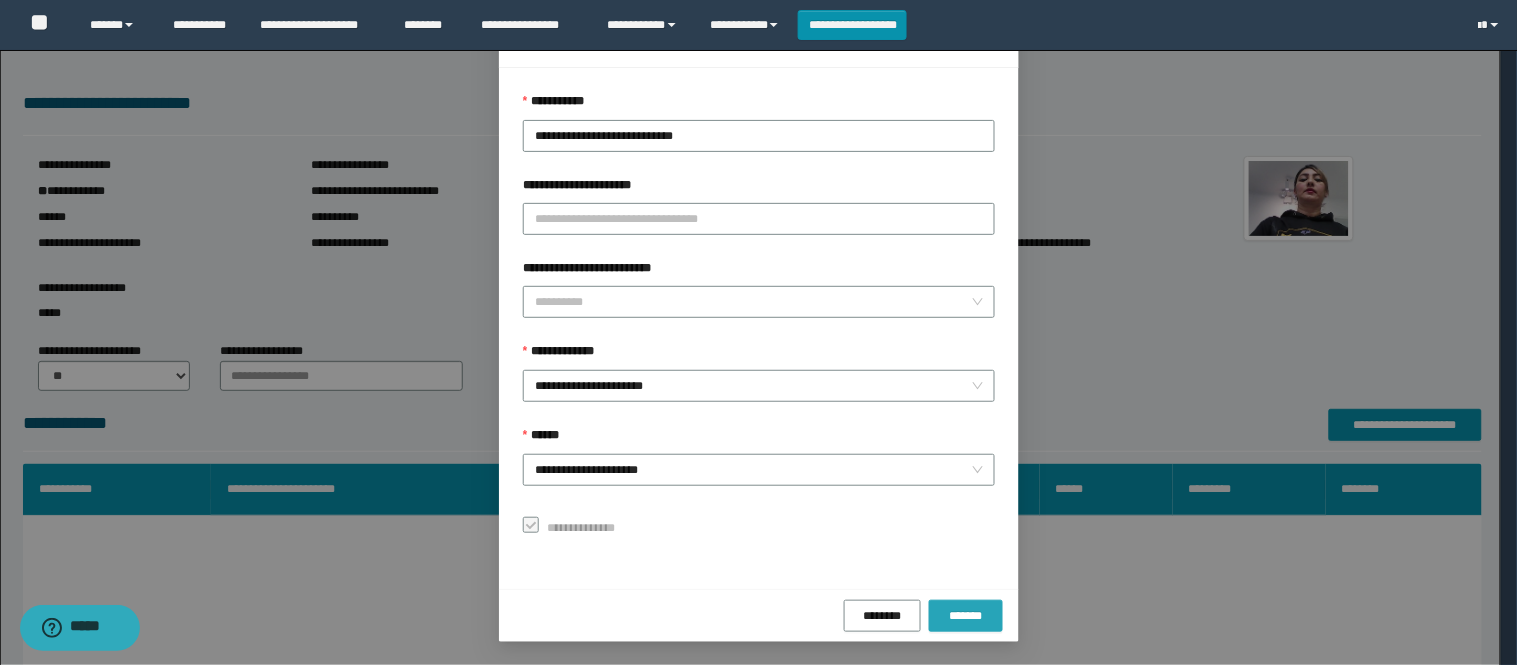 click on "*******" at bounding box center (966, 616) 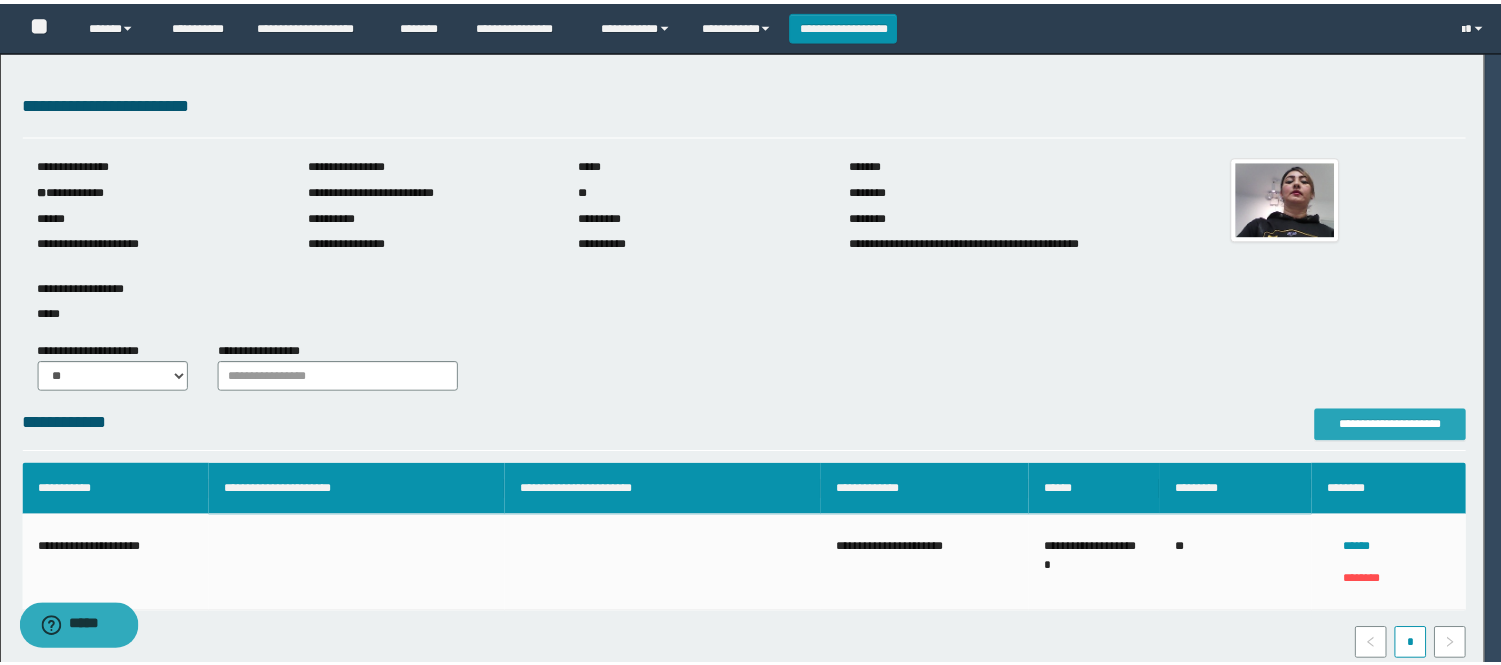 scroll, scrollTop: 0, scrollLeft: 0, axis: both 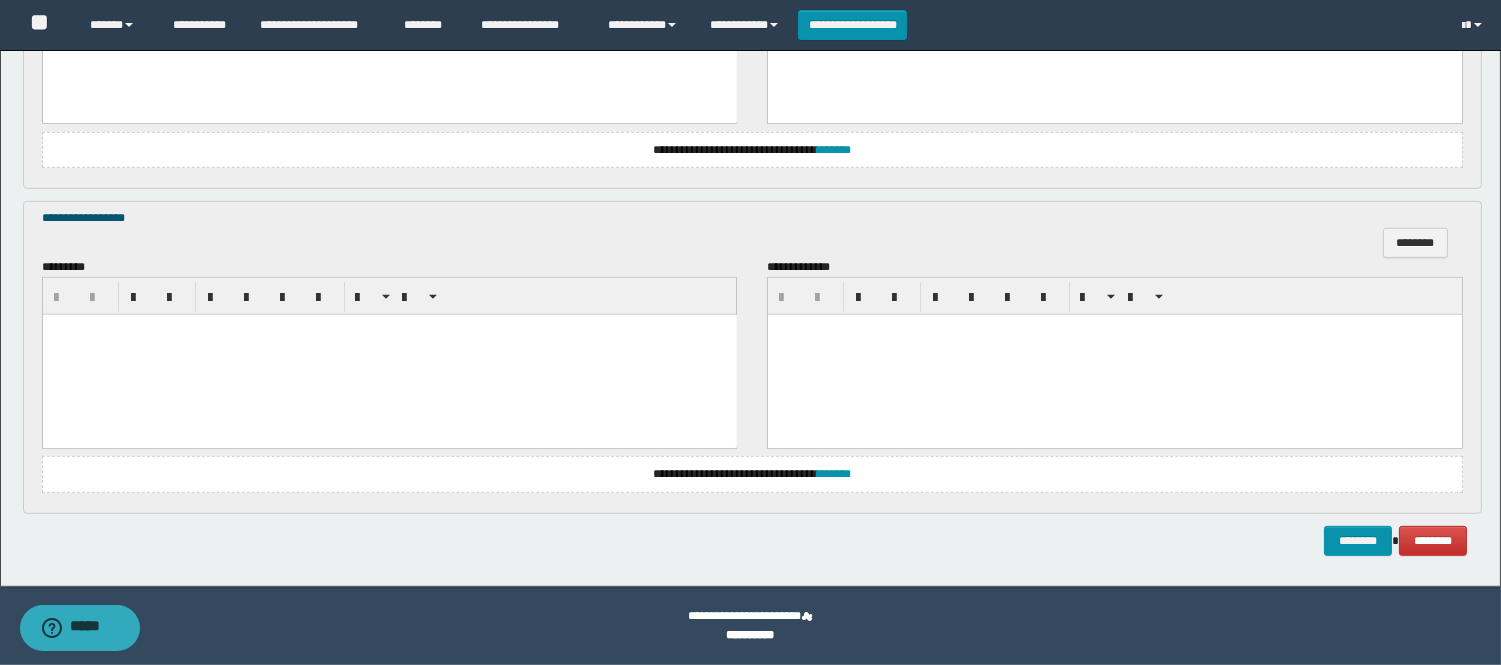 paste 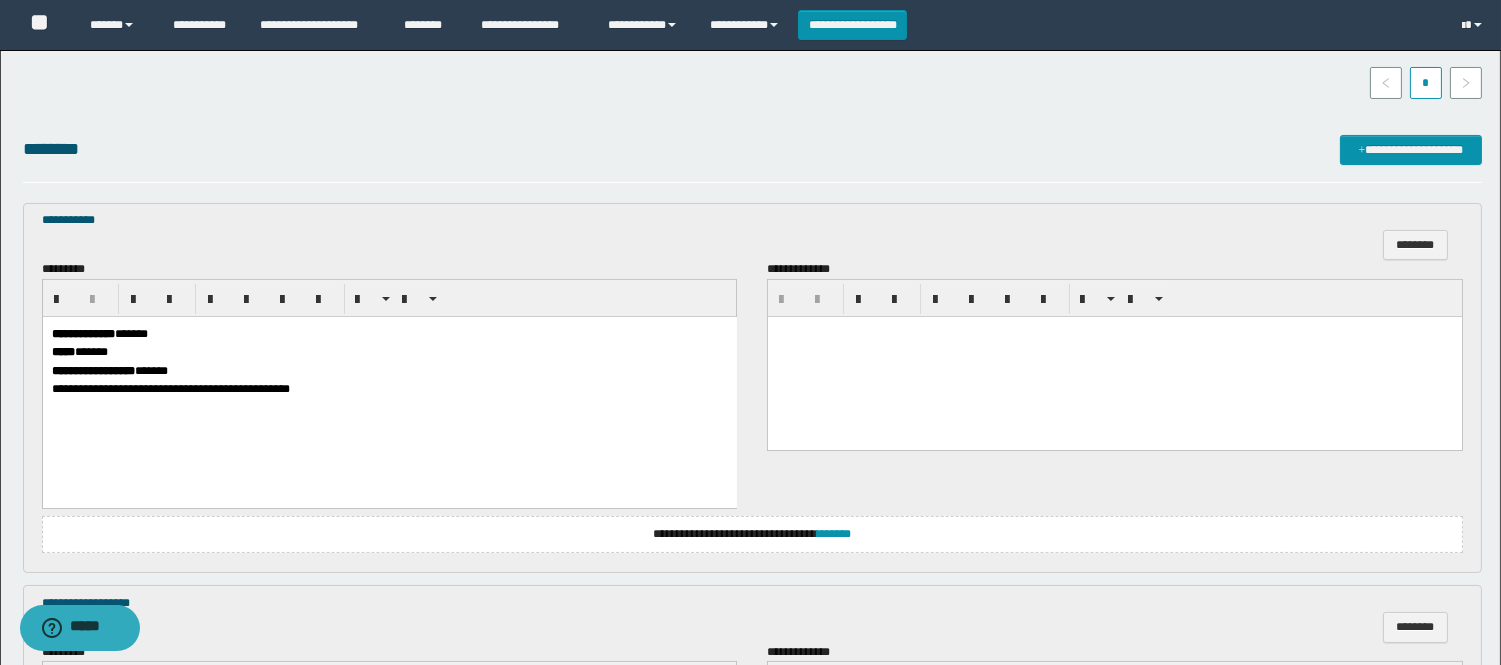 scroll, scrollTop: 666, scrollLeft: 0, axis: vertical 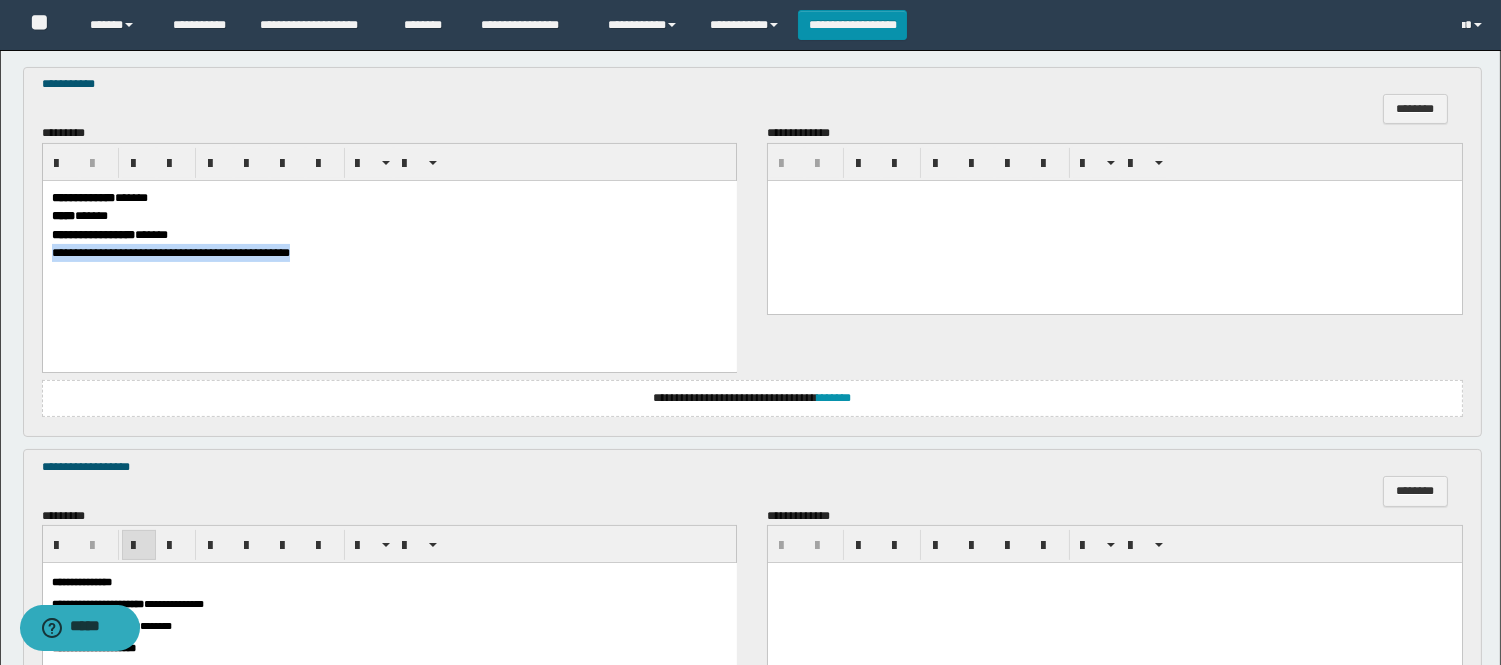 drag, startPoint x: 296, startPoint y: 260, endPoint x: 47, endPoint y: 251, distance: 249.1626 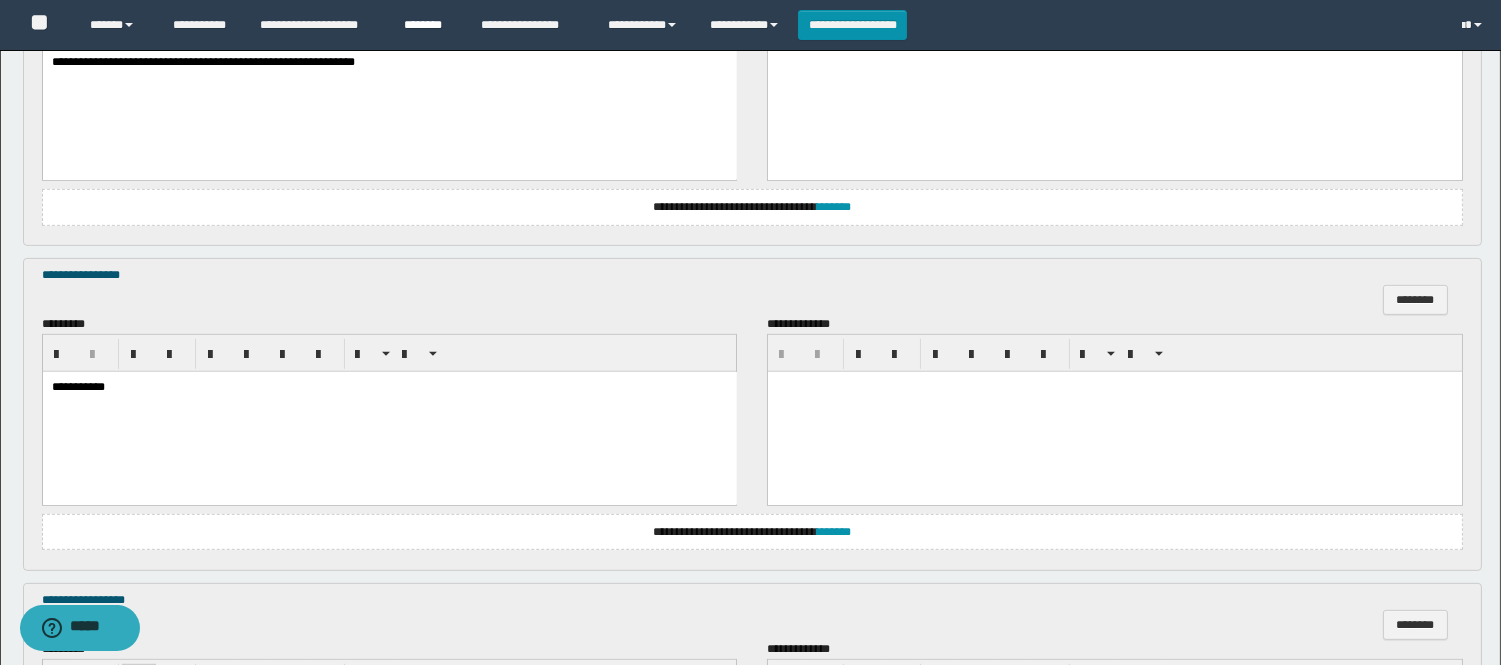 scroll, scrollTop: 1533, scrollLeft: 0, axis: vertical 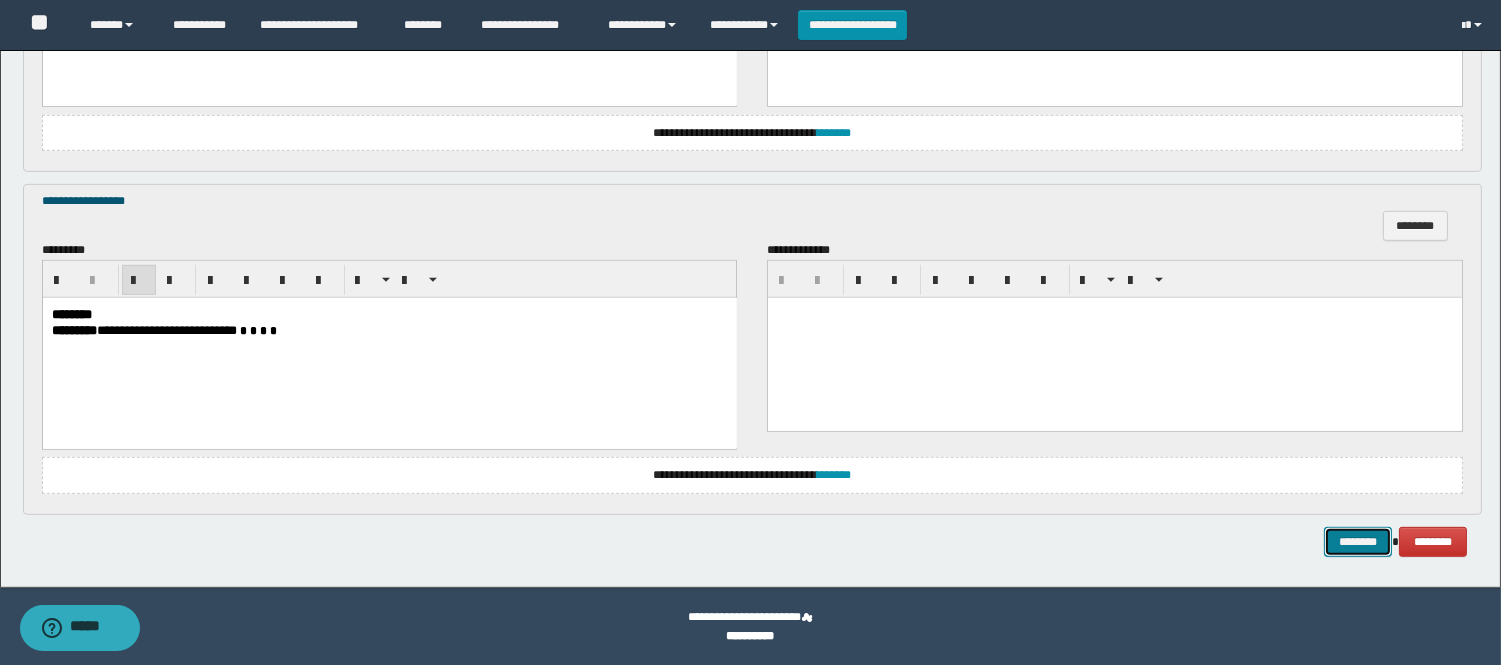 click on "********" at bounding box center [1358, 542] 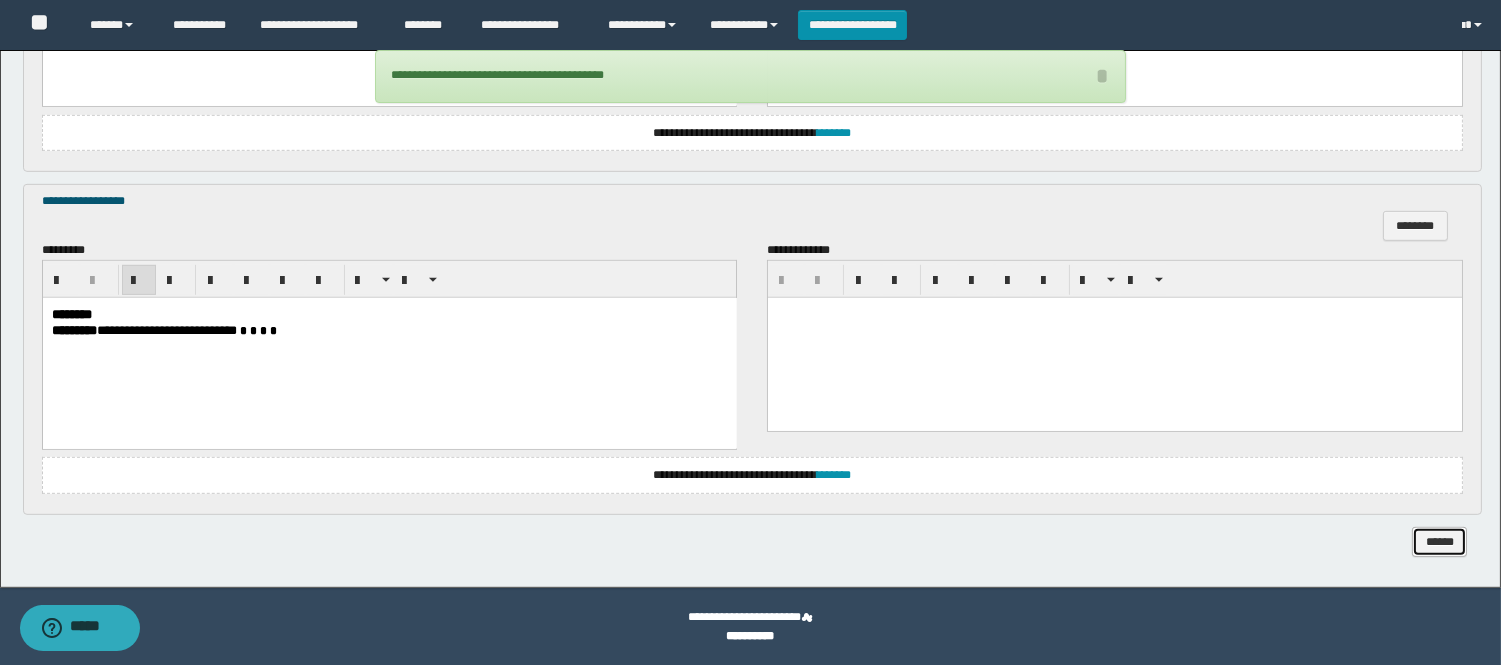 click on "******" at bounding box center (1439, 542) 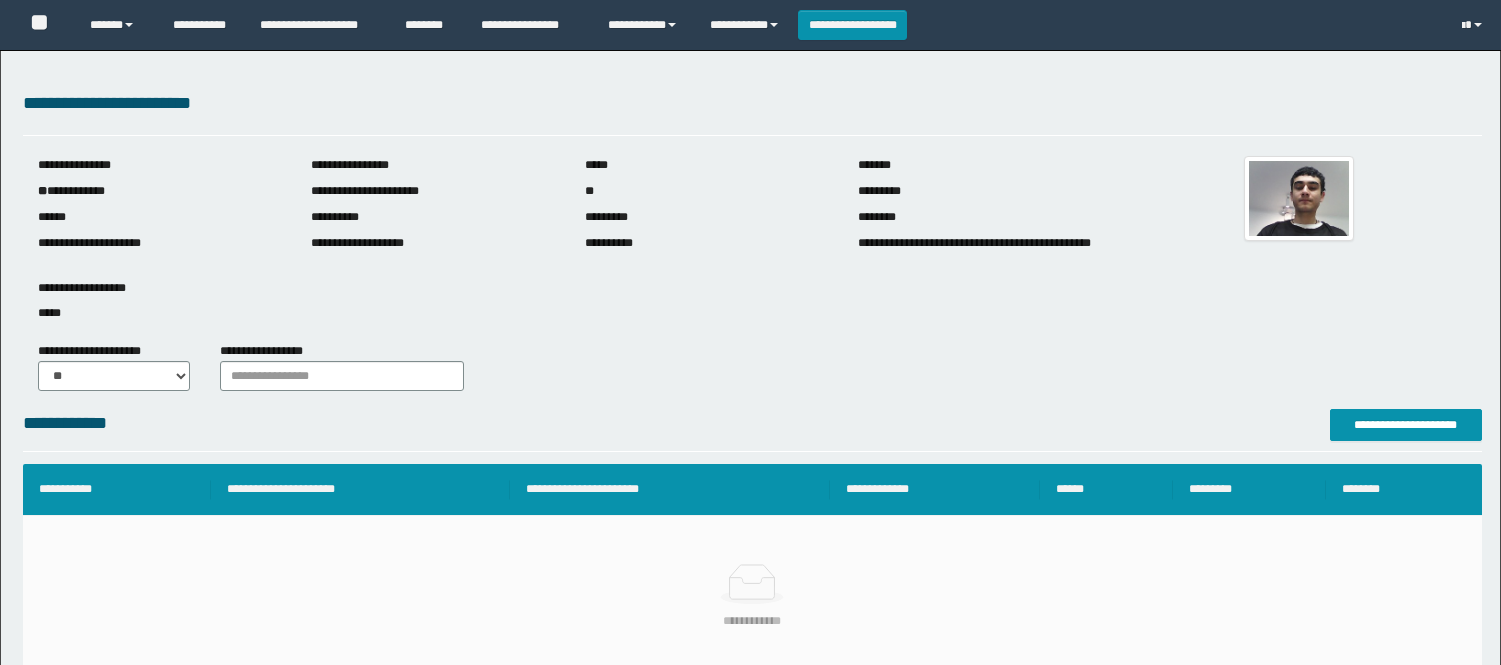 scroll, scrollTop: 0, scrollLeft: 0, axis: both 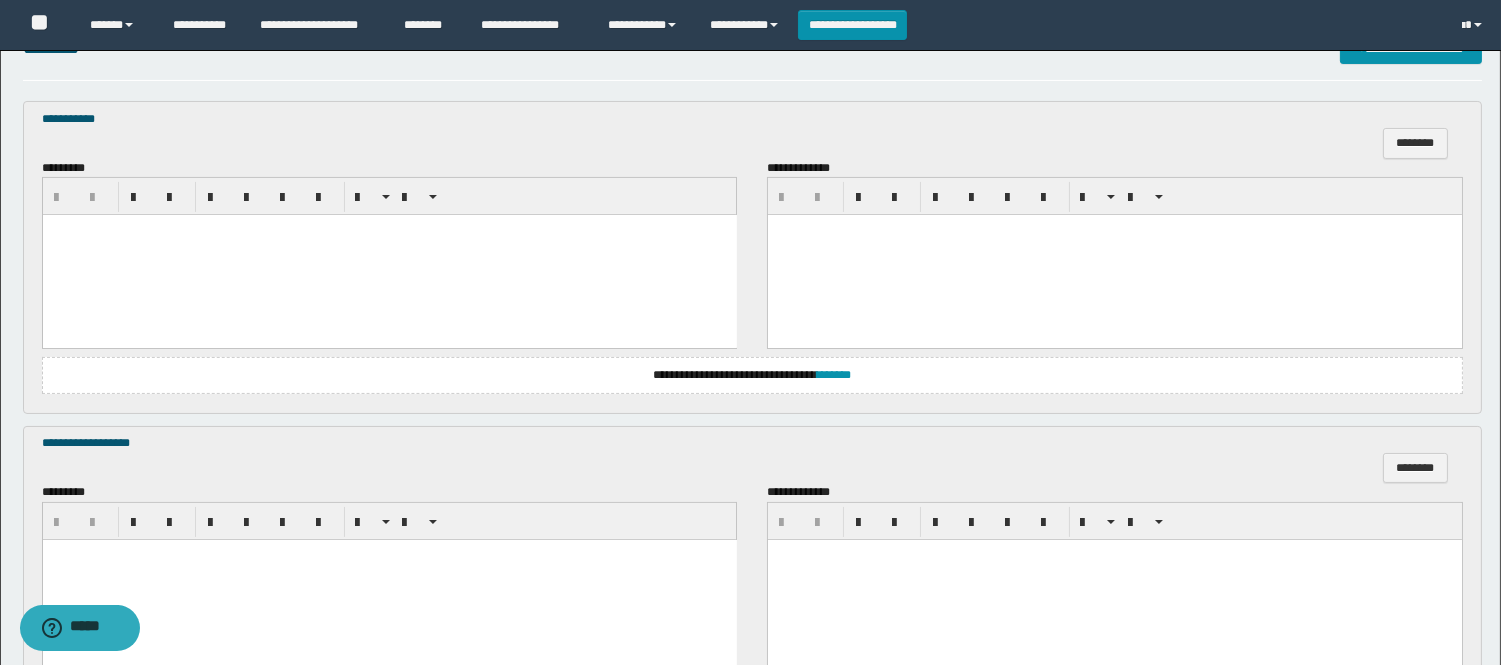 paste 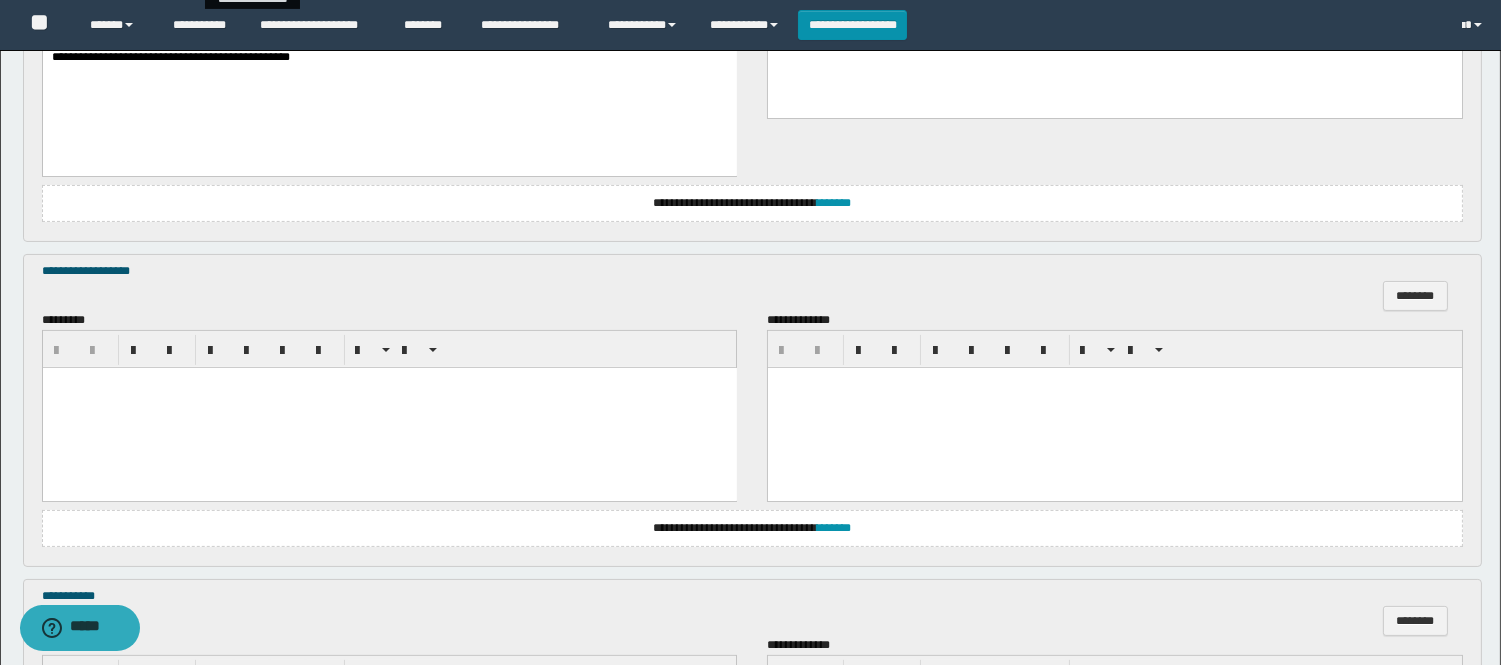 scroll, scrollTop: 1000, scrollLeft: 0, axis: vertical 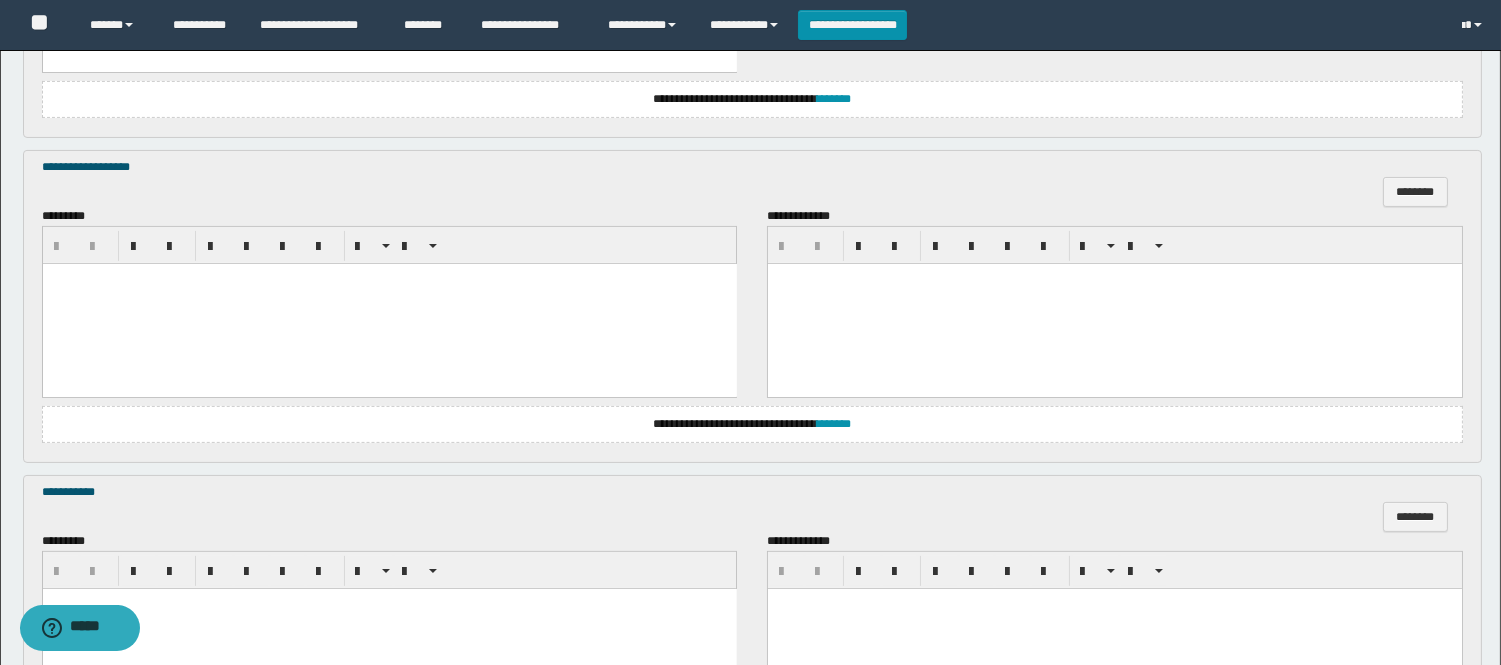 click at bounding box center (389, 304) 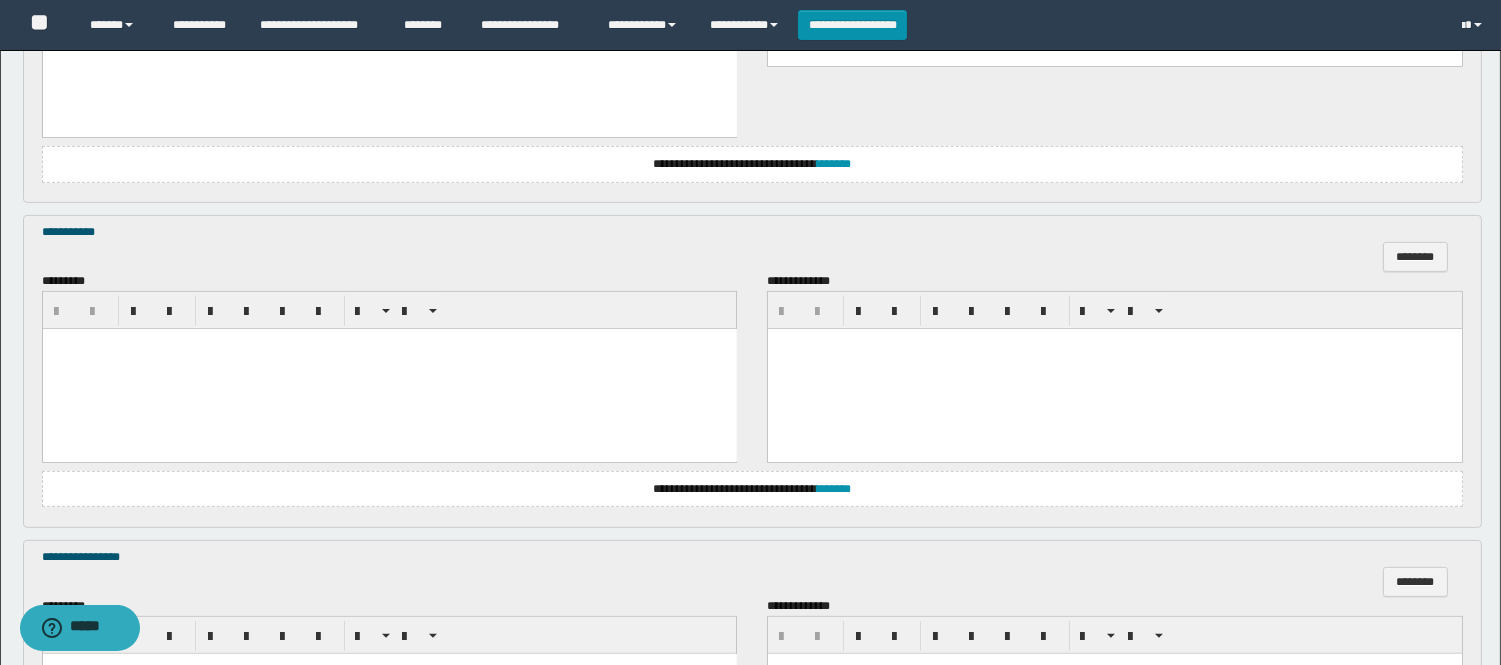 scroll, scrollTop: 1333, scrollLeft: 0, axis: vertical 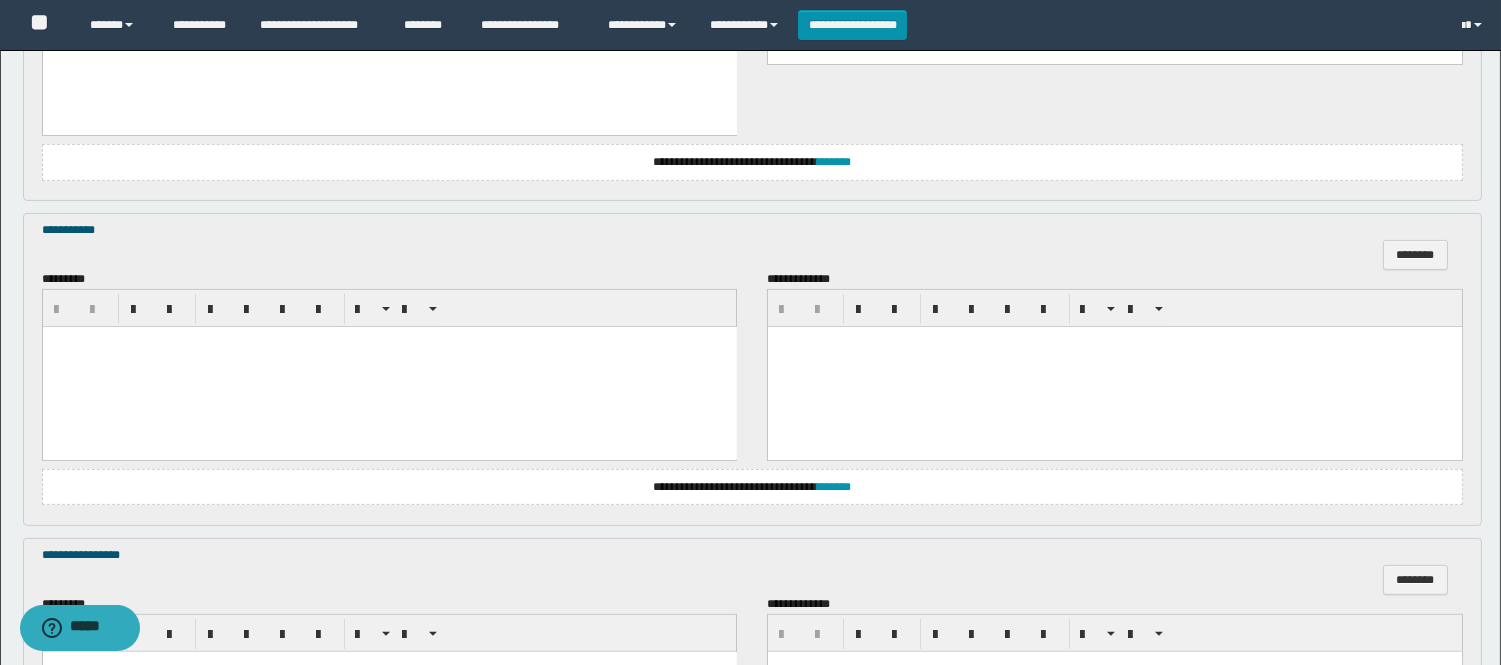click at bounding box center (389, 367) 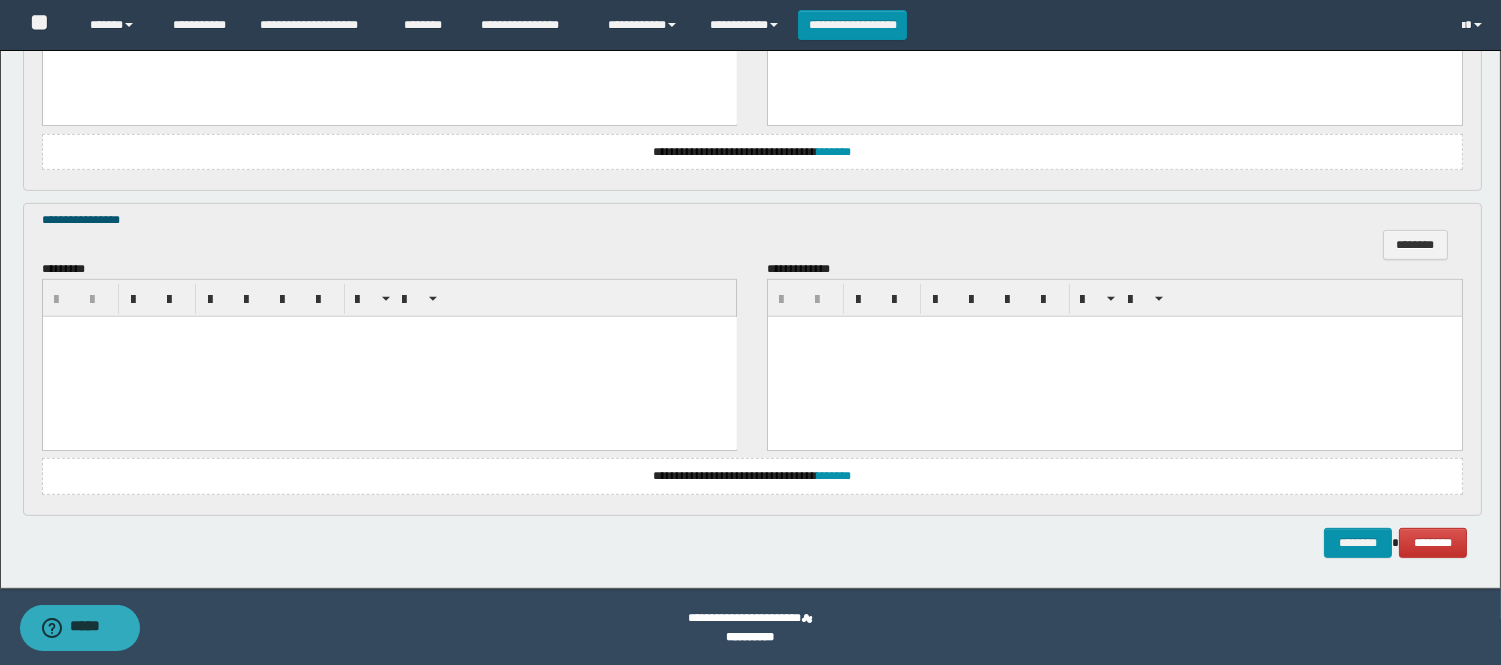 scroll, scrollTop: 1670, scrollLeft: 0, axis: vertical 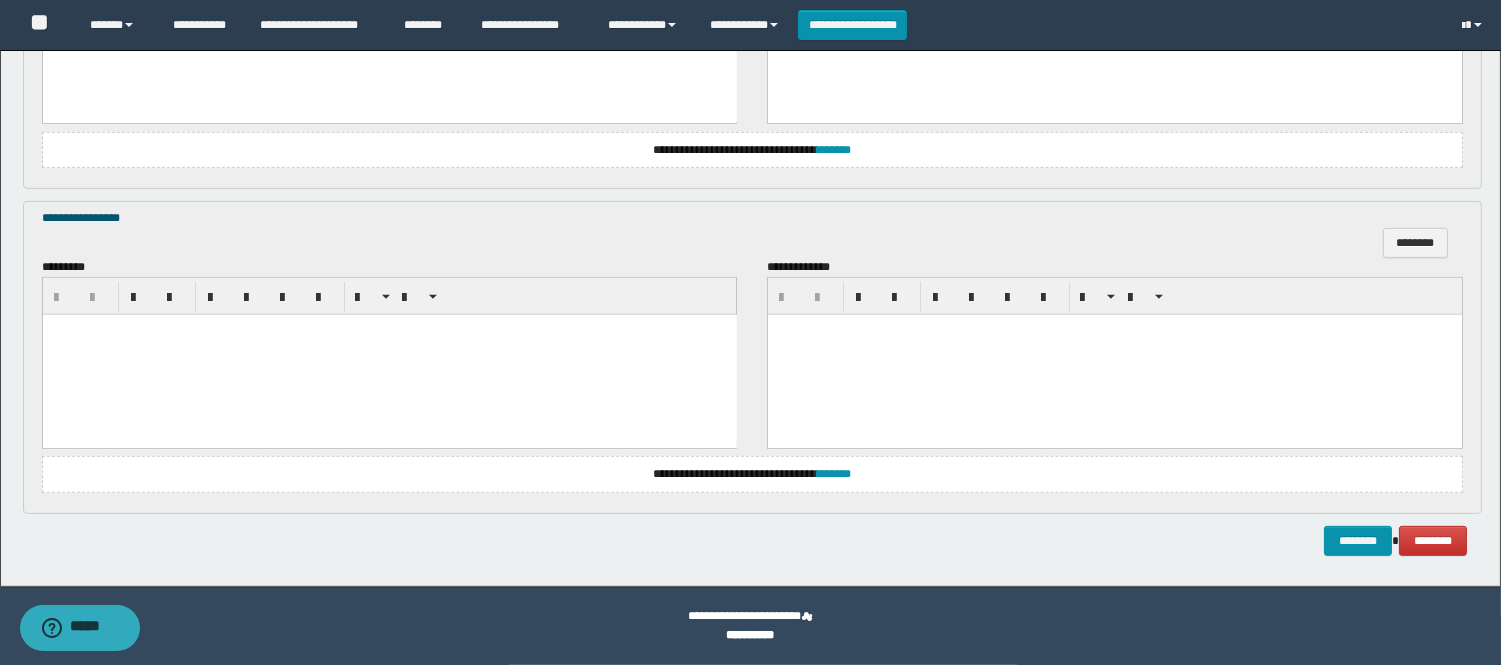 click at bounding box center (389, 354) 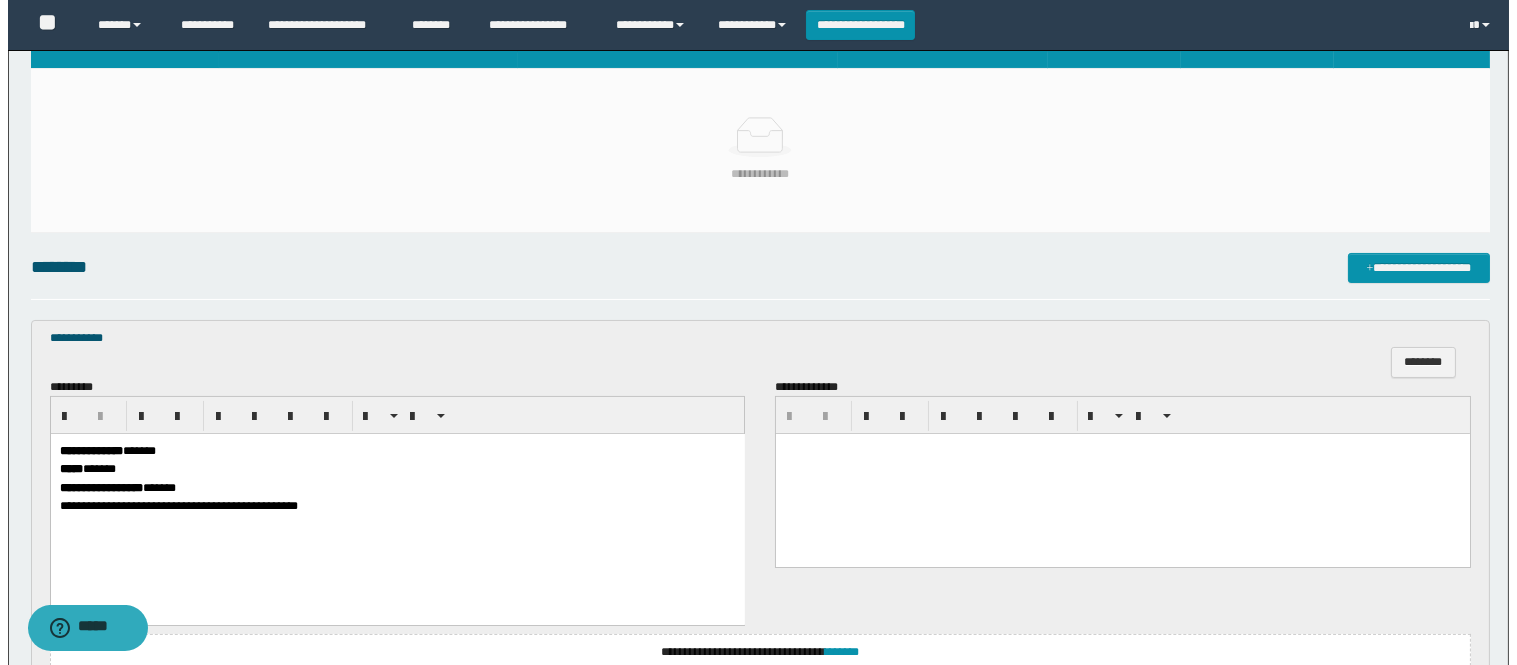 scroll, scrollTop: 114, scrollLeft: 0, axis: vertical 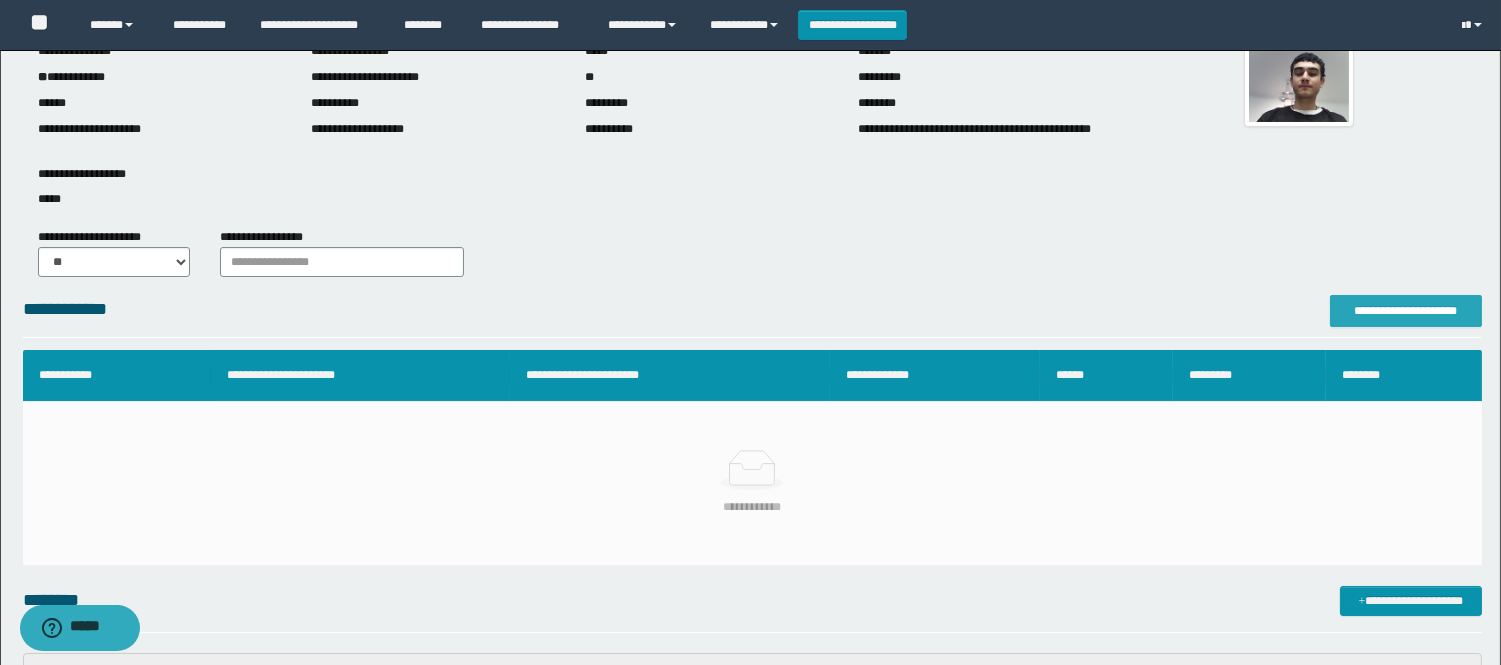 click on "**********" at bounding box center (1406, 311) 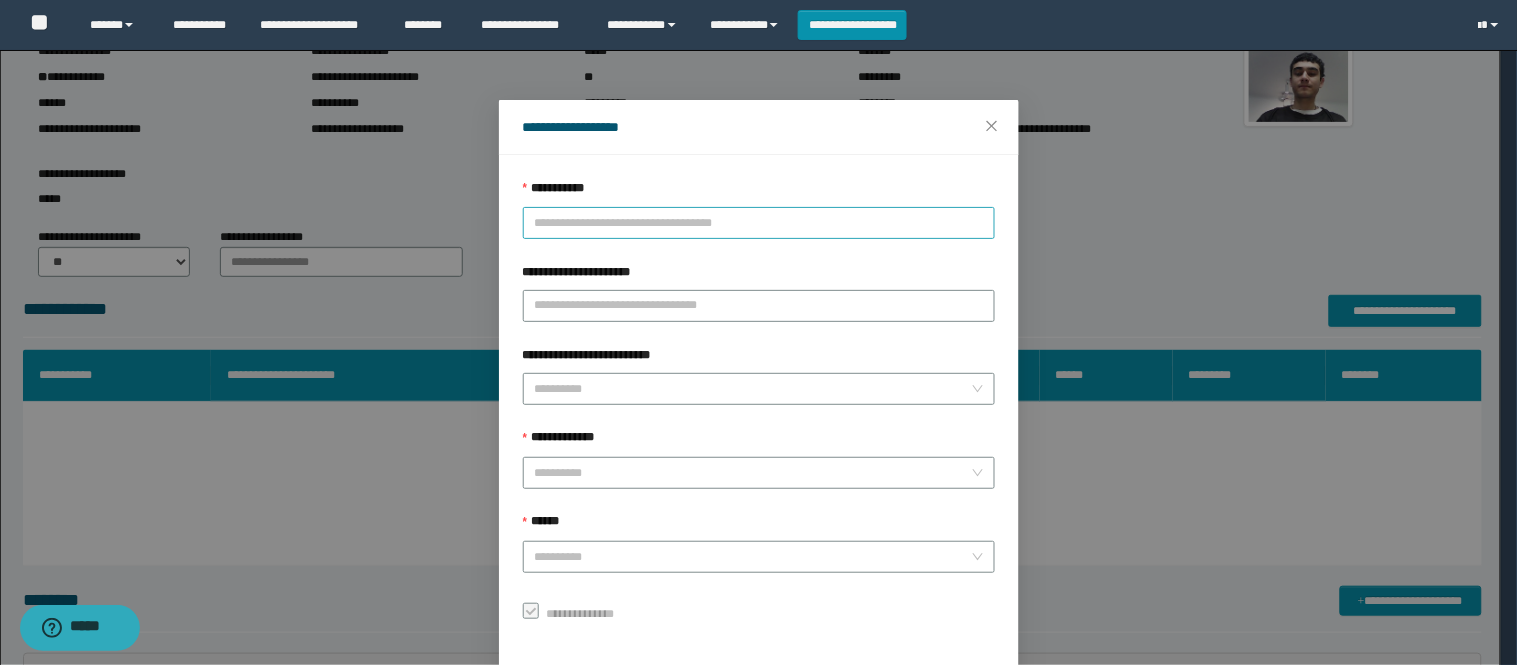 click on "**********" at bounding box center (759, 223) 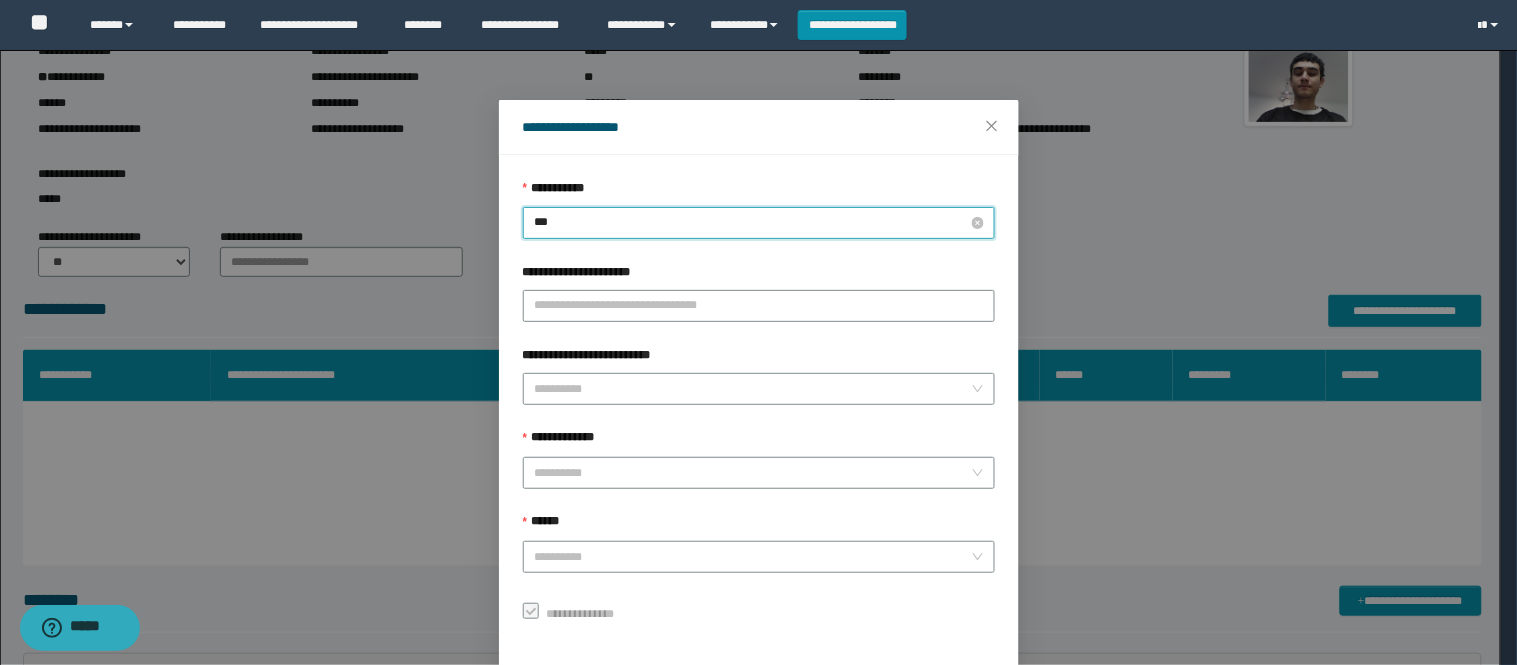 type on "****" 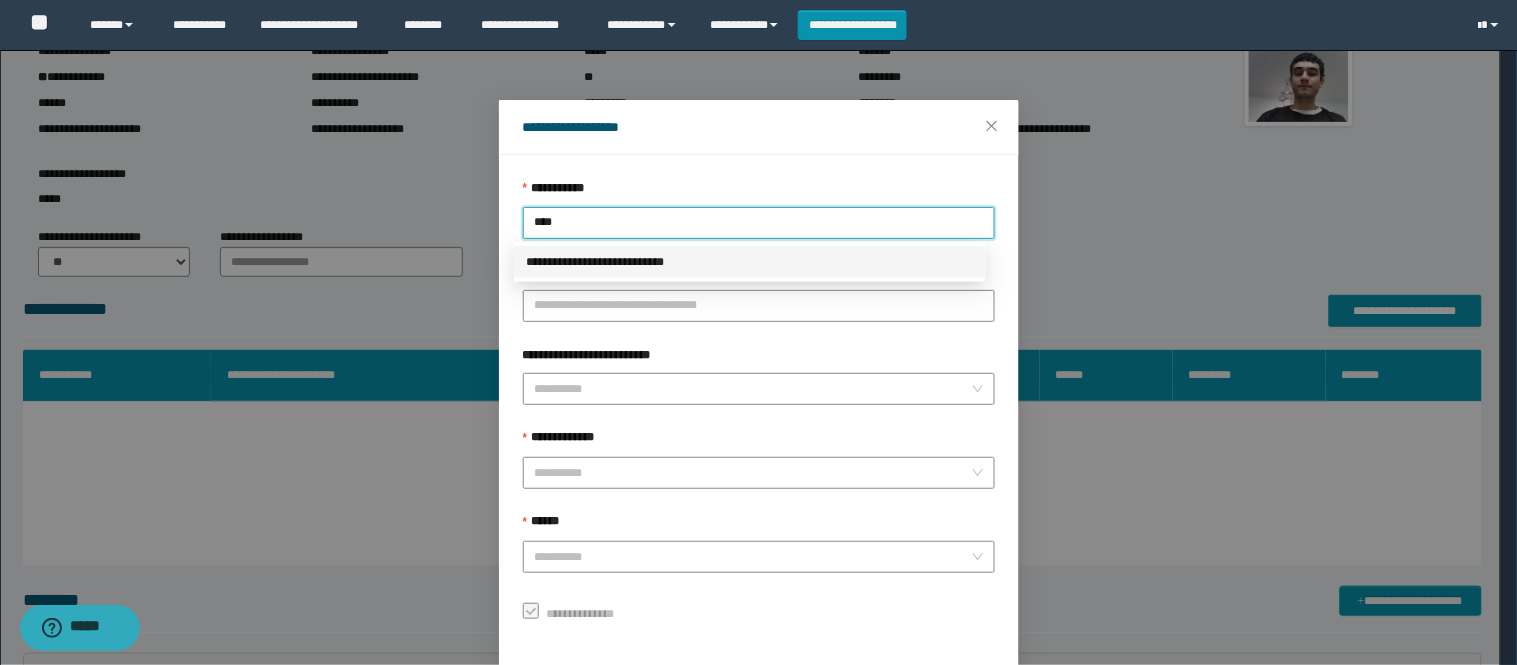 click on "**********" at bounding box center (750, 262) 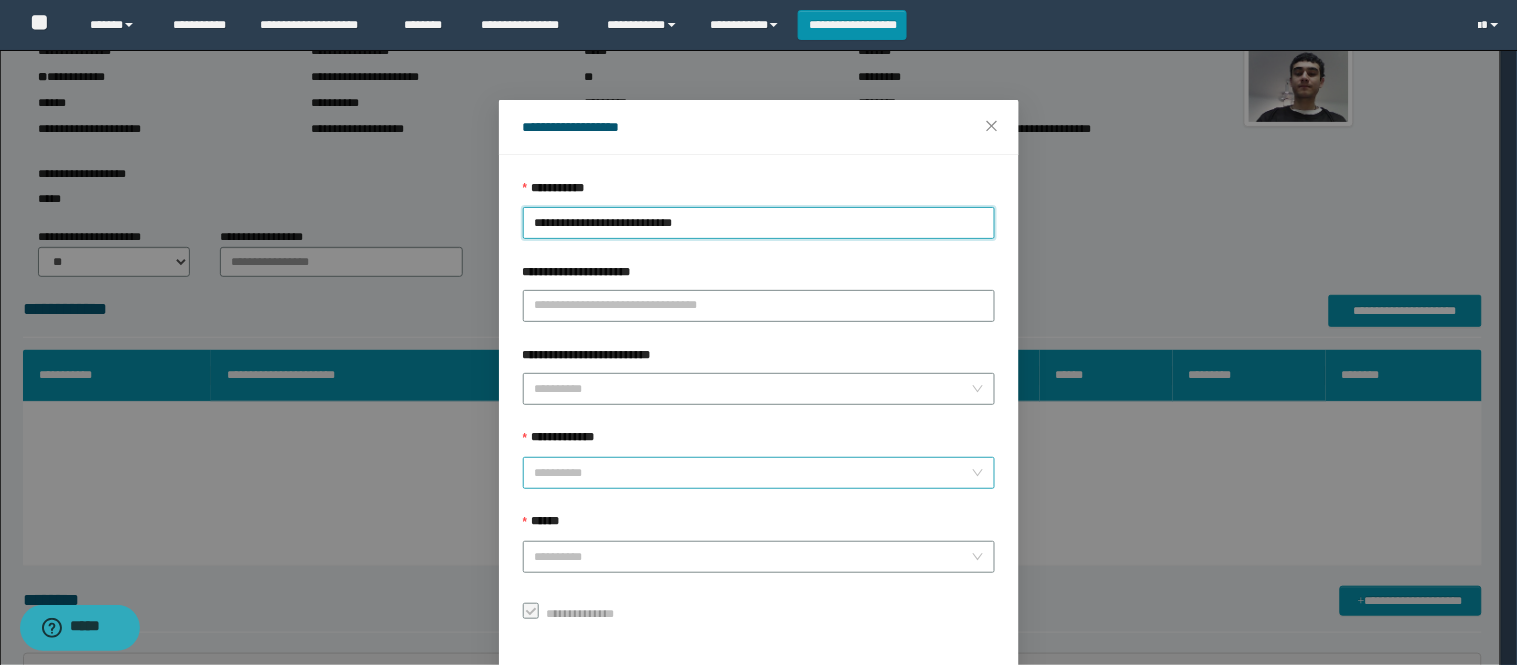 click on "**********" at bounding box center (753, 473) 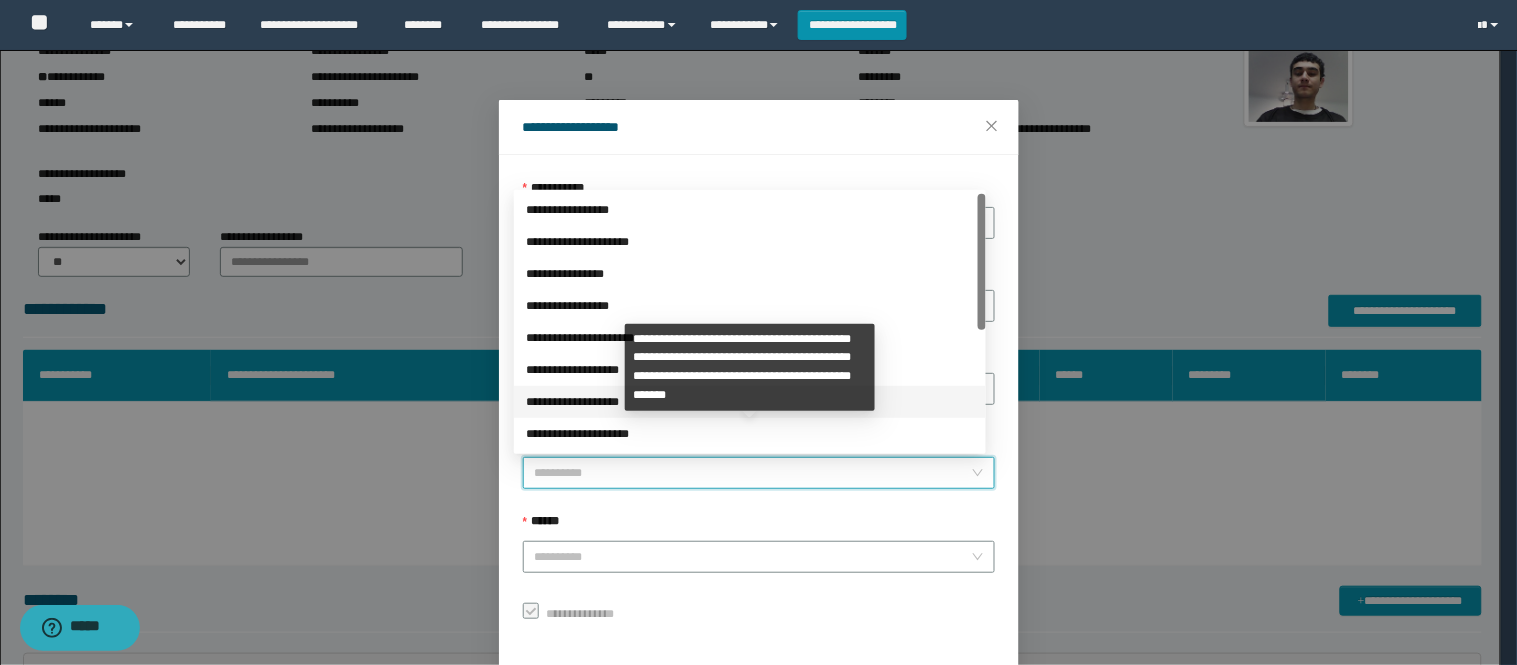 scroll, scrollTop: 224, scrollLeft: 0, axis: vertical 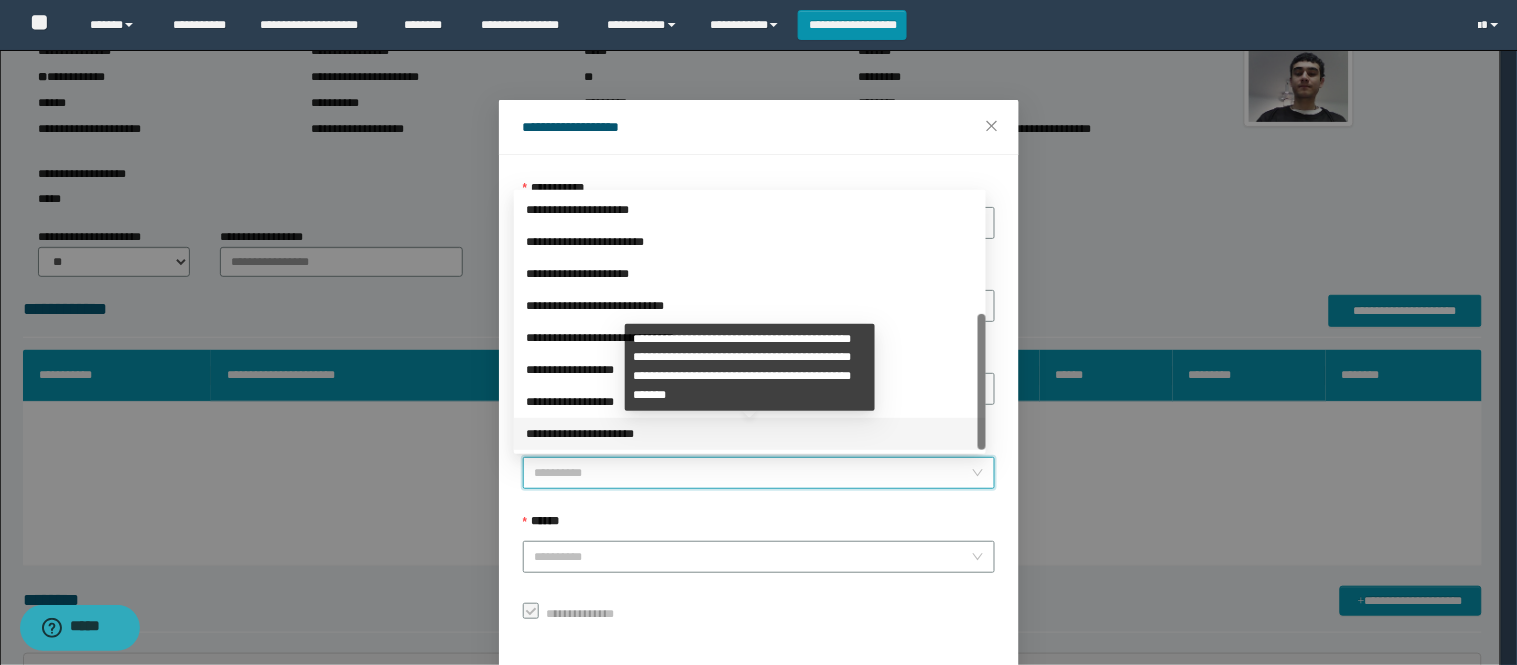 click on "**********" at bounding box center (750, 434) 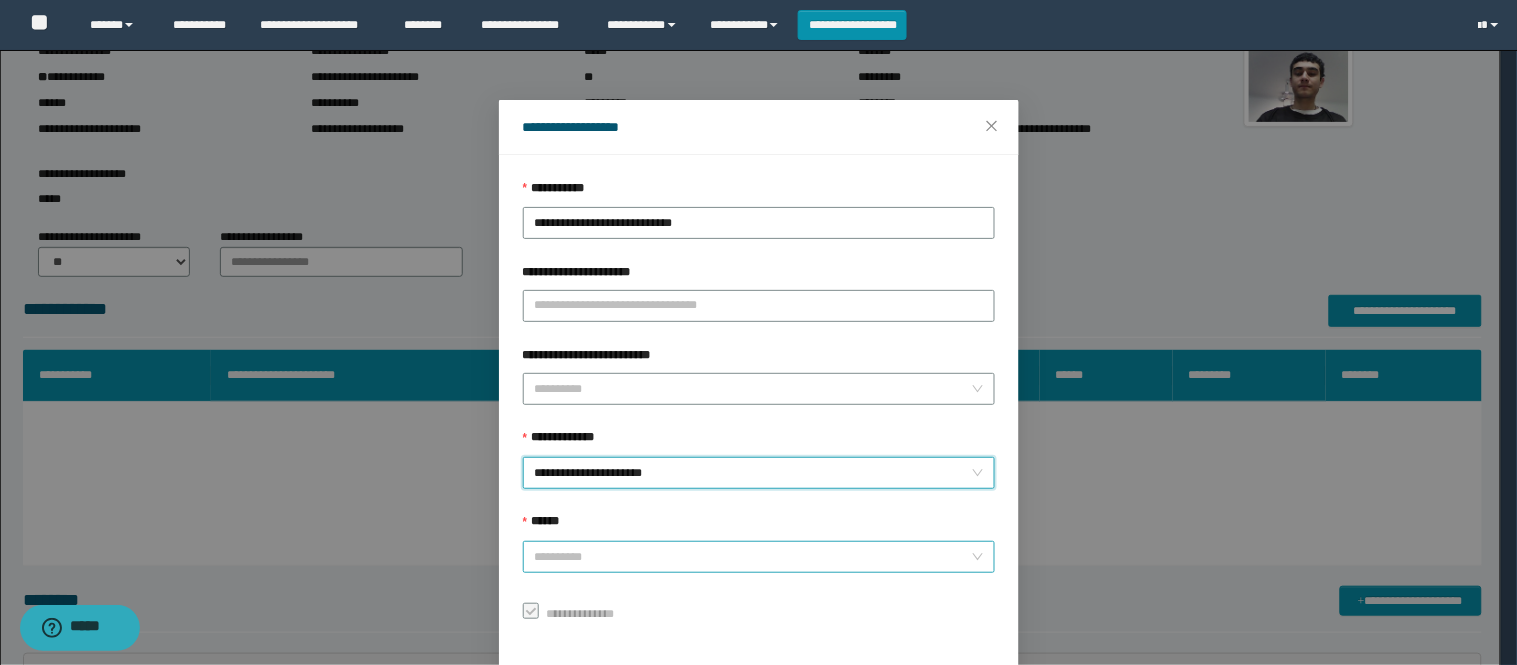click on "******" at bounding box center (753, 557) 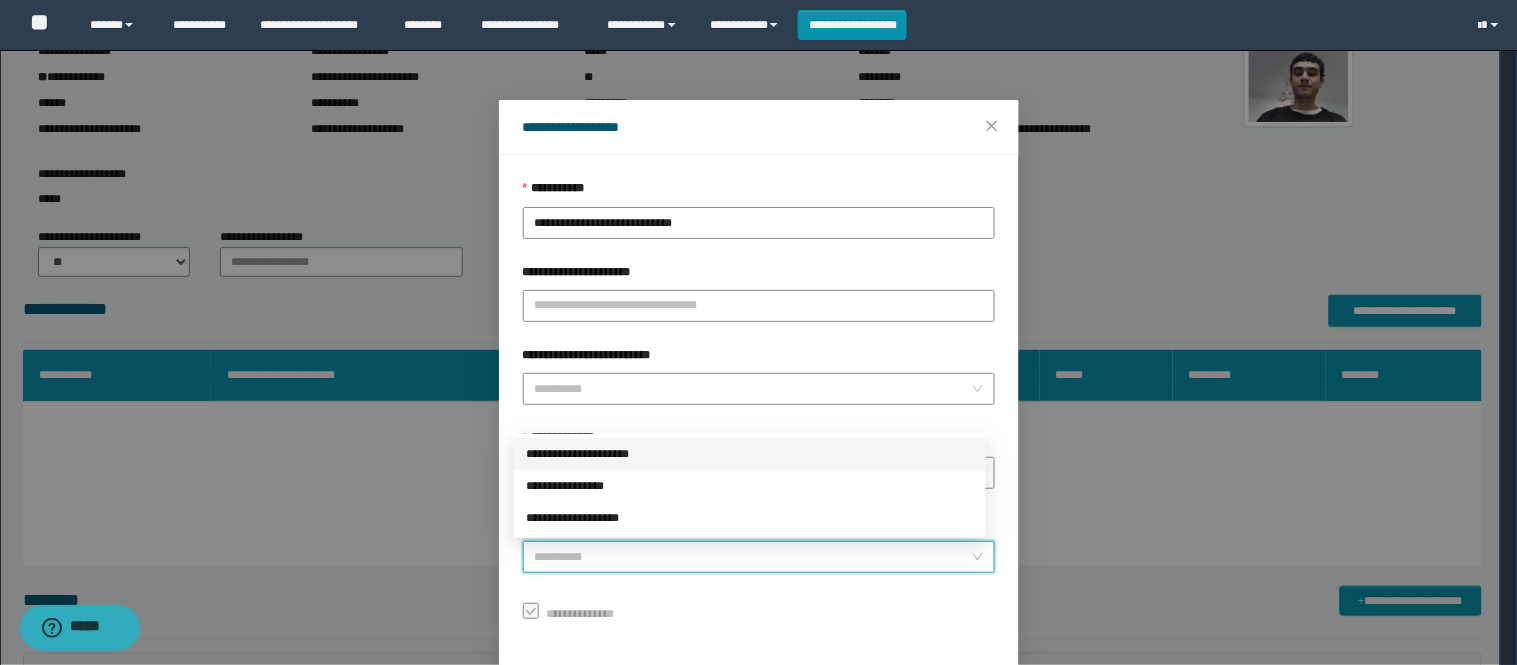 click on "**********" at bounding box center [750, 454] 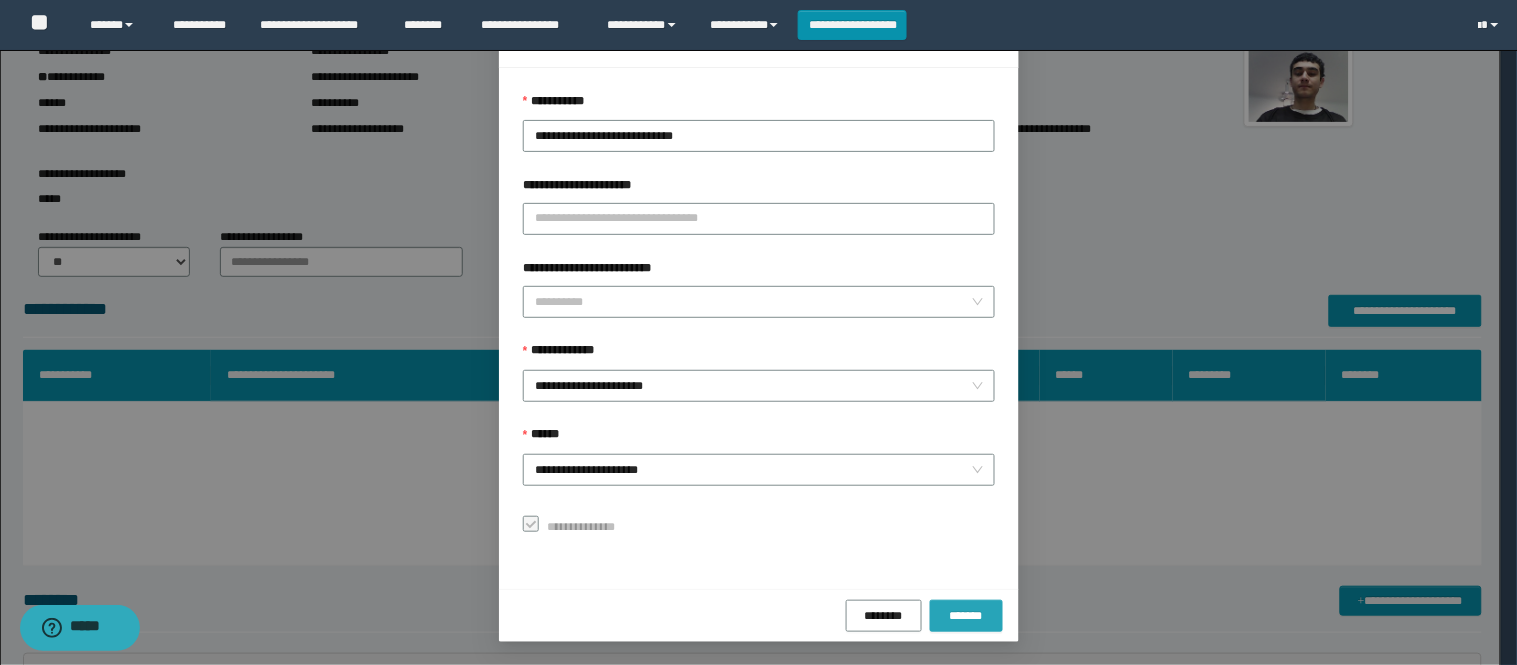 click on "*******" at bounding box center (966, 616) 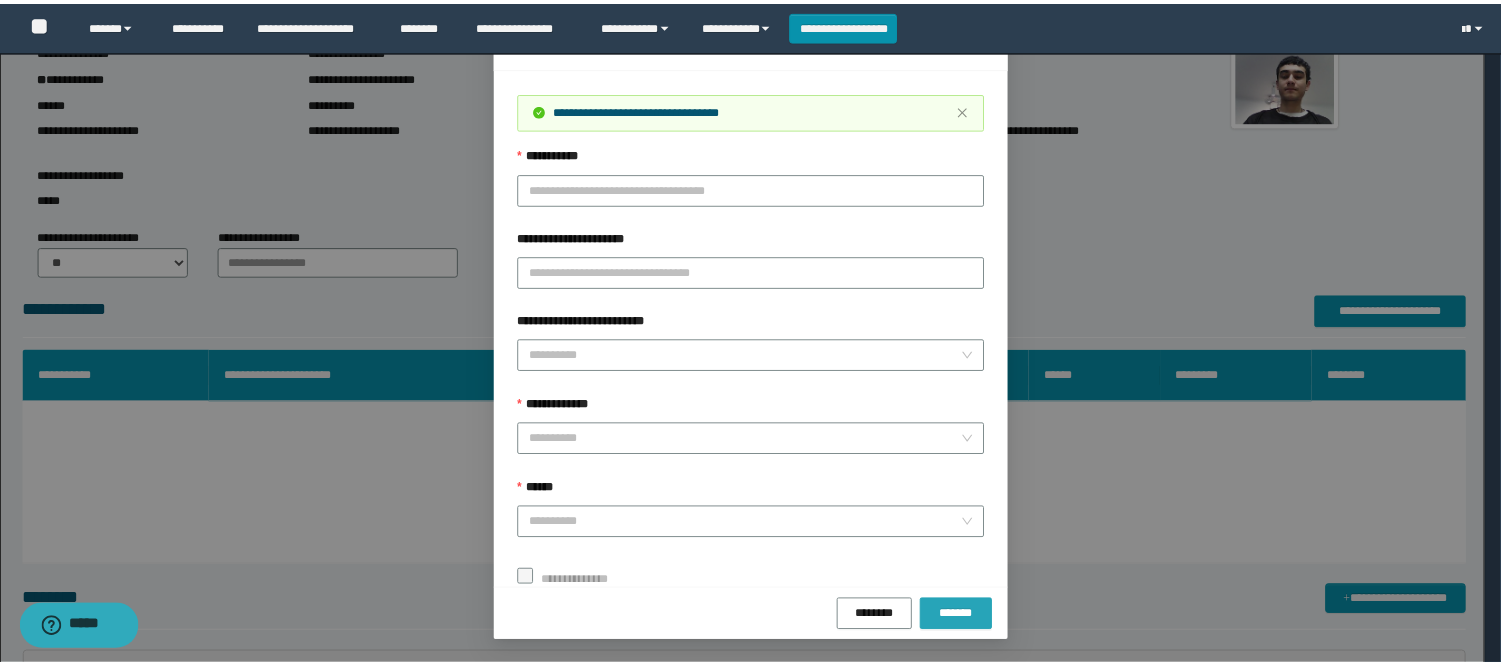 scroll, scrollTop: 41, scrollLeft: 0, axis: vertical 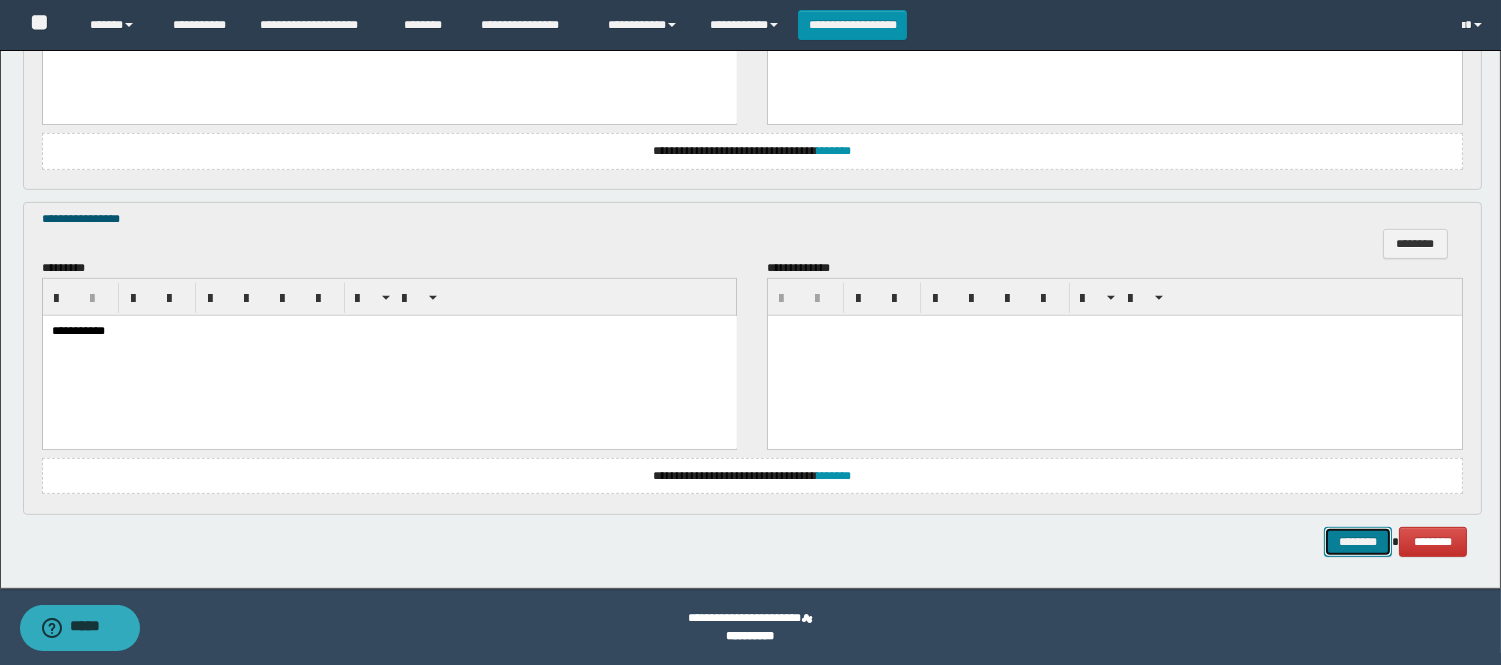 click on "********" at bounding box center (1358, 542) 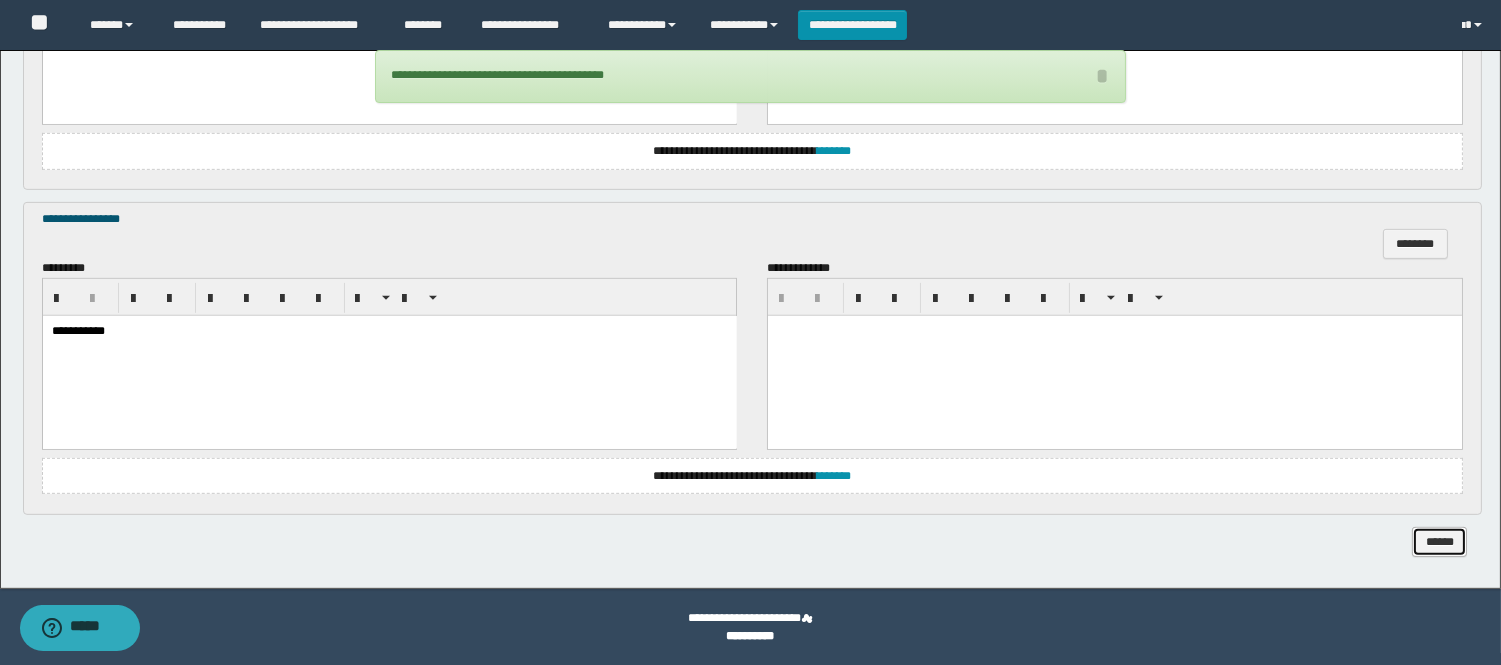 click on "******" at bounding box center (1439, 542) 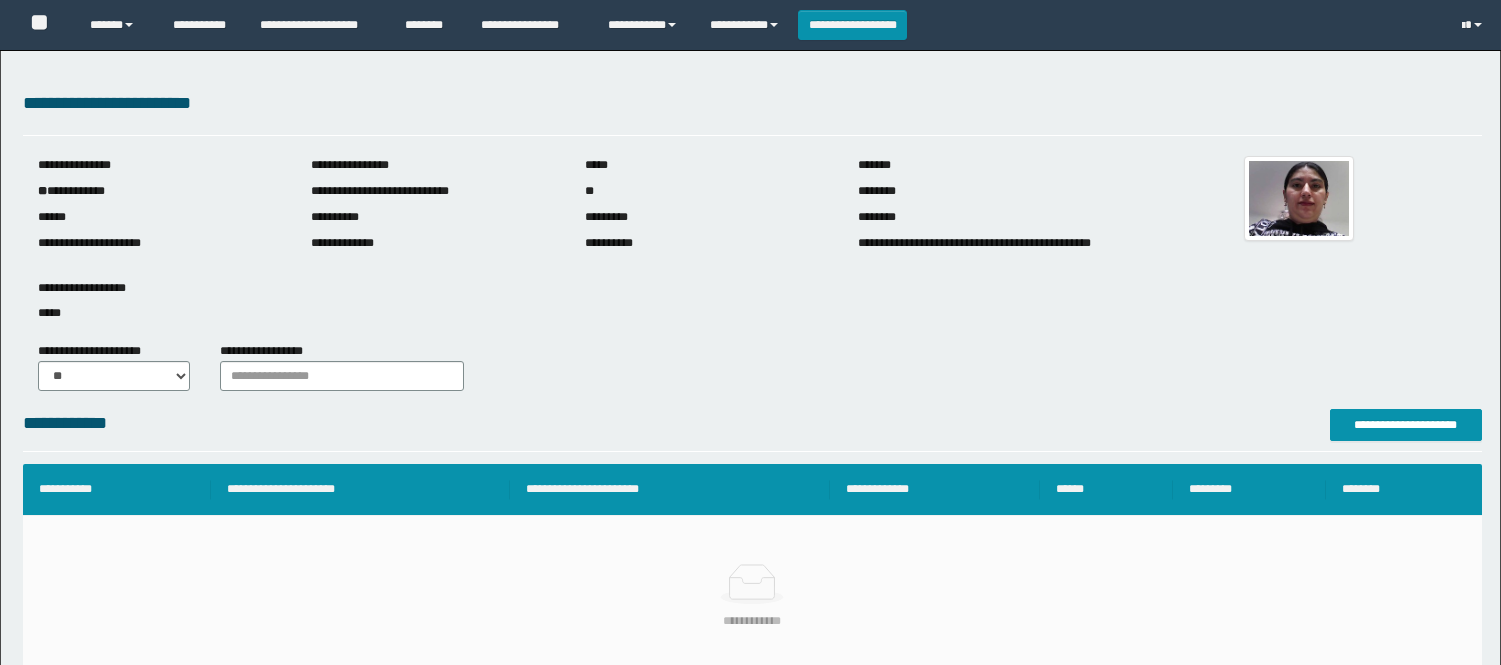 scroll, scrollTop: 0, scrollLeft: 0, axis: both 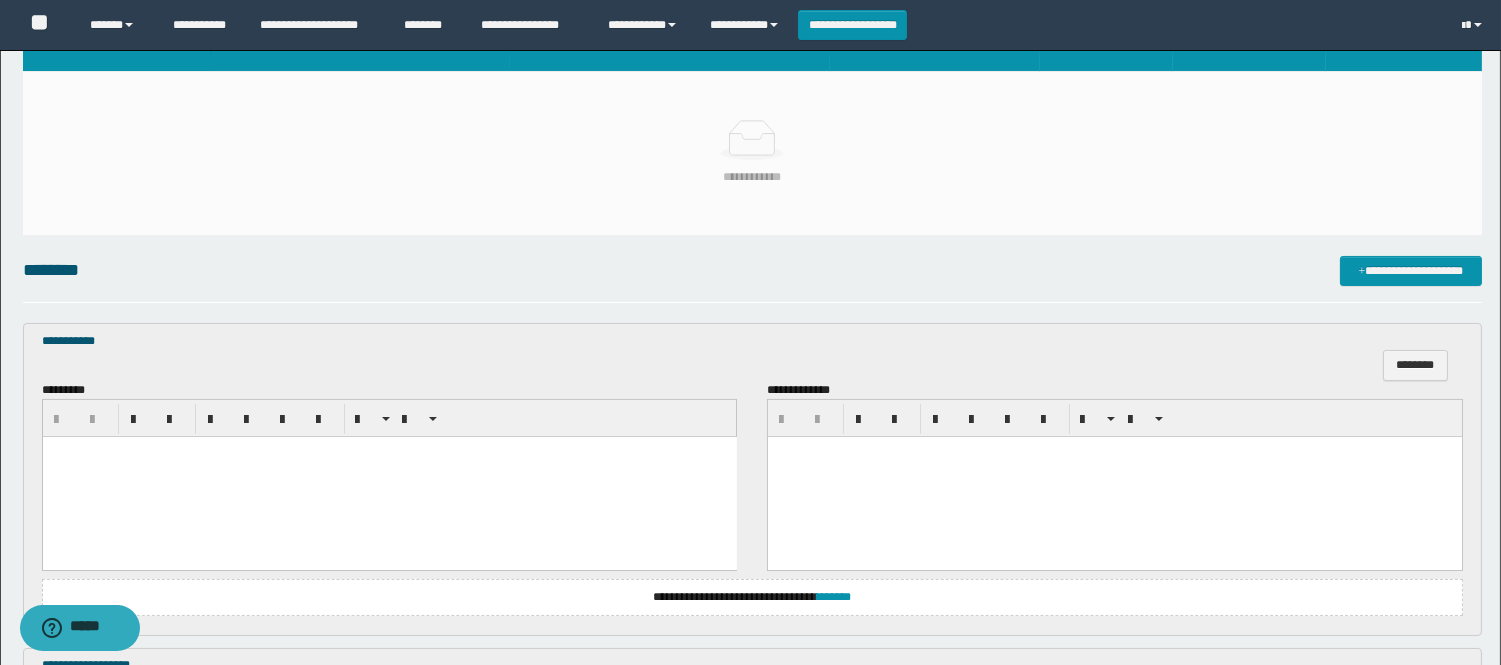 click at bounding box center (389, 477) 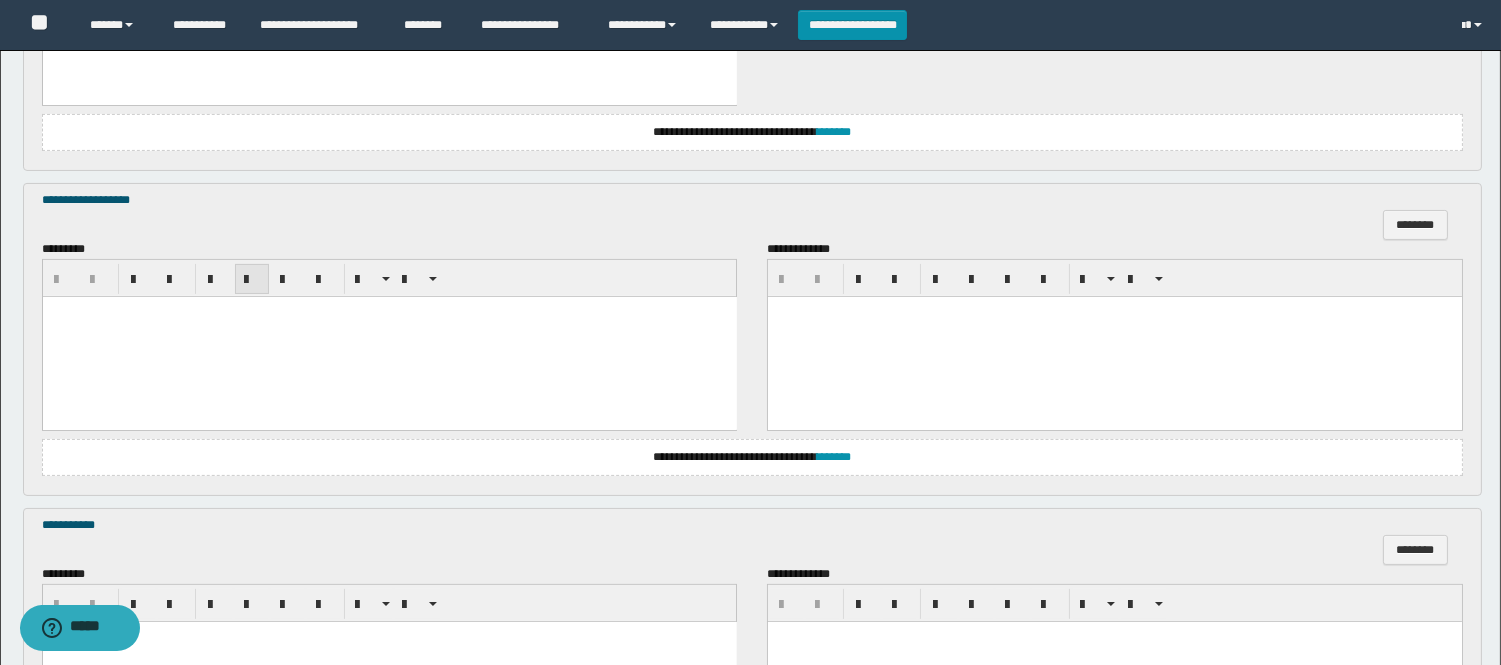 scroll, scrollTop: 1000, scrollLeft: 0, axis: vertical 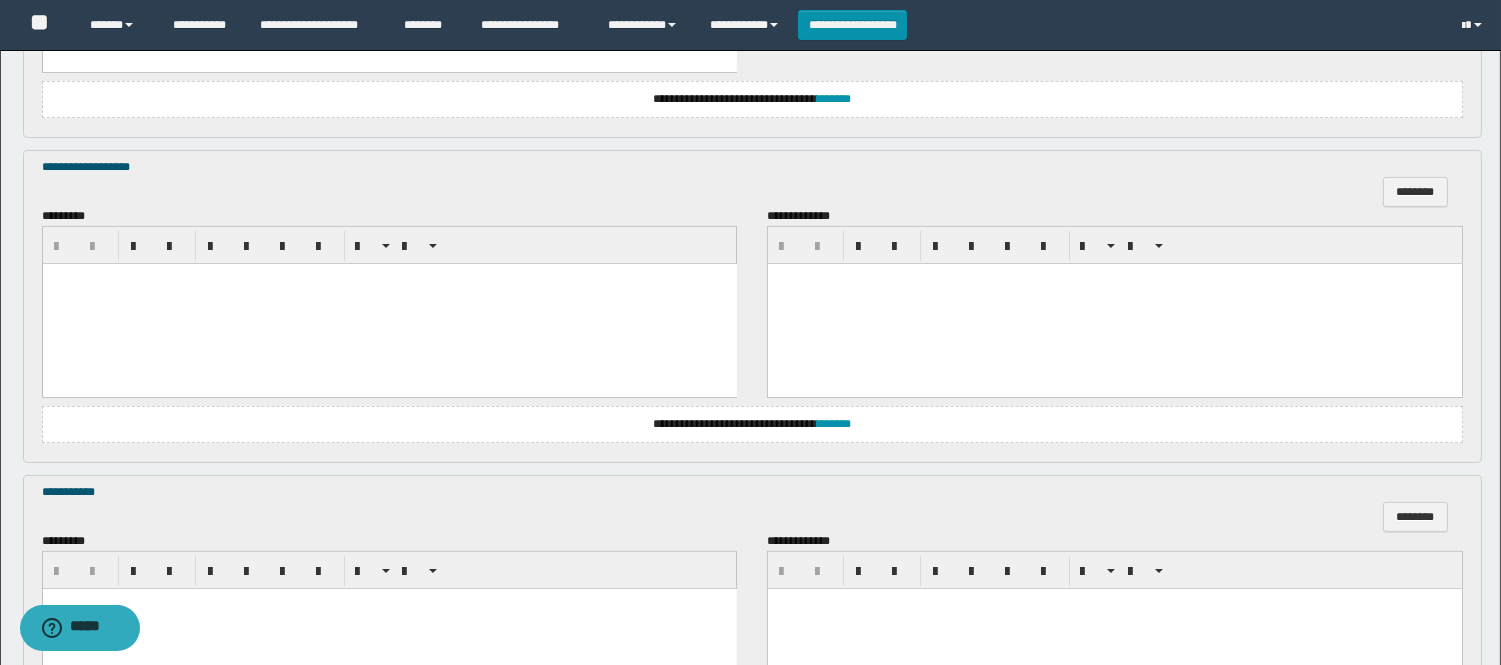 click at bounding box center [389, 304] 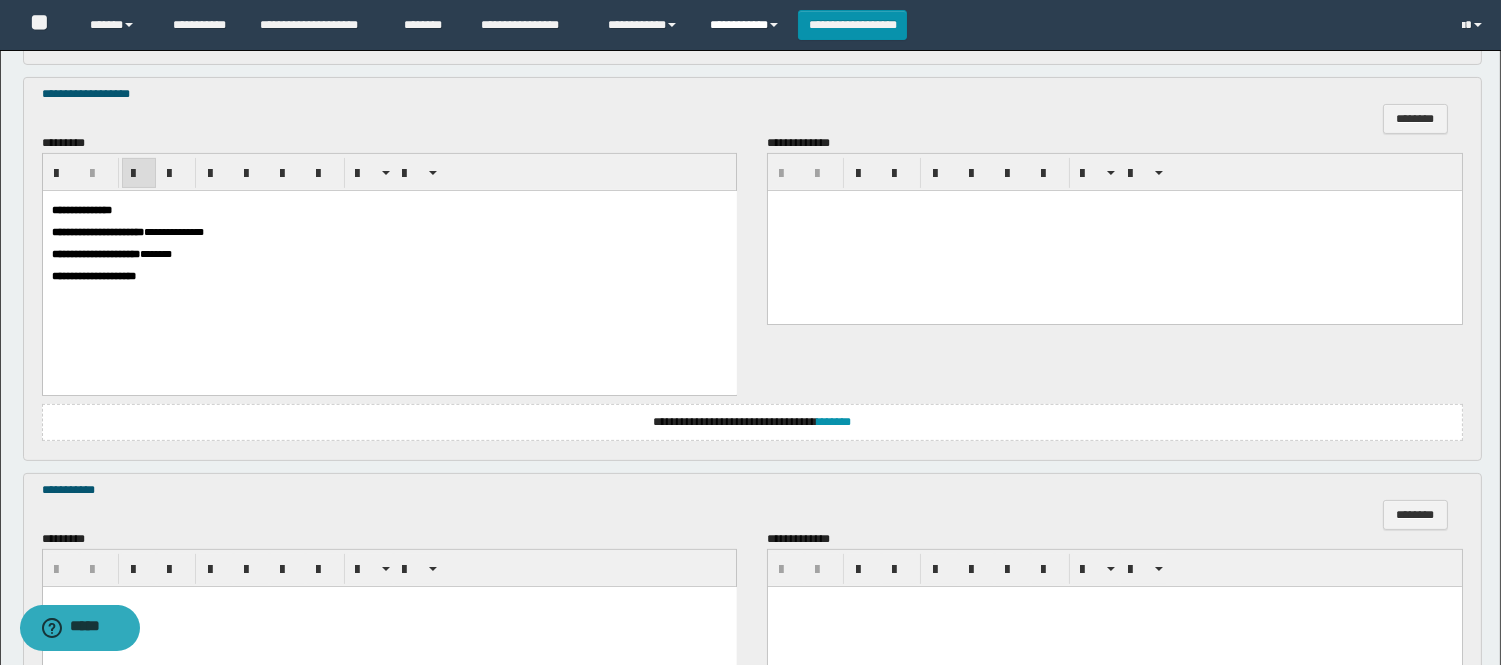 scroll, scrollTop: 1111, scrollLeft: 0, axis: vertical 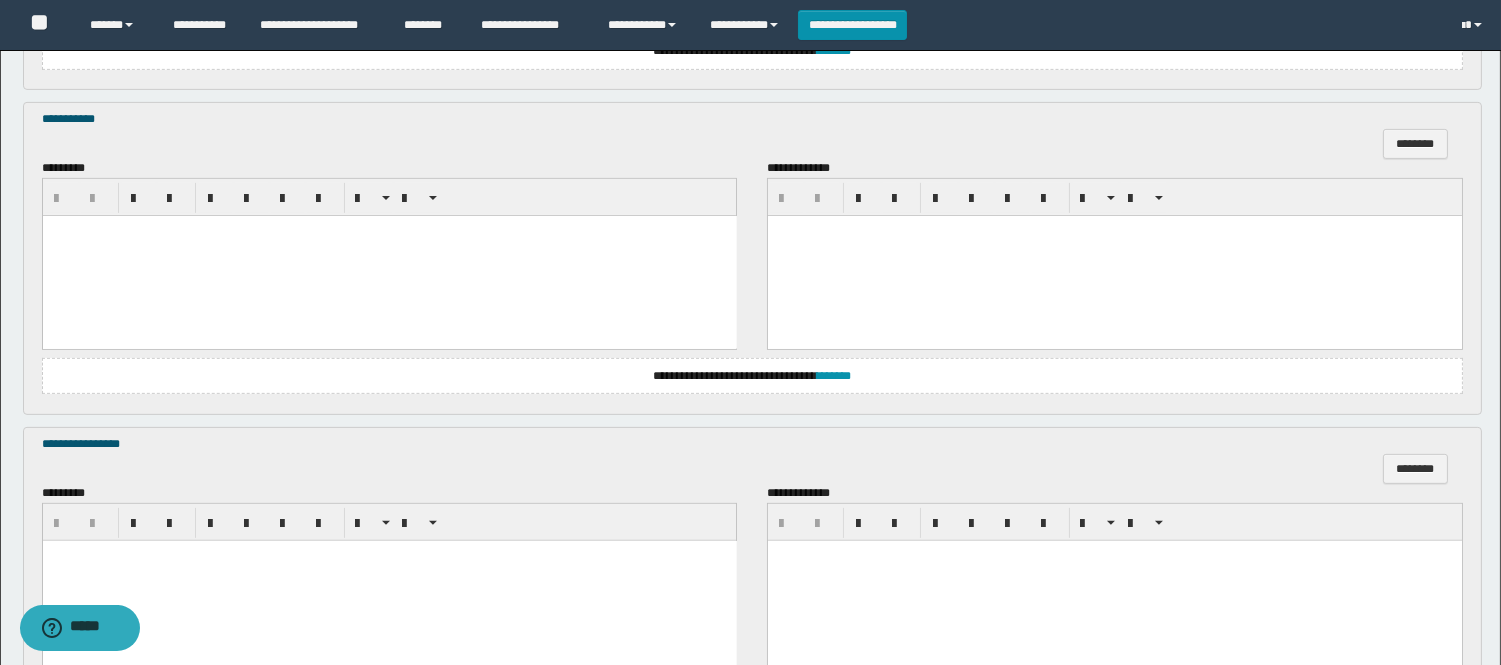 click at bounding box center (389, 256) 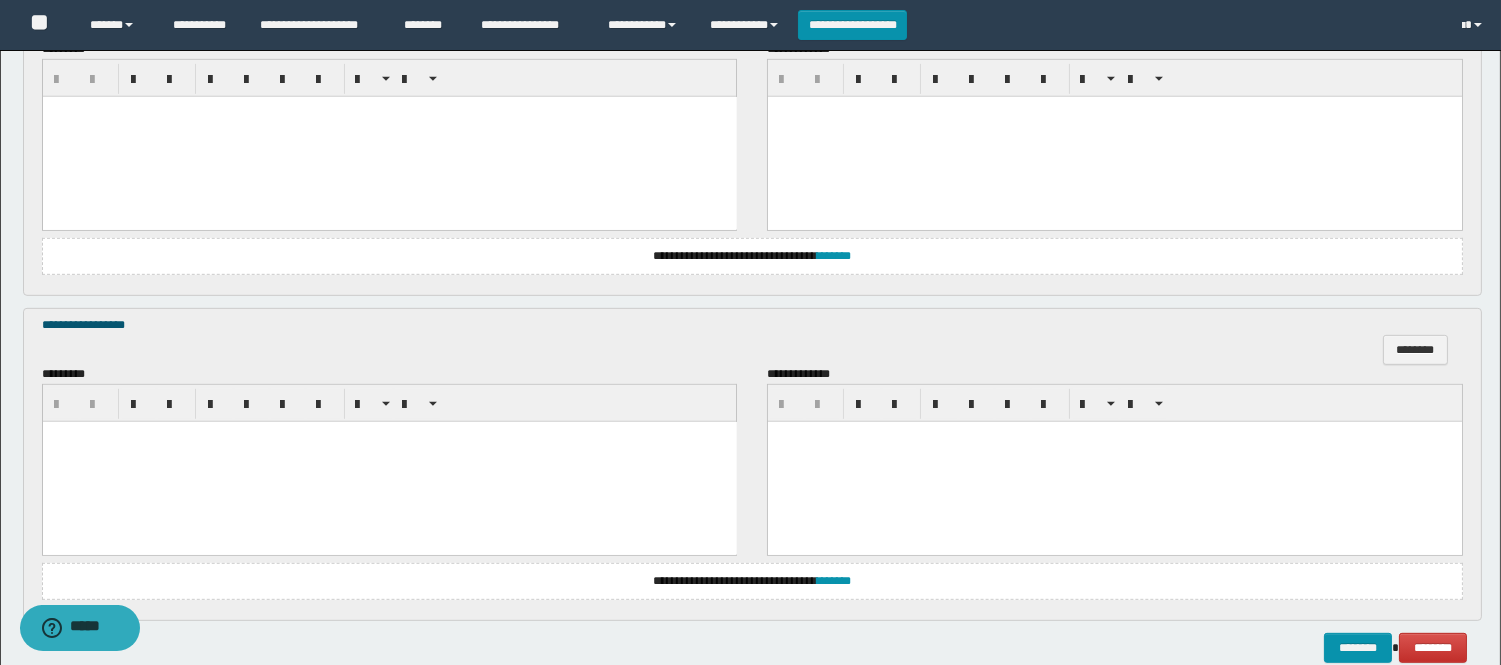 click at bounding box center (389, 136) 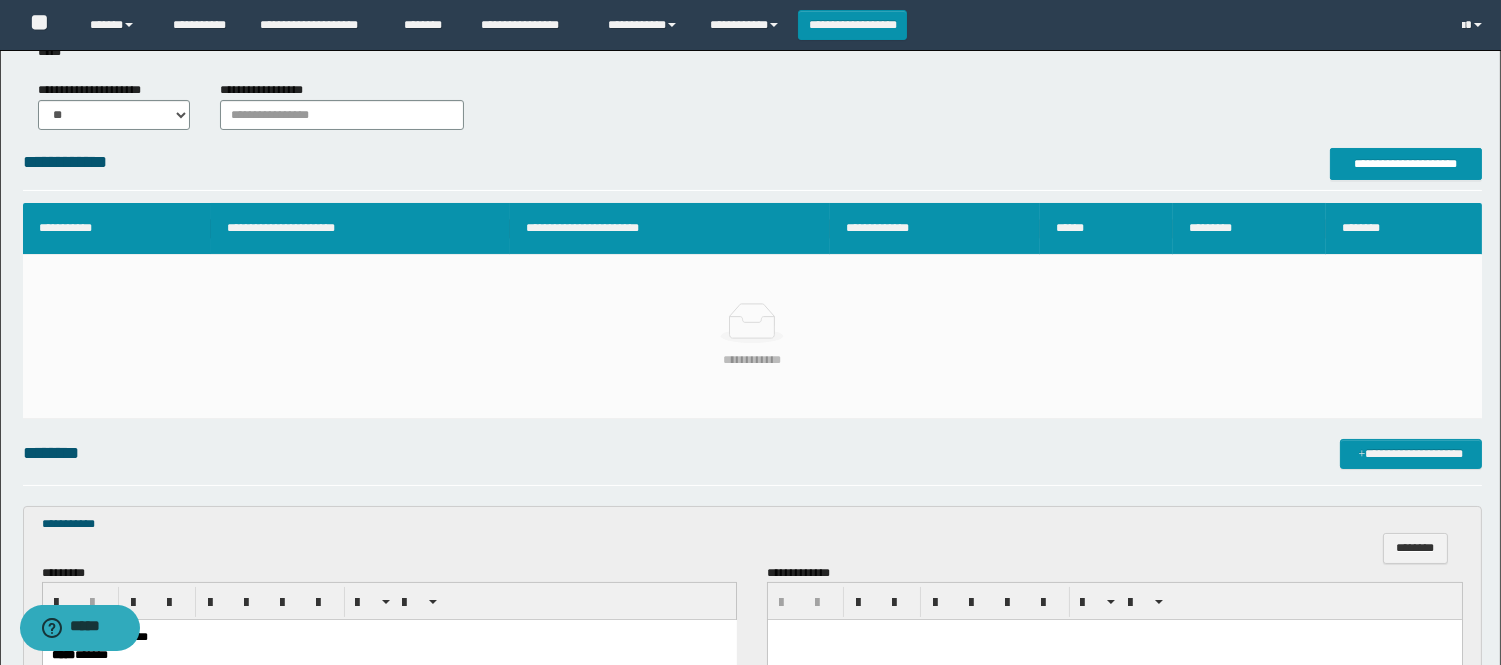 scroll, scrollTop: 222, scrollLeft: 0, axis: vertical 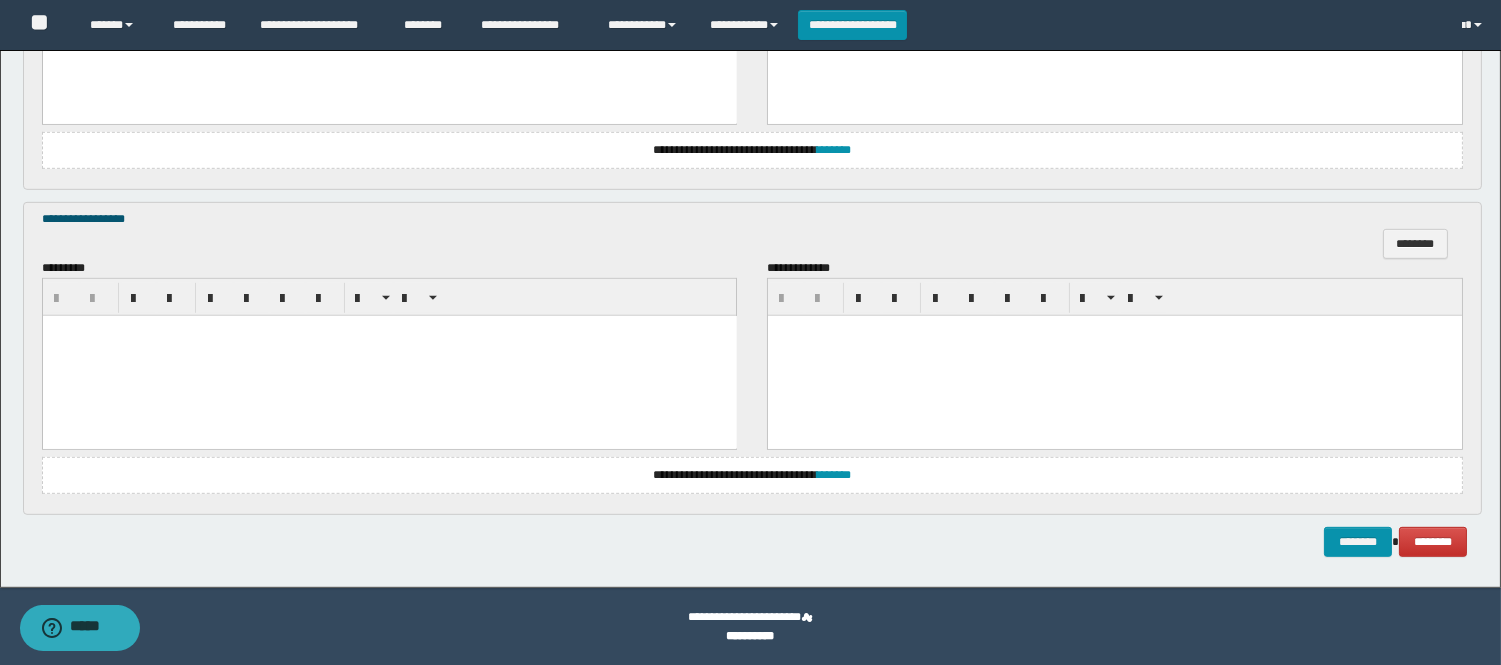 click at bounding box center (389, 355) 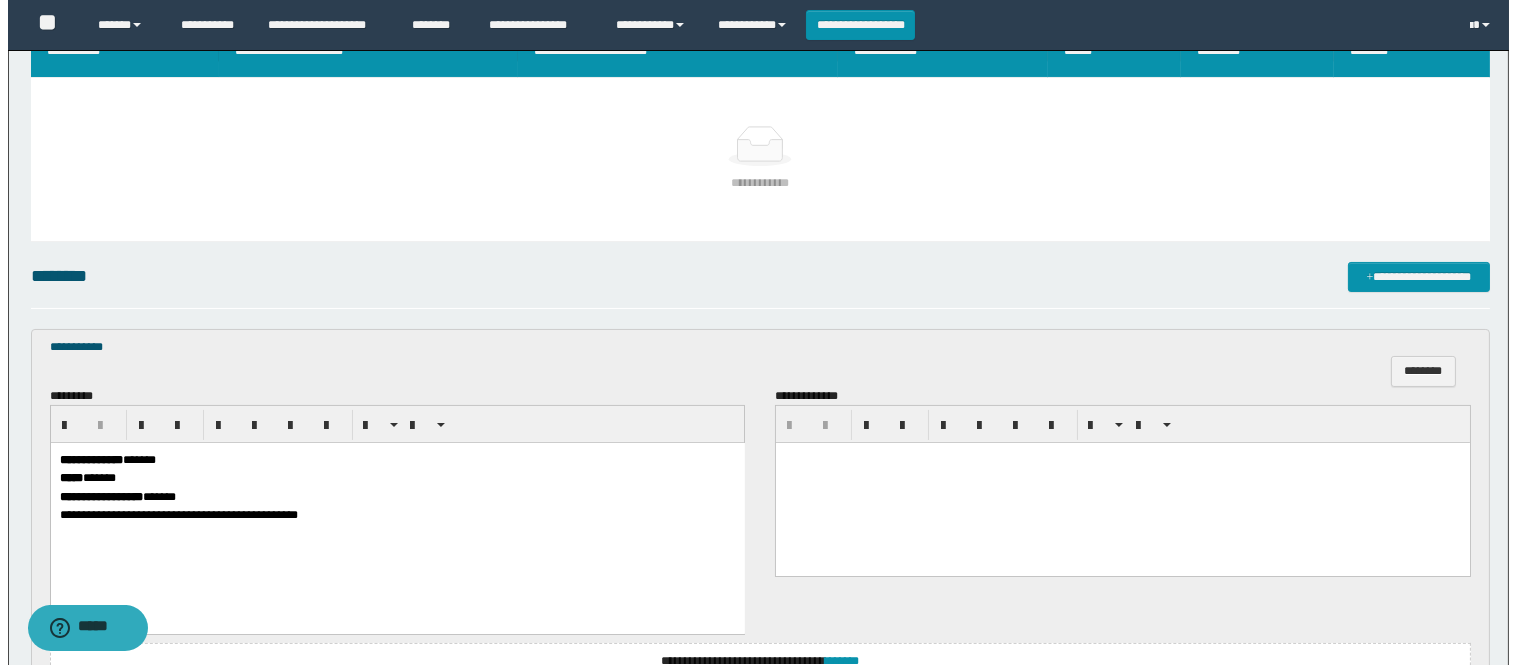 scroll, scrollTop: 105, scrollLeft: 0, axis: vertical 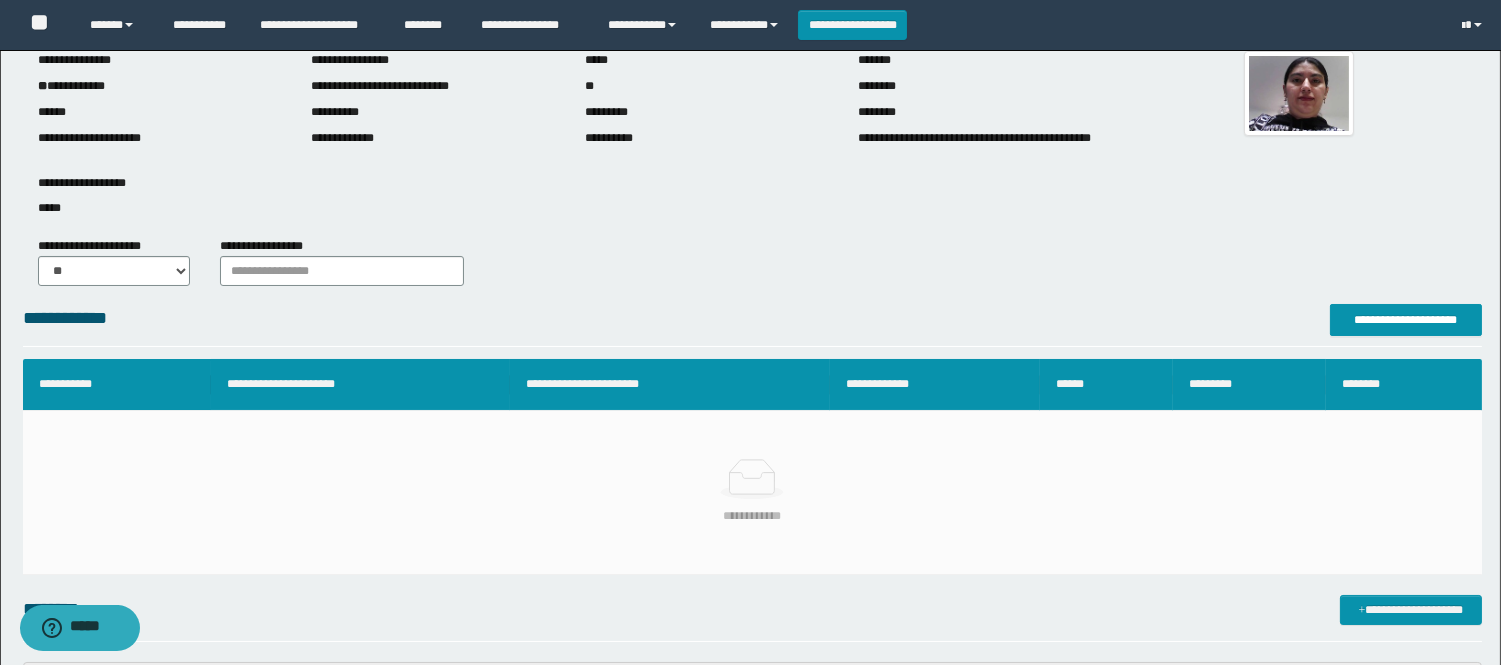 click on "**********" at bounding box center [753, 325] 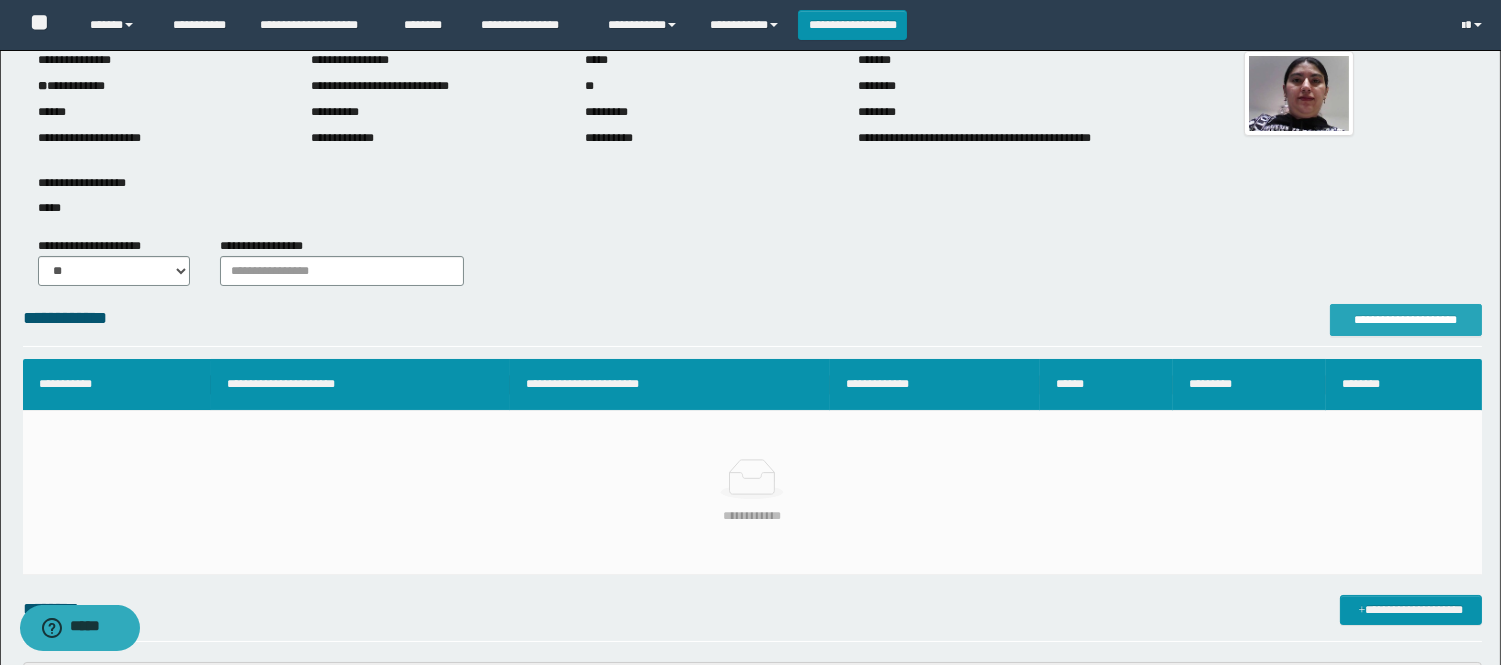 click on "**********" at bounding box center [1406, 320] 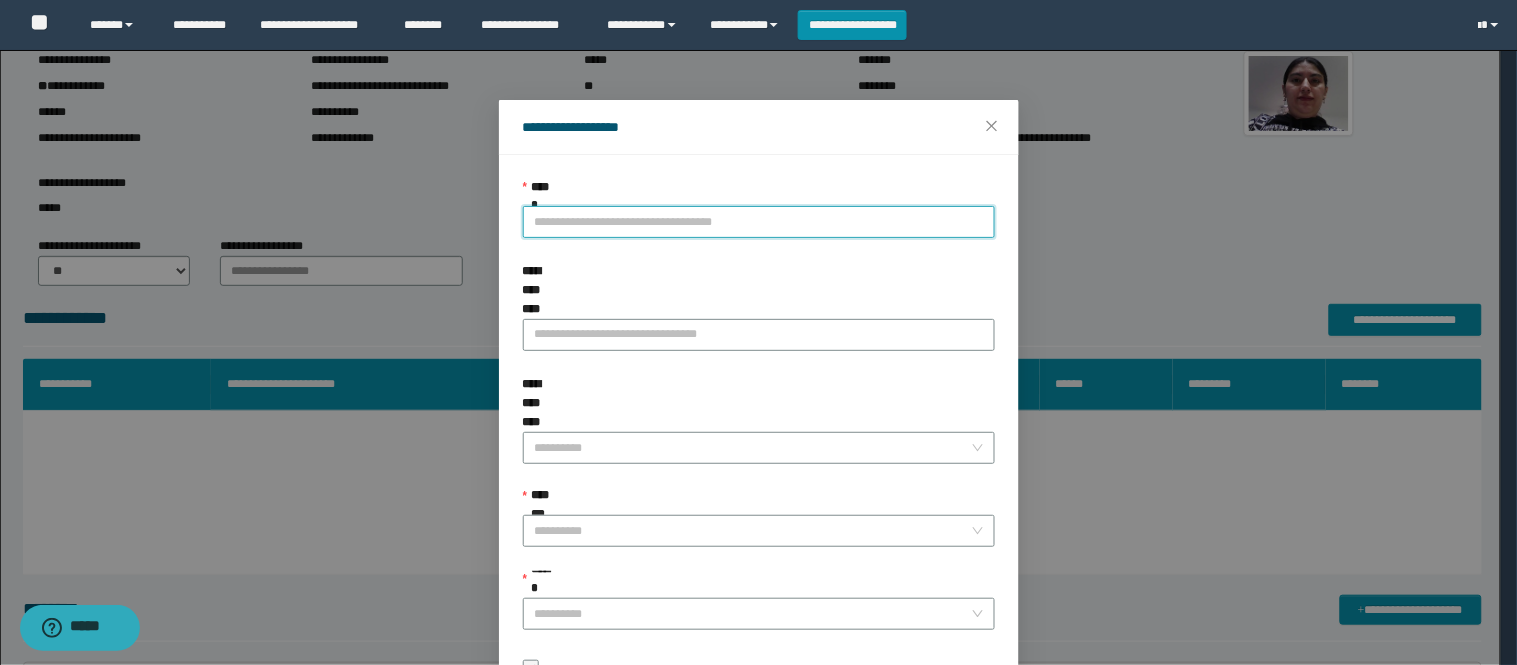 click on "**********" at bounding box center (759, 222) 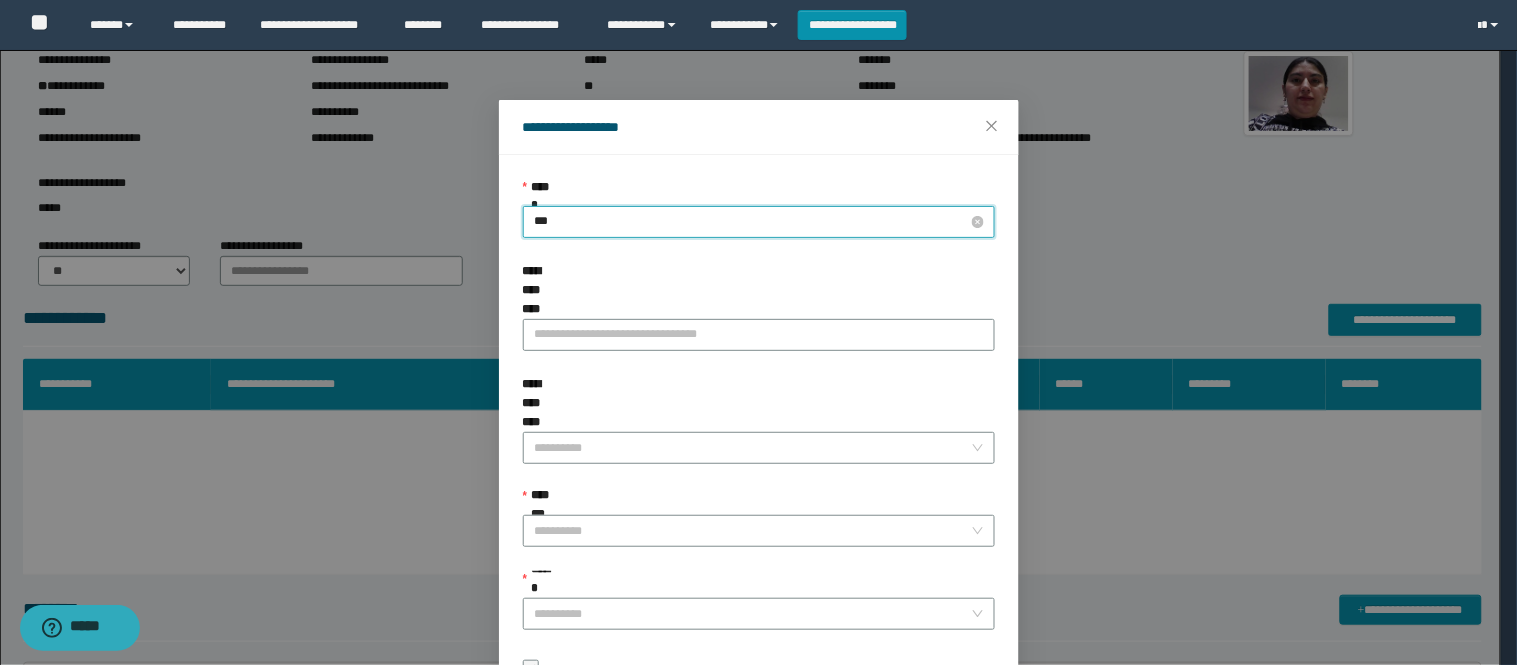 type on "****" 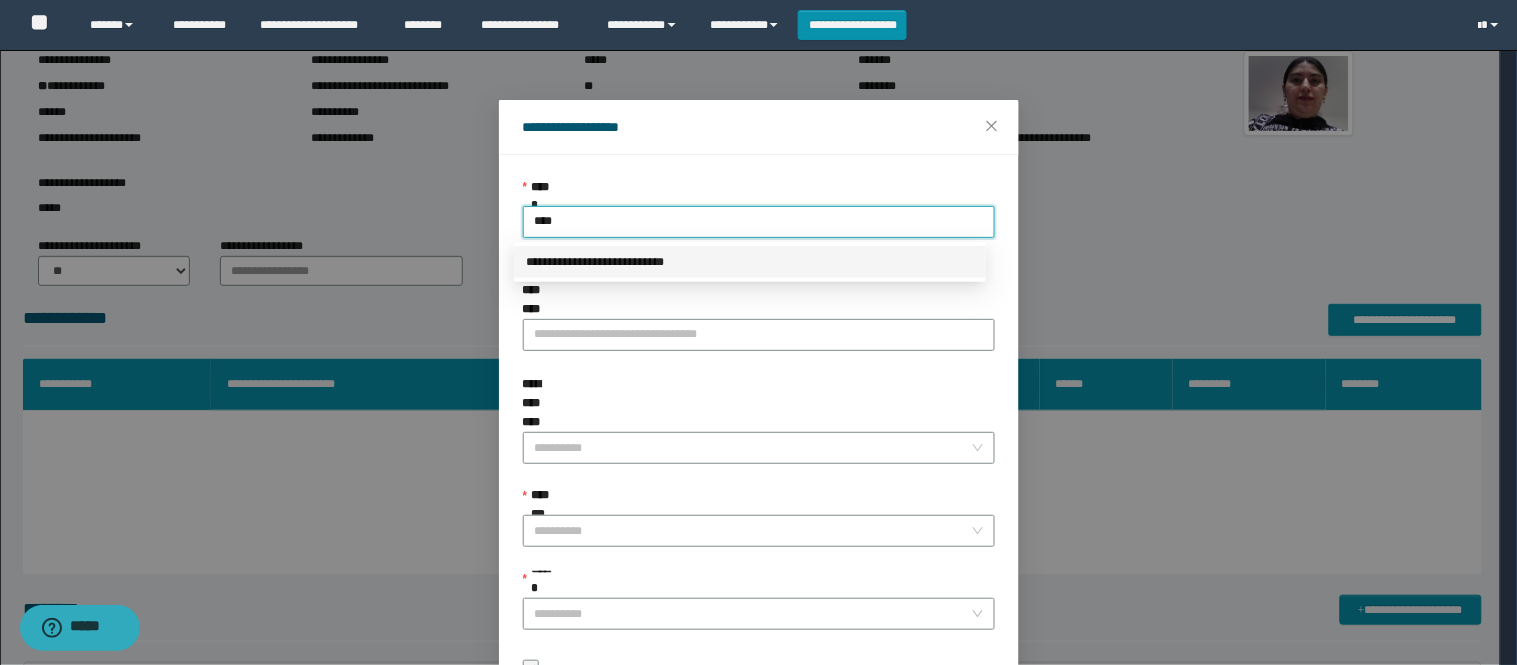 click on "**********" at bounding box center (750, 262) 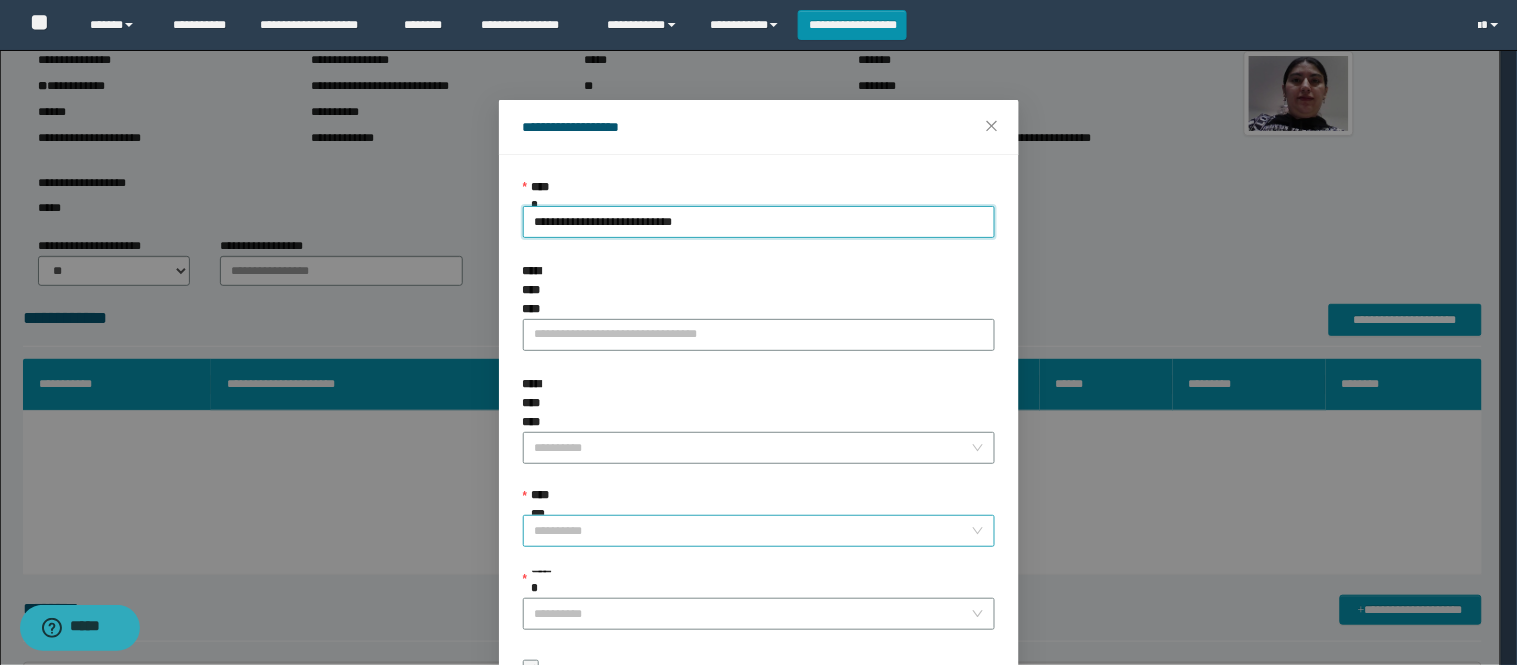 click on "**********" at bounding box center (753, 531) 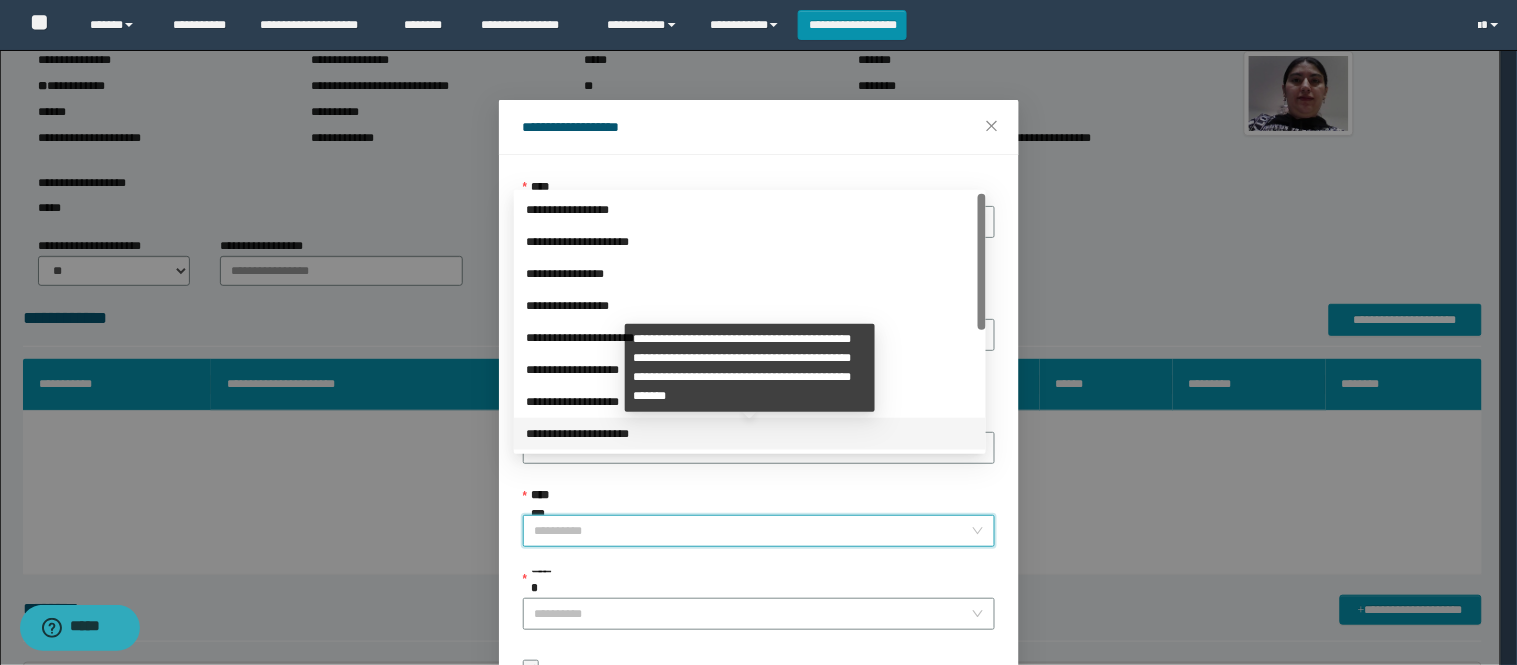 scroll, scrollTop: 224, scrollLeft: 0, axis: vertical 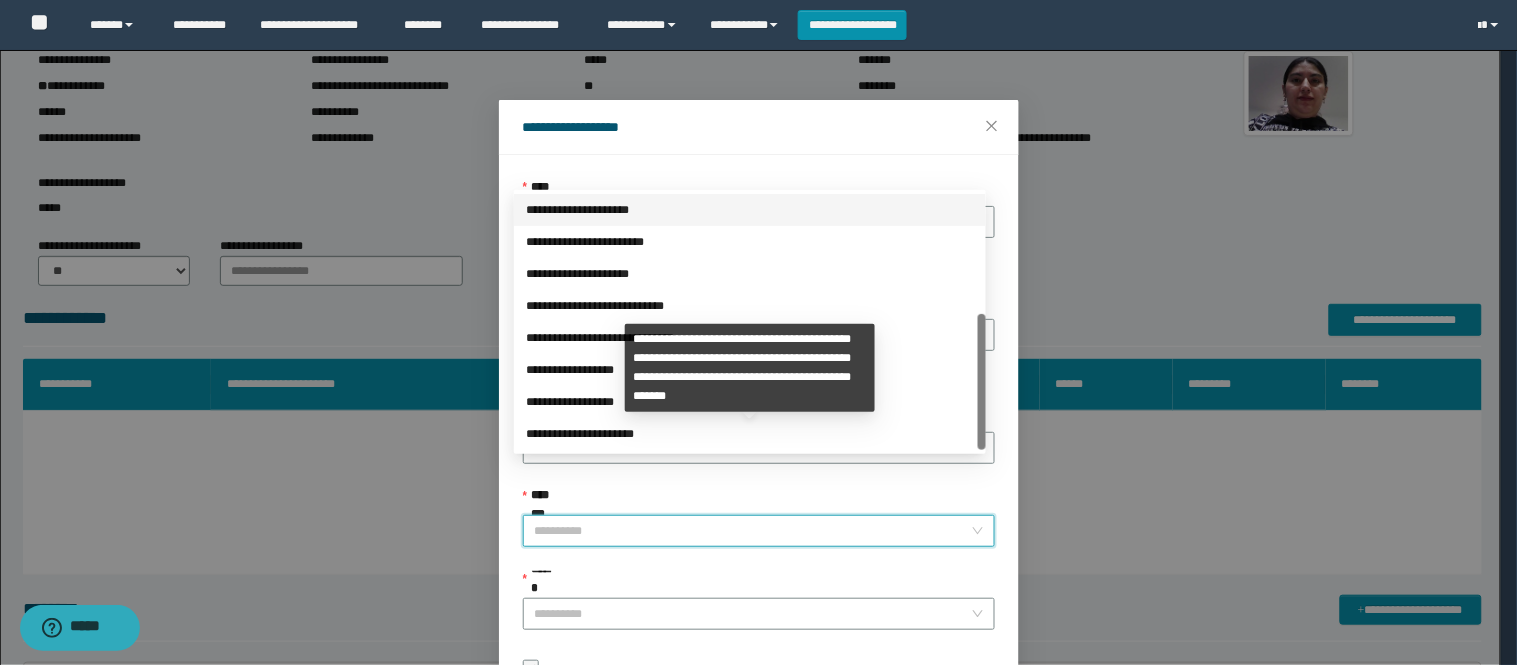 click on "**********" at bounding box center (750, 434) 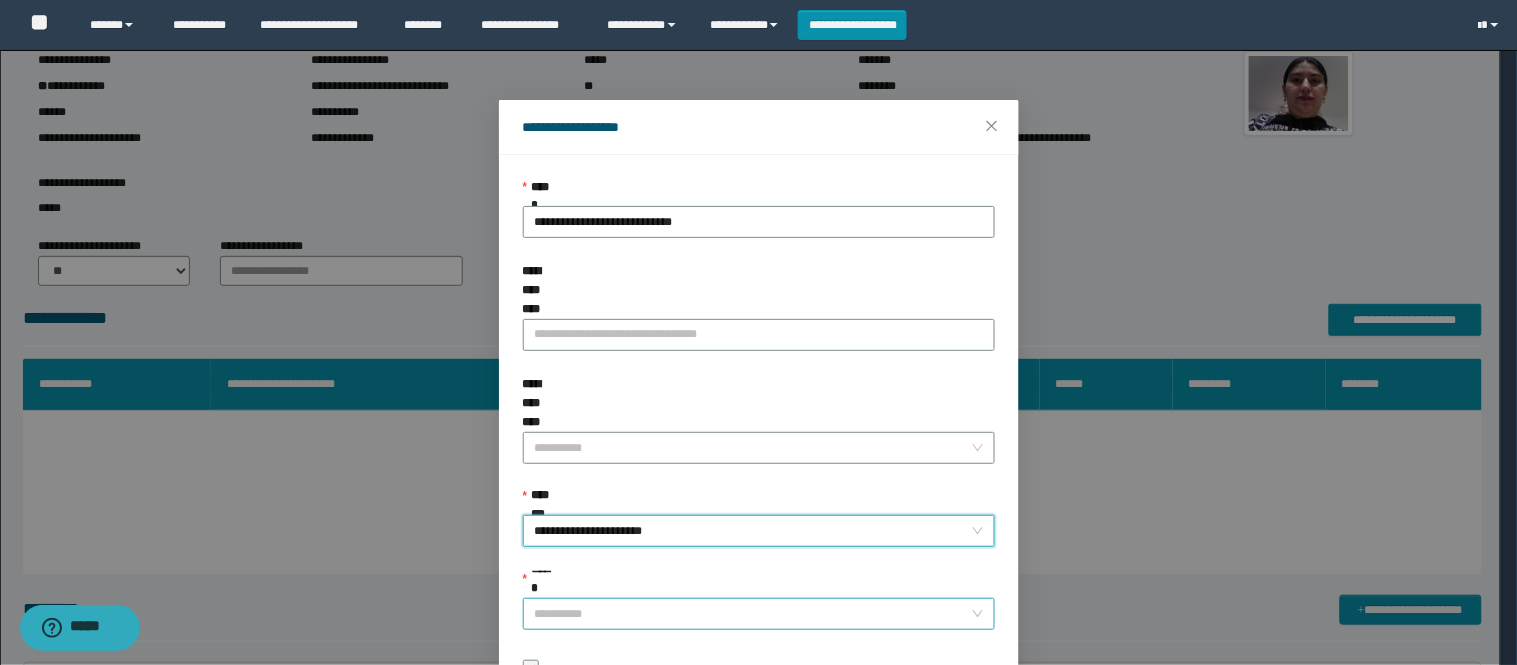 click on "**********" at bounding box center [759, 614] 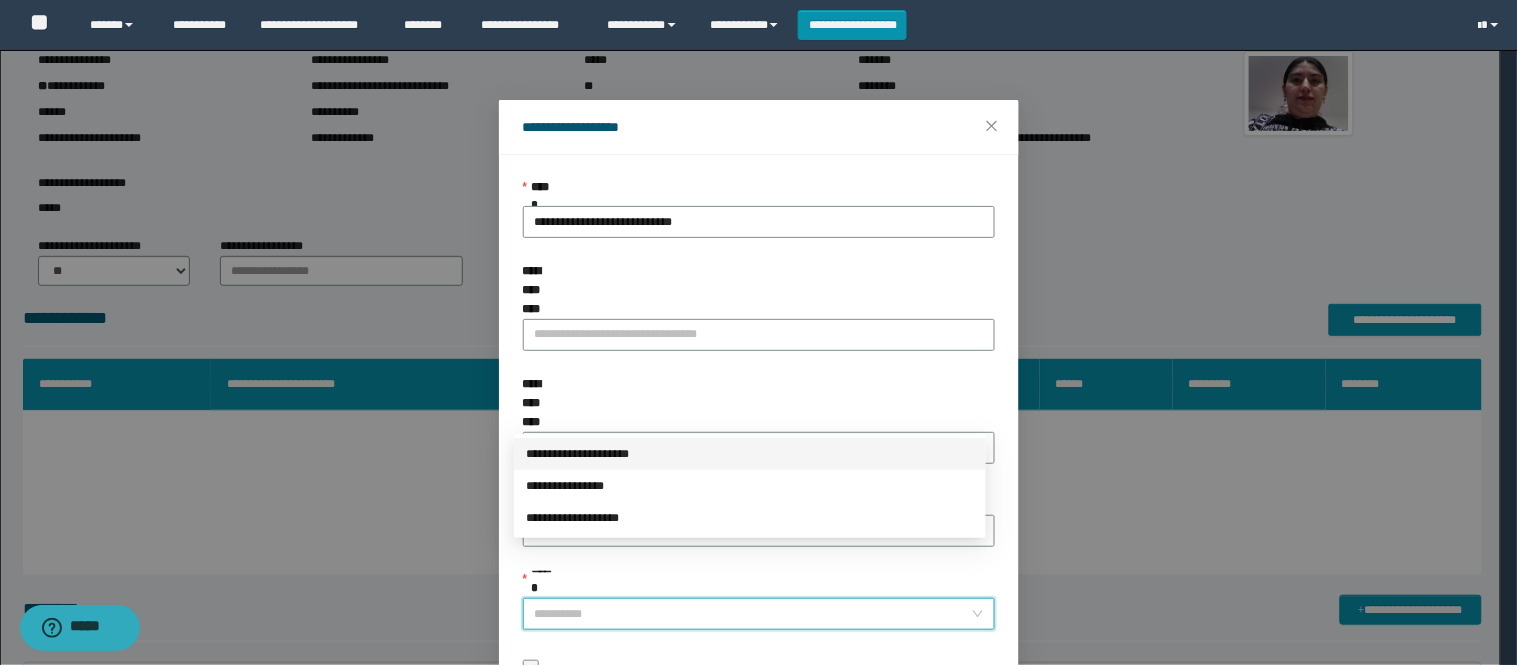 click on "**********" at bounding box center [750, 454] 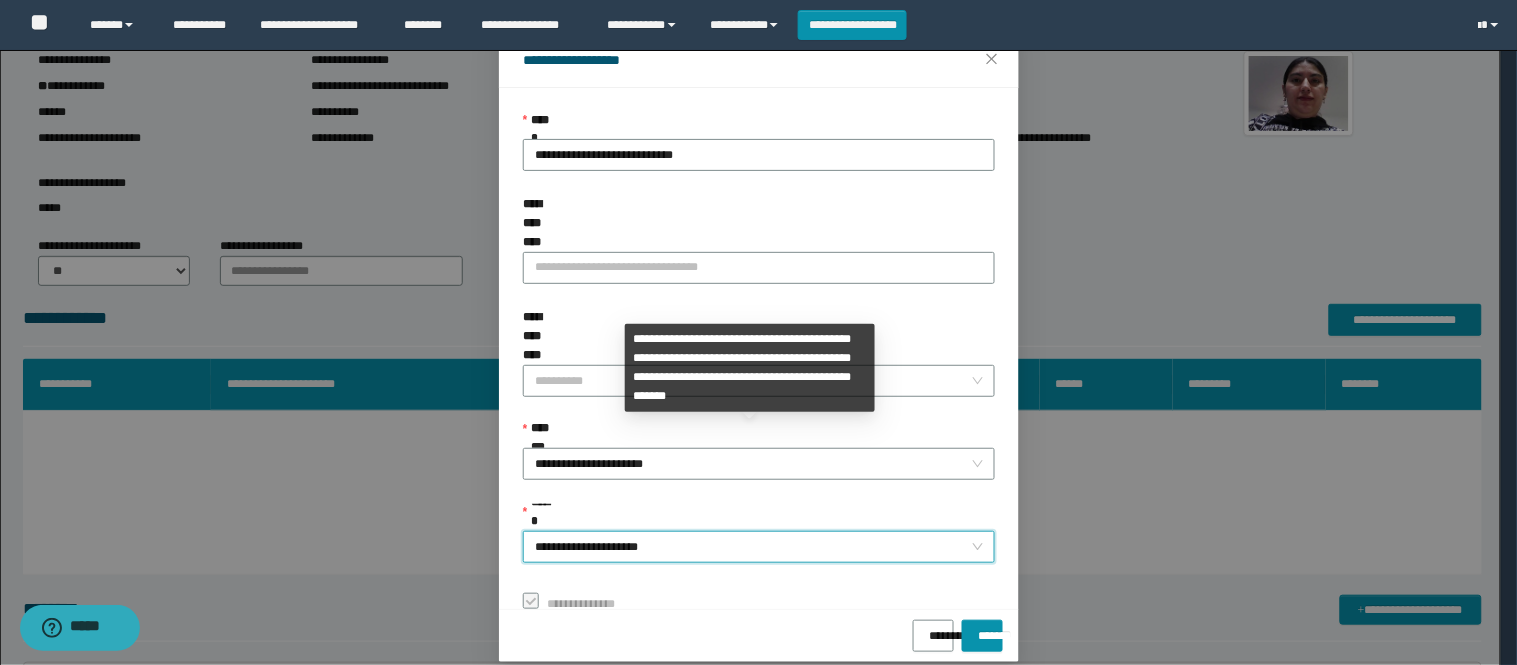 scroll, scrollTop: 87, scrollLeft: 0, axis: vertical 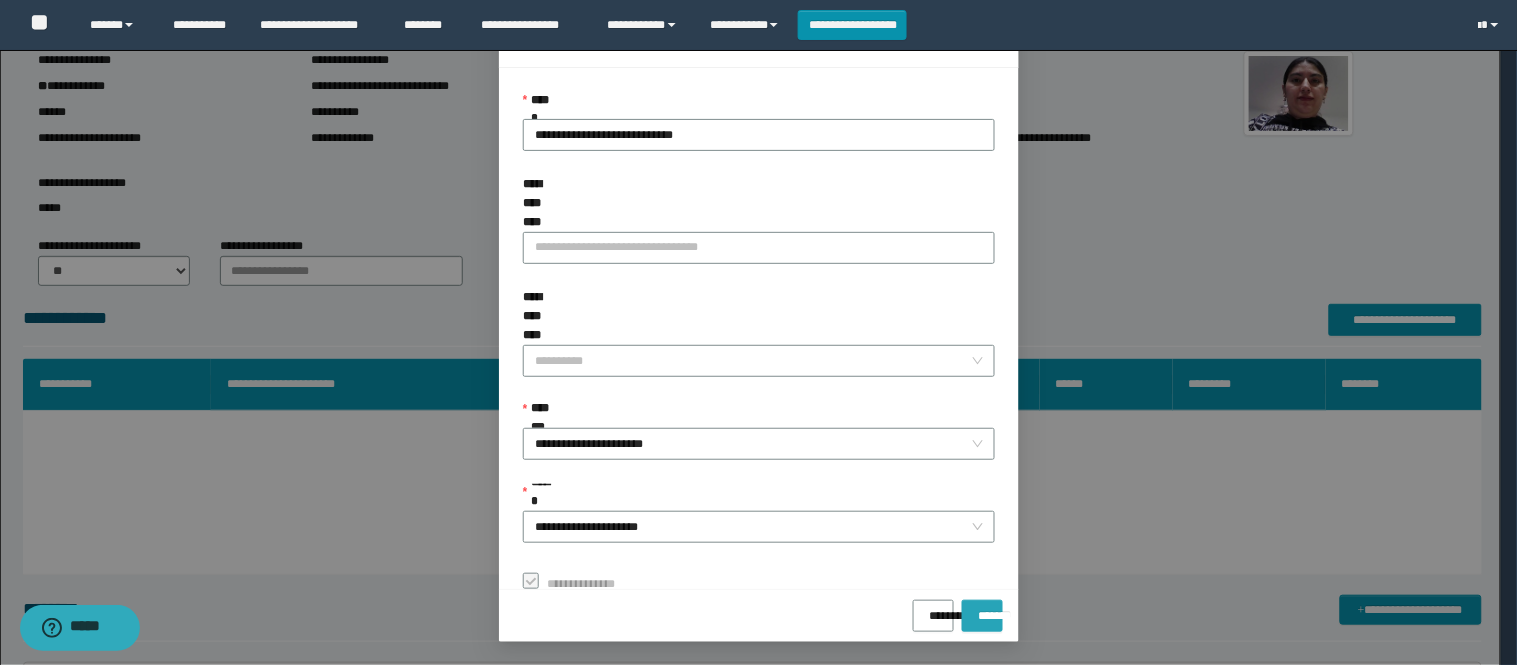 click on "*******" at bounding box center (982, 609) 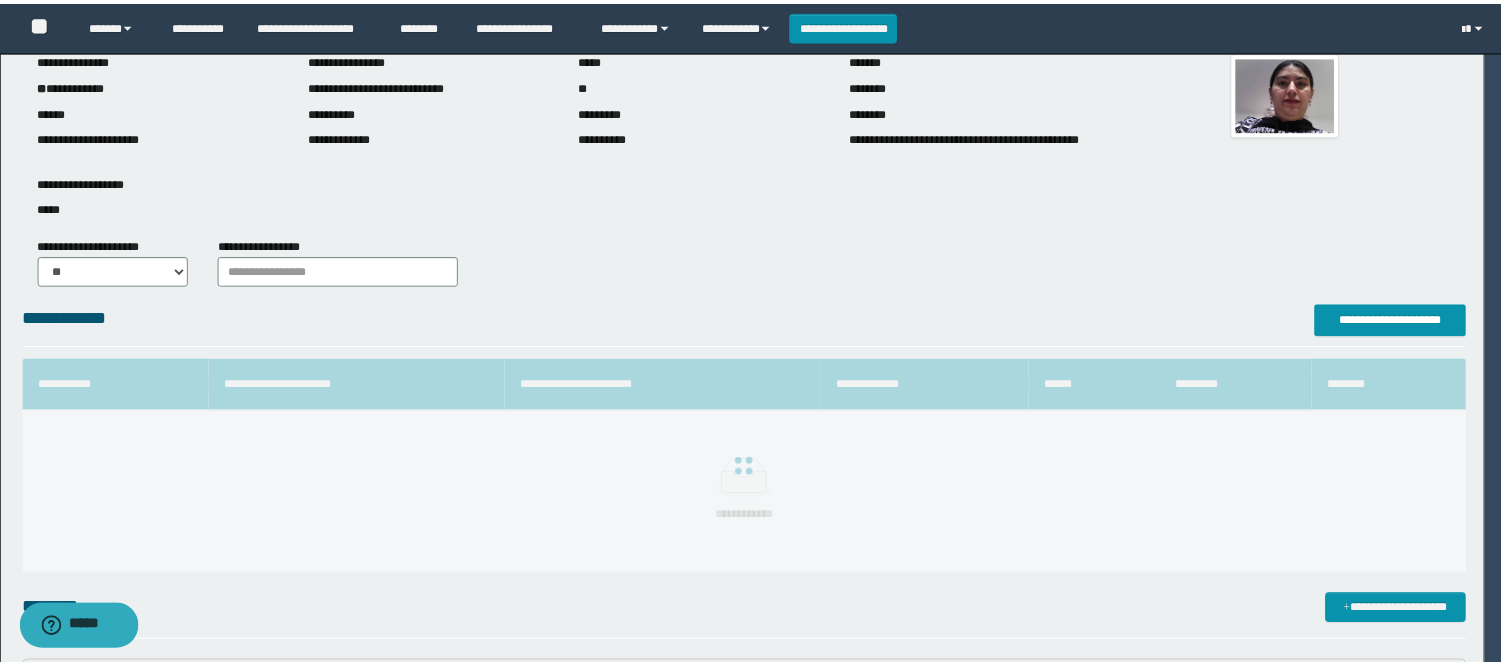 scroll, scrollTop: 41, scrollLeft: 0, axis: vertical 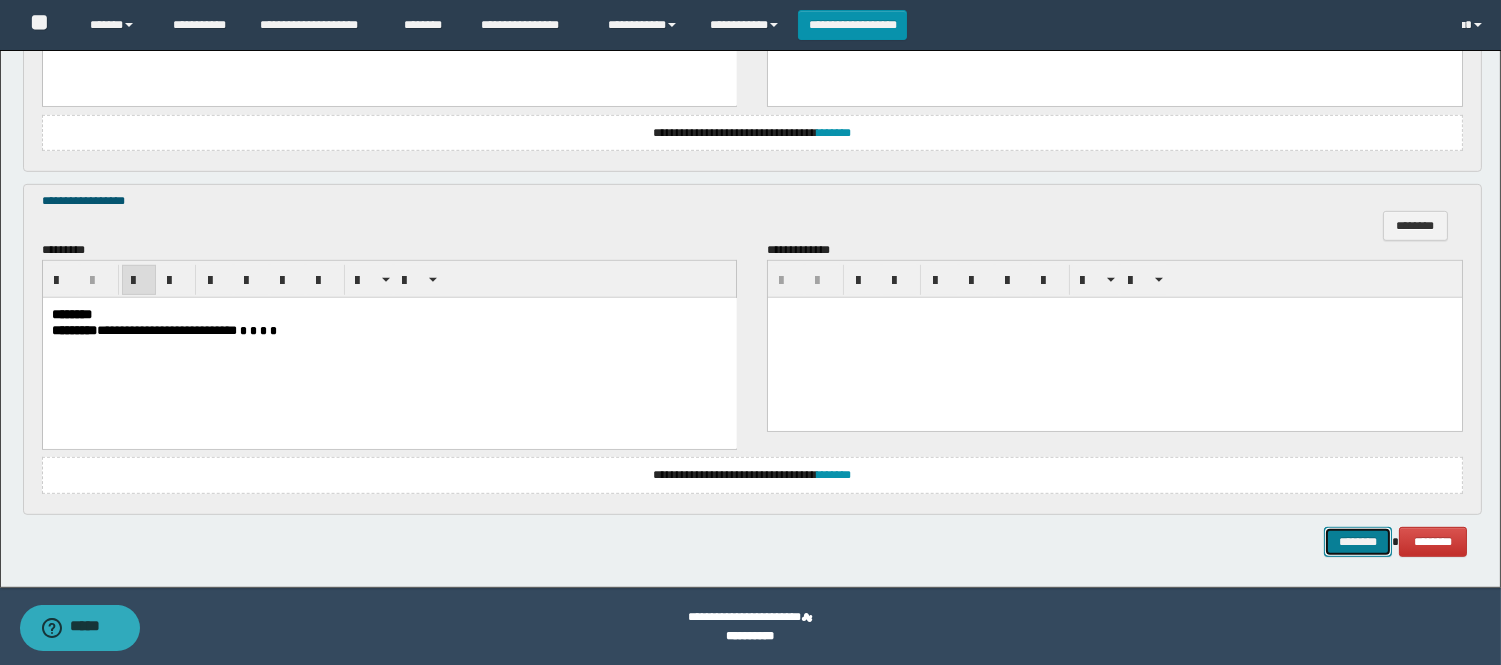 click on "********" at bounding box center [1358, 542] 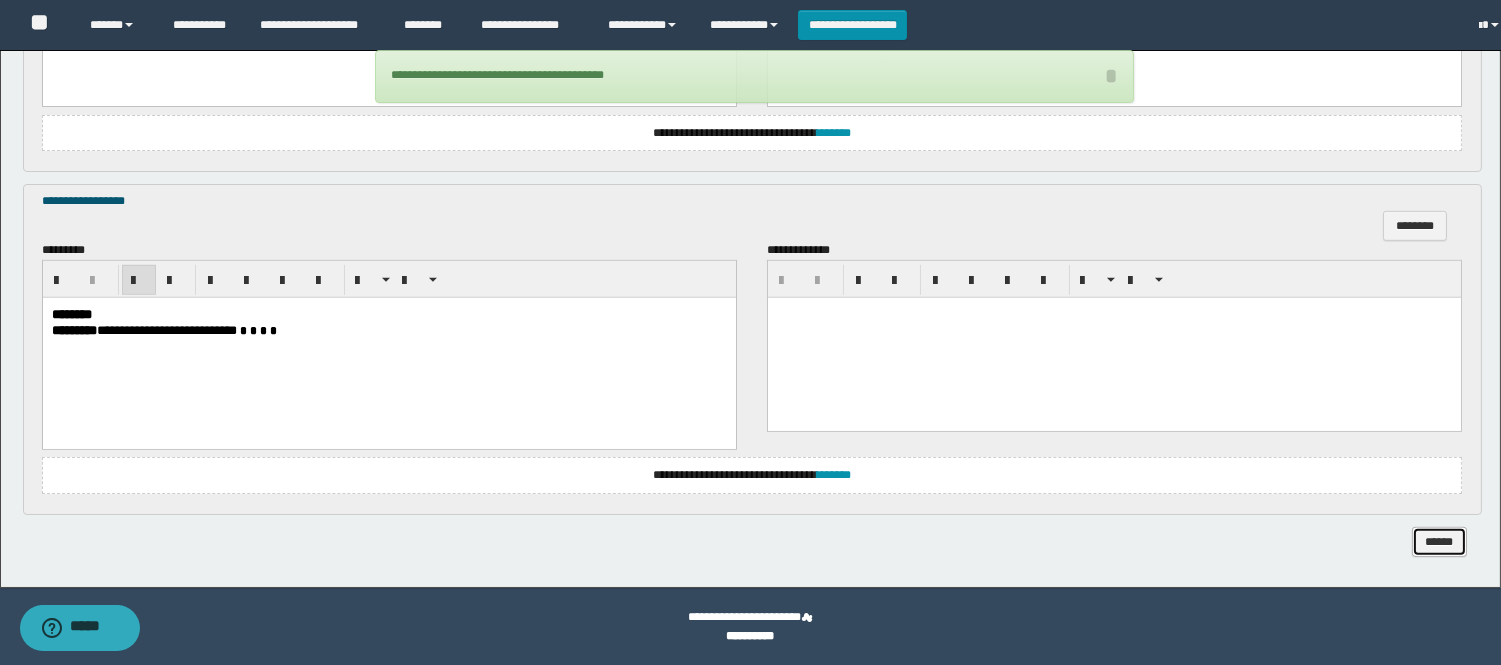 click on "******" at bounding box center [1439, 542] 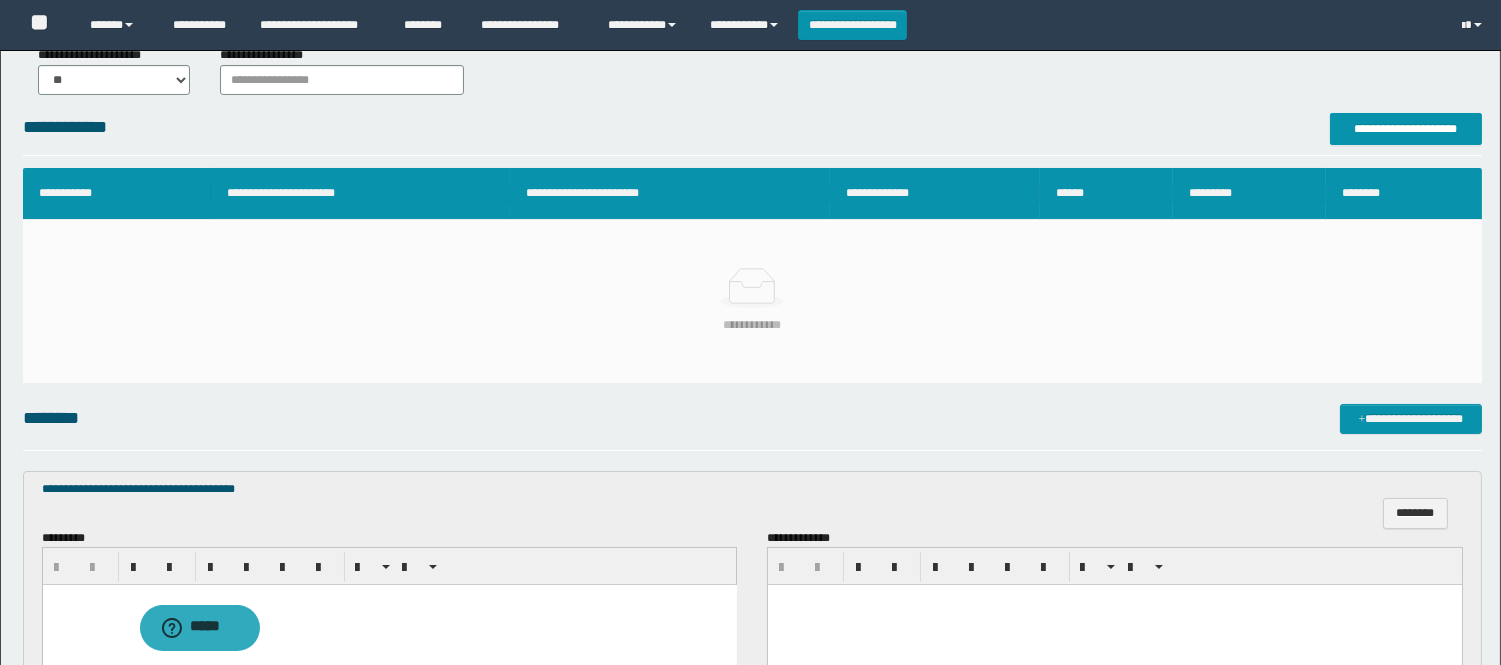 scroll, scrollTop: 0, scrollLeft: 0, axis: both 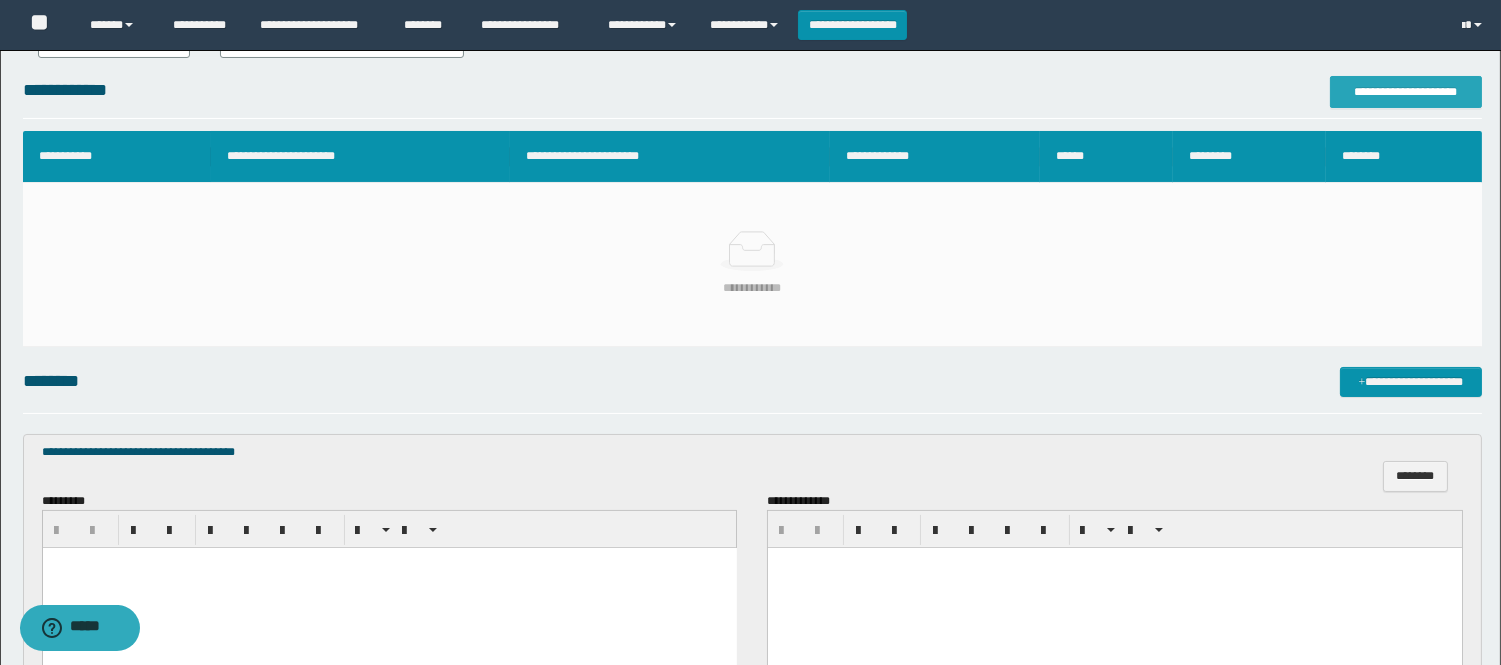 click on "**********" at bounding box center (1406, 92) 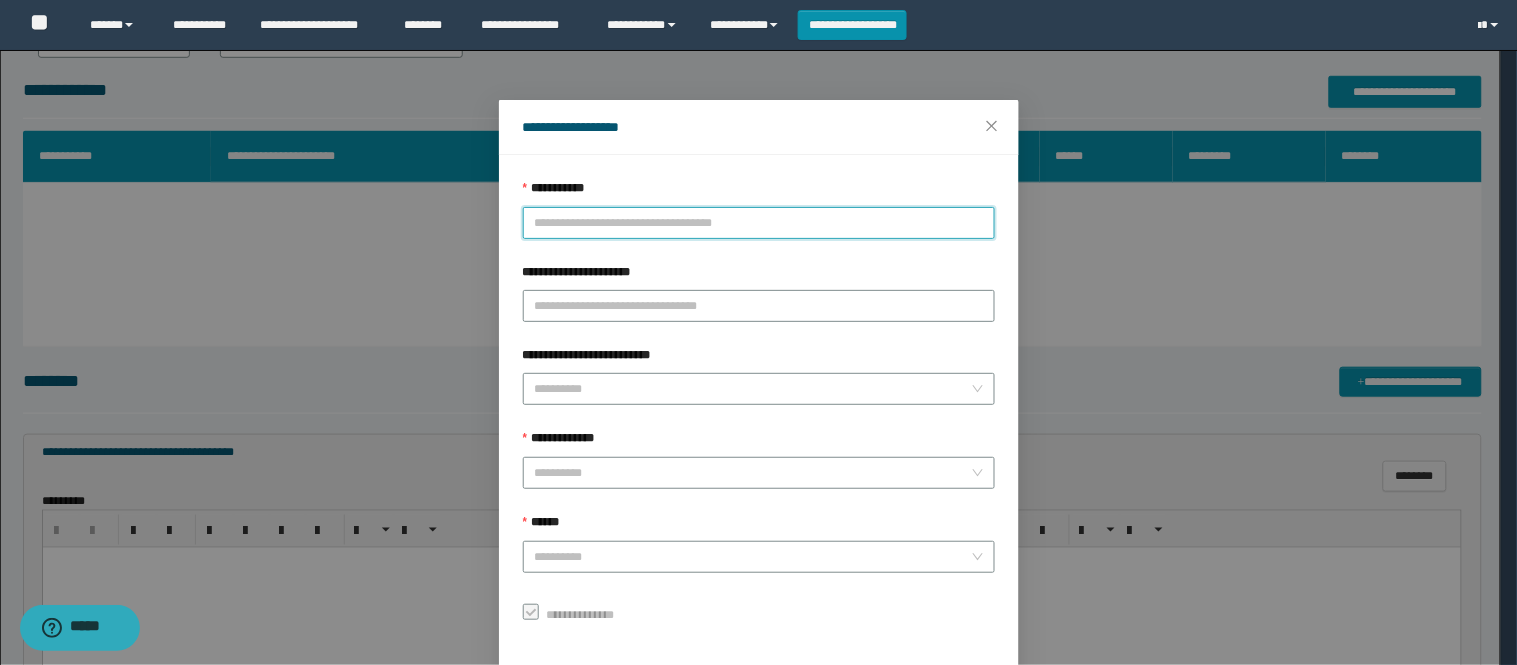 click on "**********" at bounding box center (759, 223) 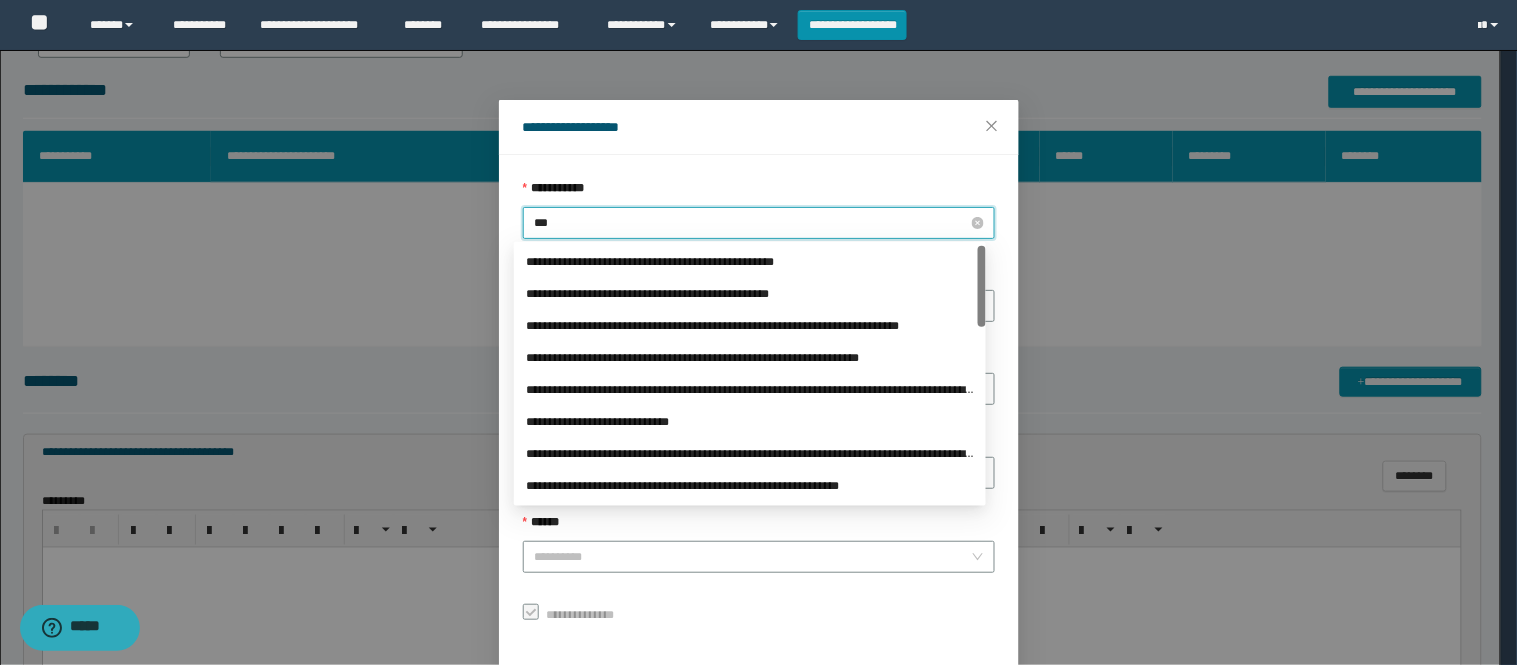 type on "****" 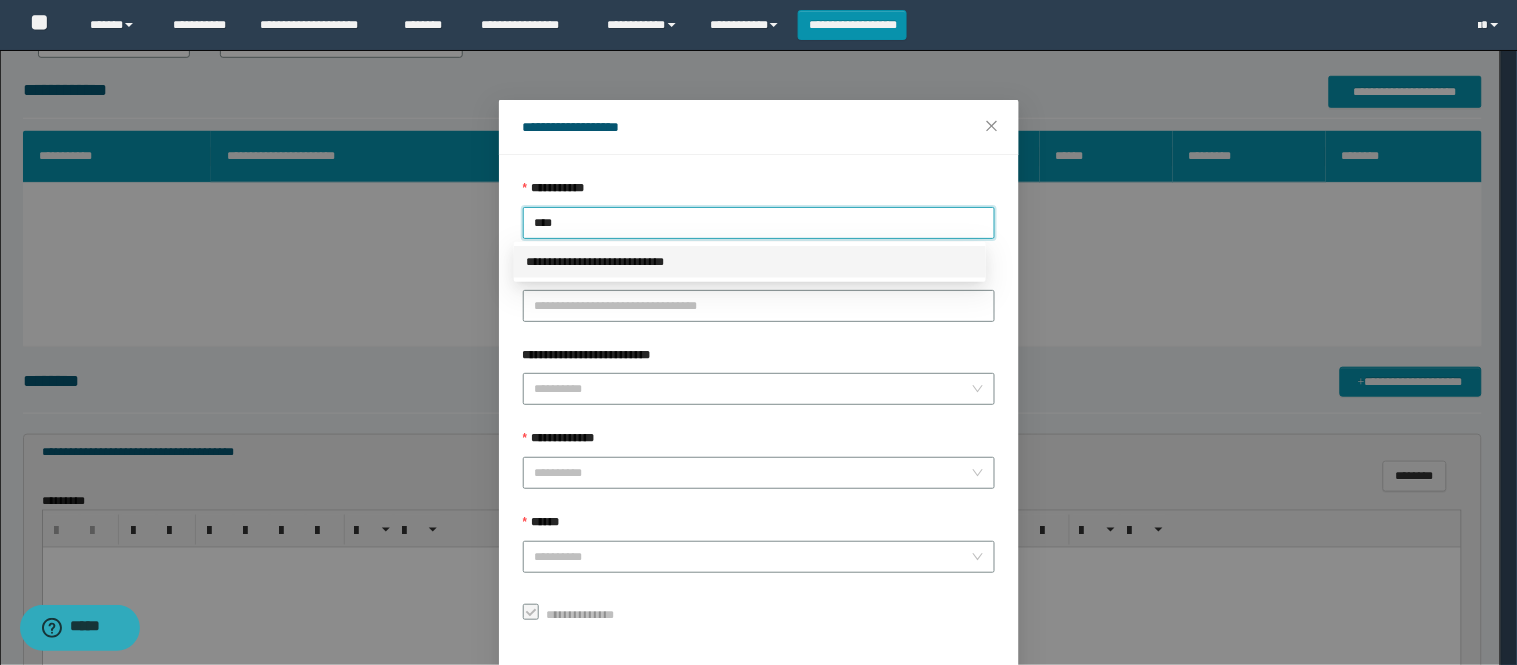 click on "**********" at bounding box center [750, 262] 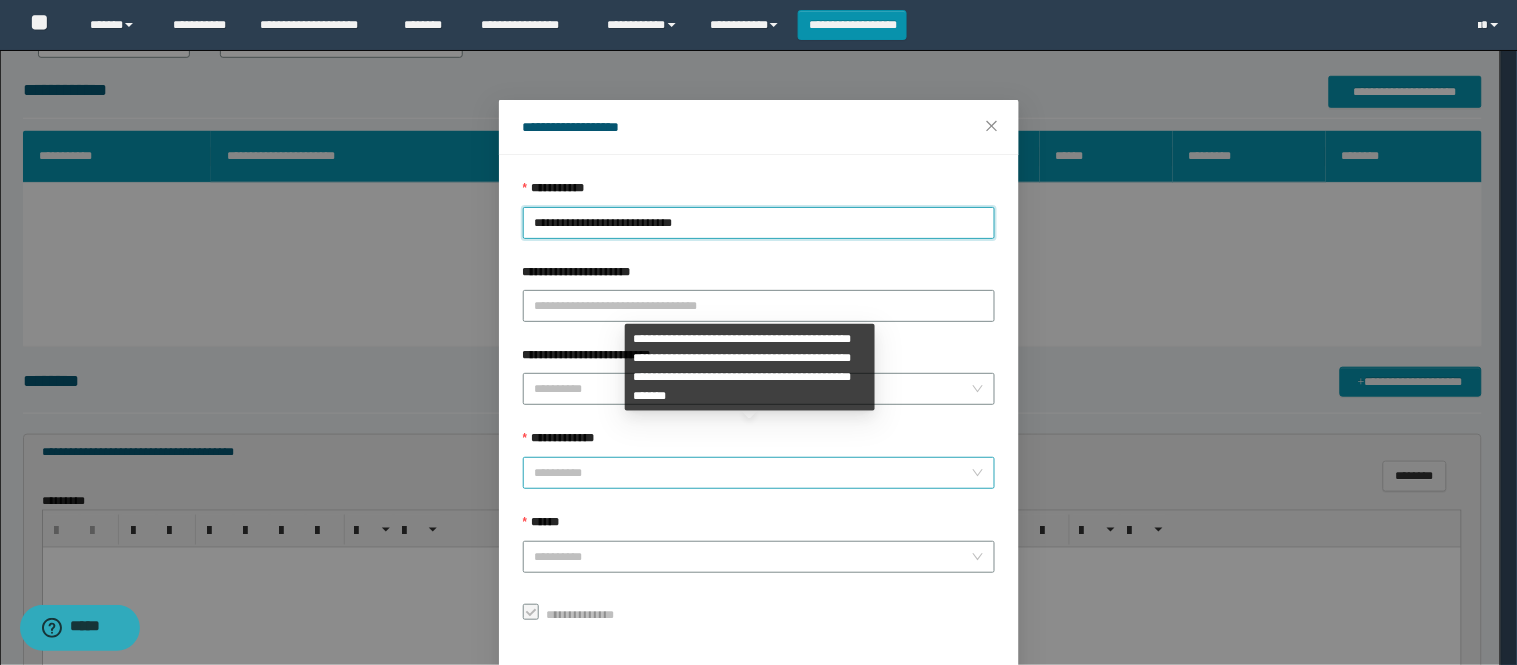 click on "**********" at bounding box center (753, 473) 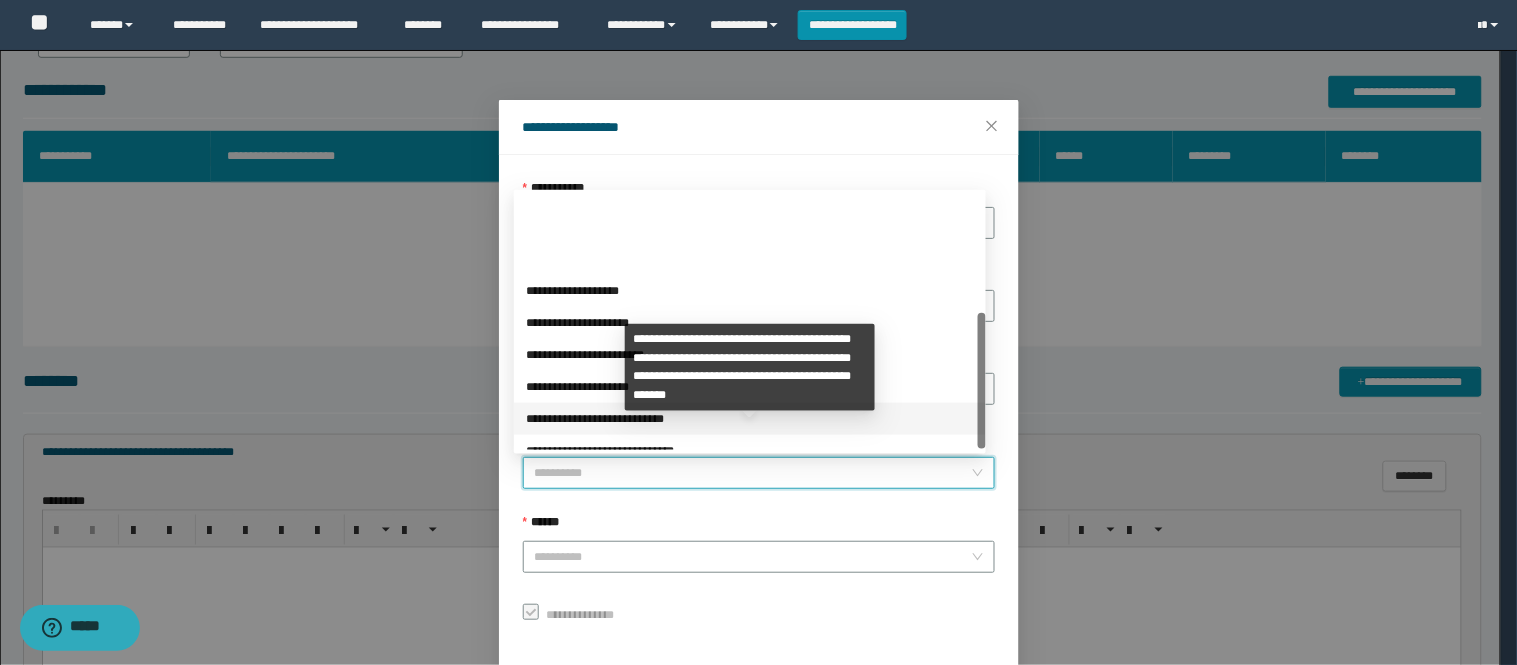 scroll, scrollTop: 224, scrollLeft: 0, axis: vertical 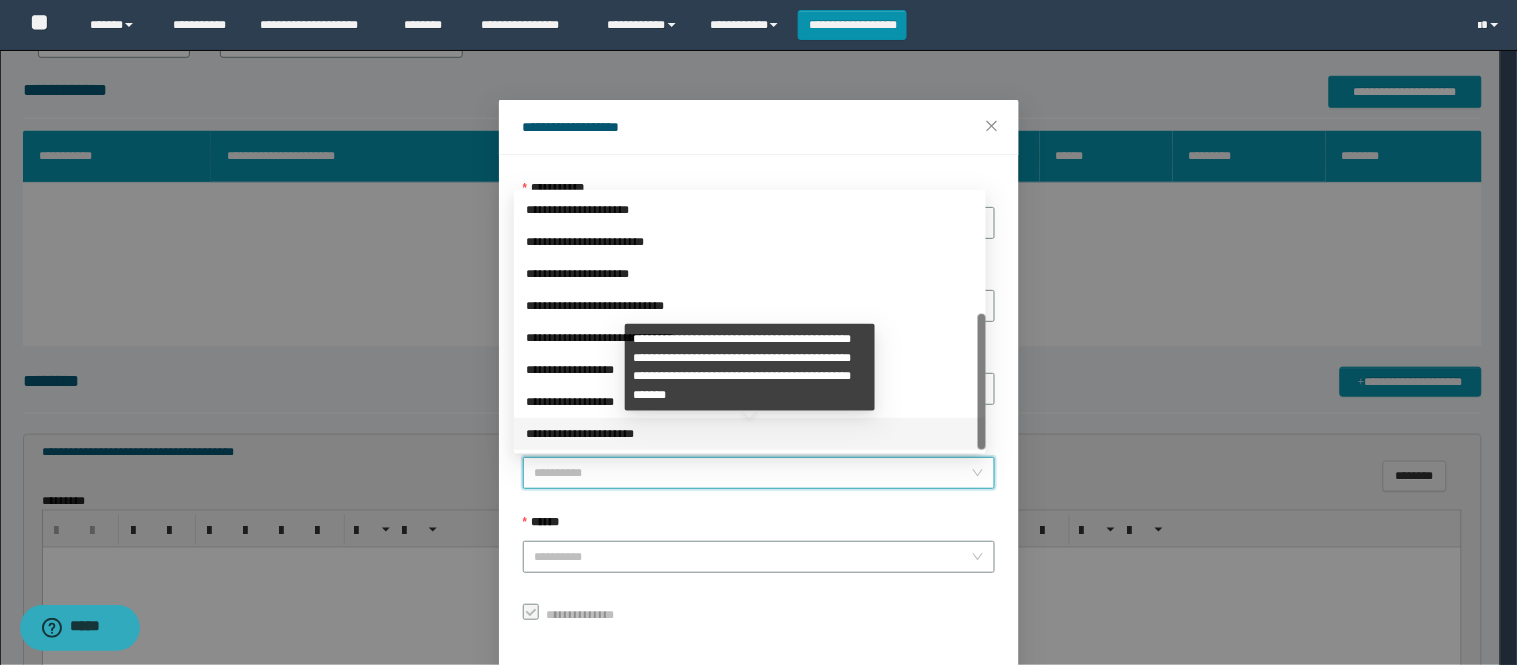 click on "**********" at bounding box center (750, 434) 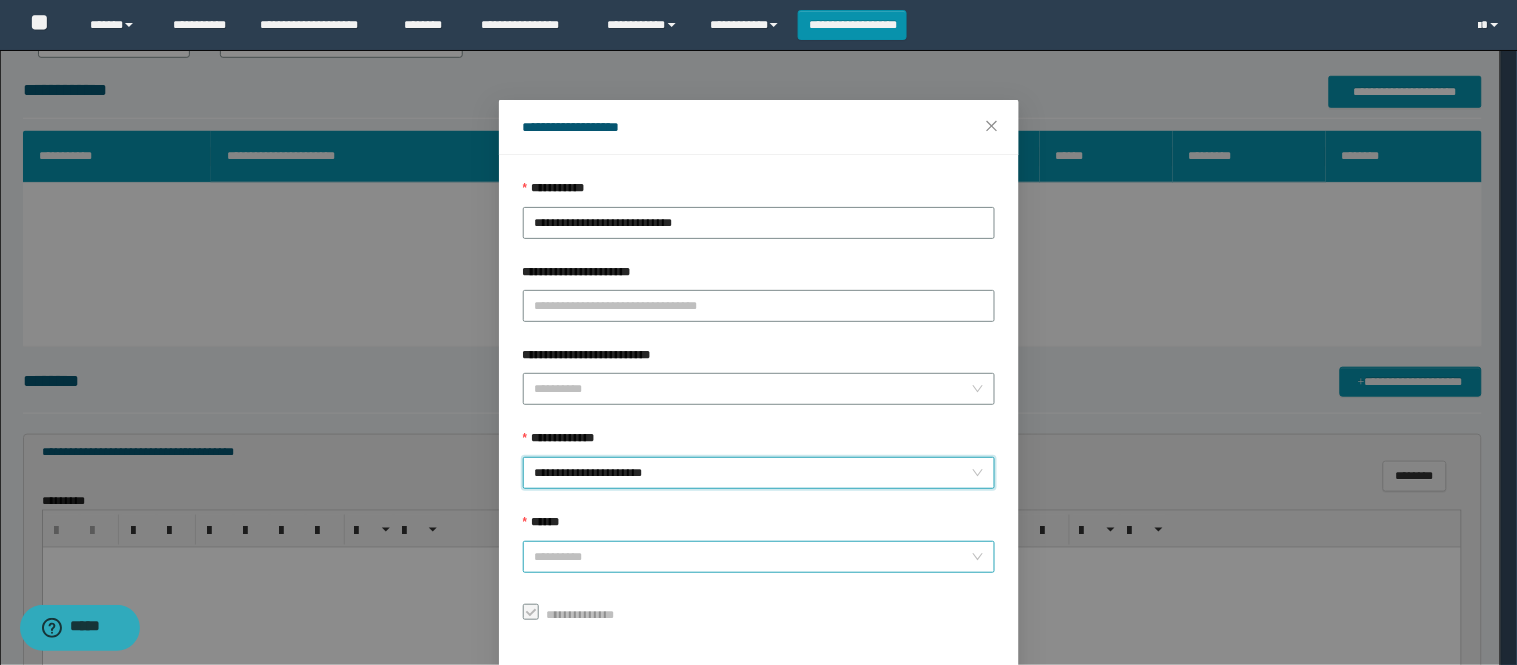 click on "******" at bounding box center (753, 557) 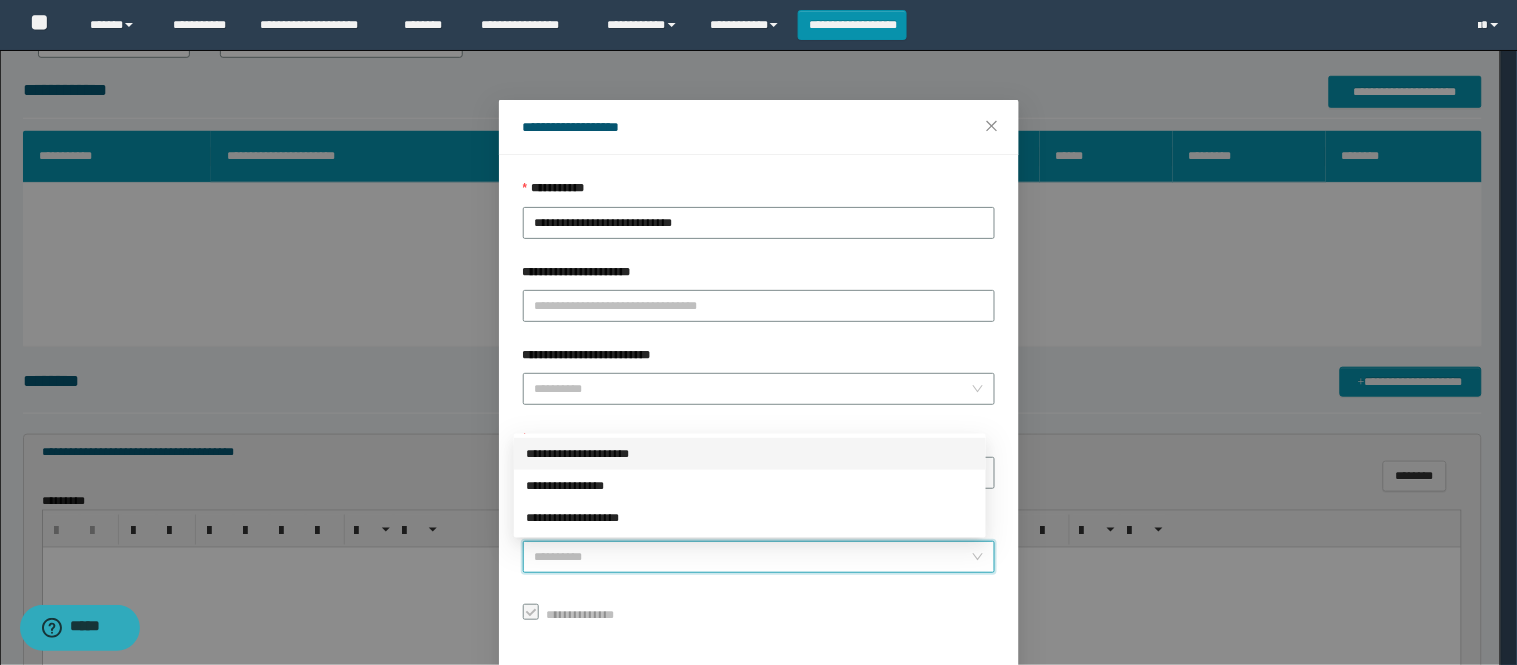 click on "**********" at bounding box center [750, 454] 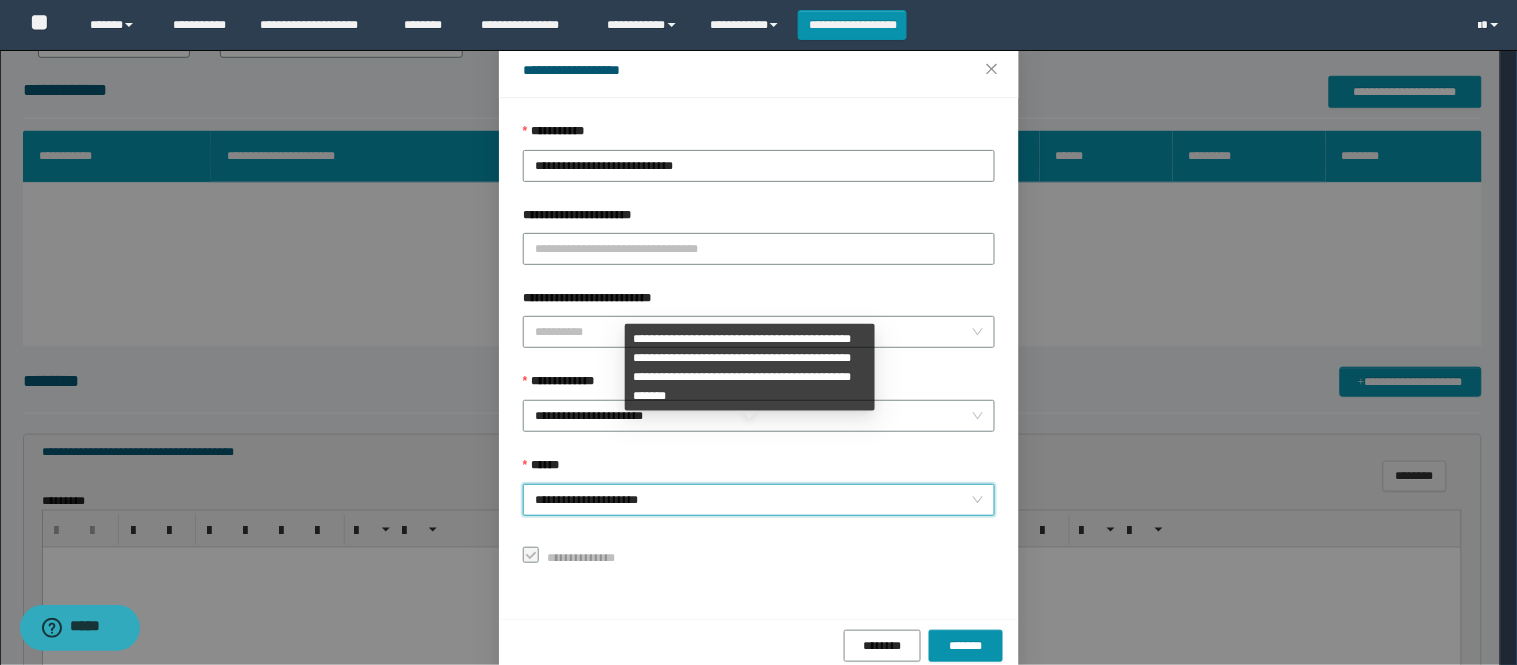 scroll, scrollTop: 87, scrollLeft: 0, axis: vertical 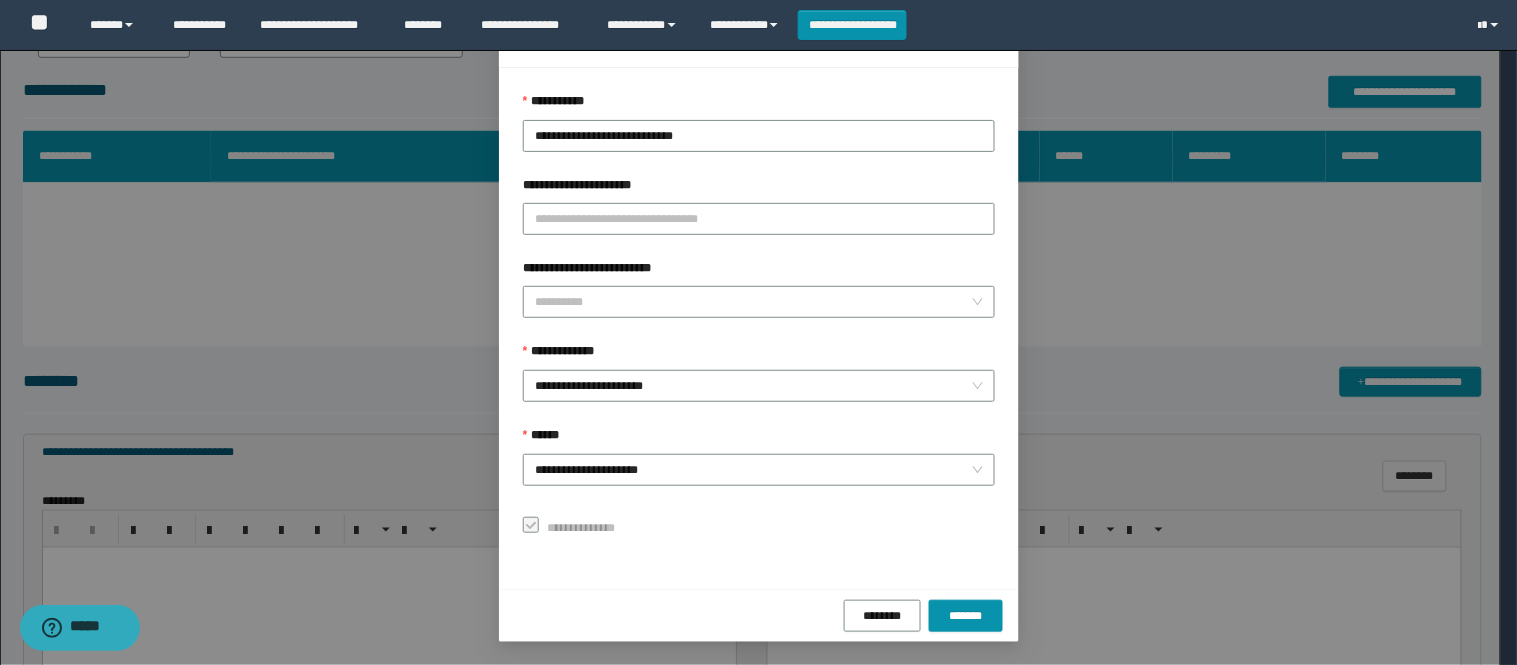 click on "******** *******" at bounding box center [759, 615] 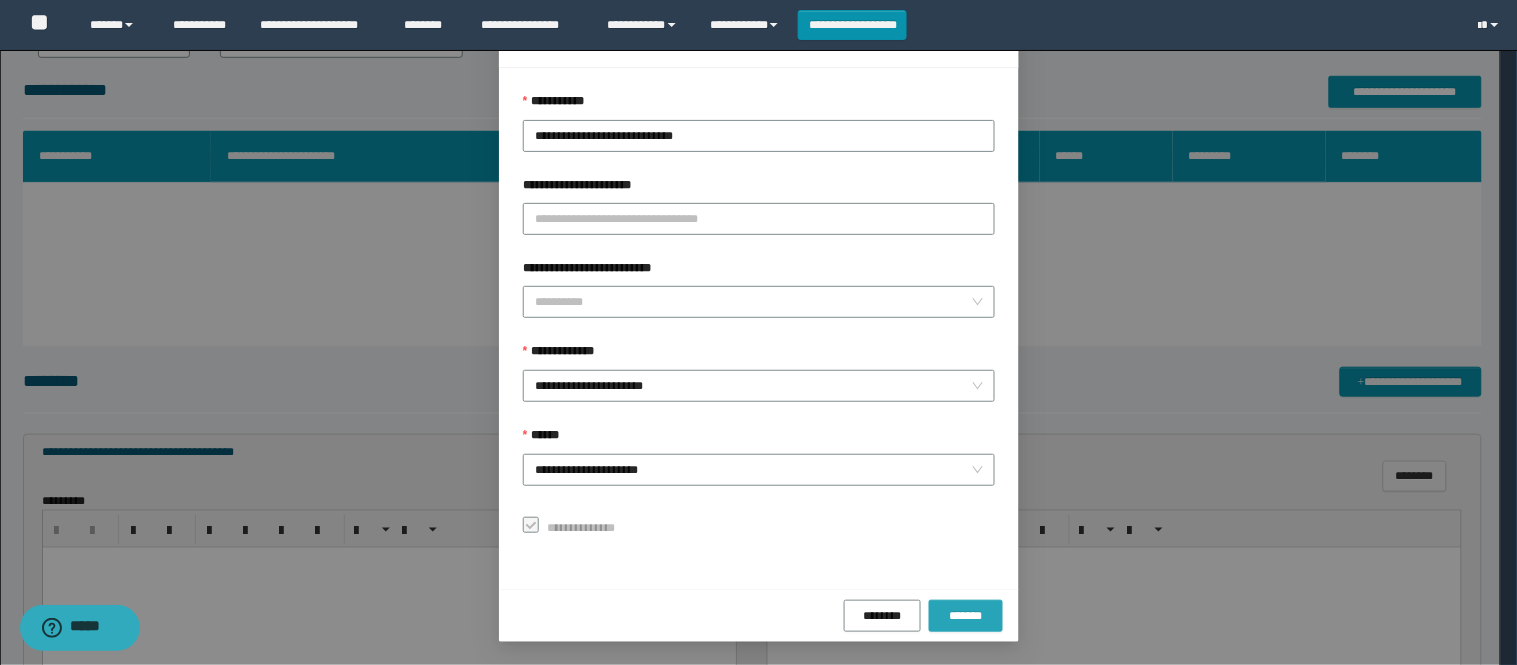 click on "*******" at bounding box center [966, 616] 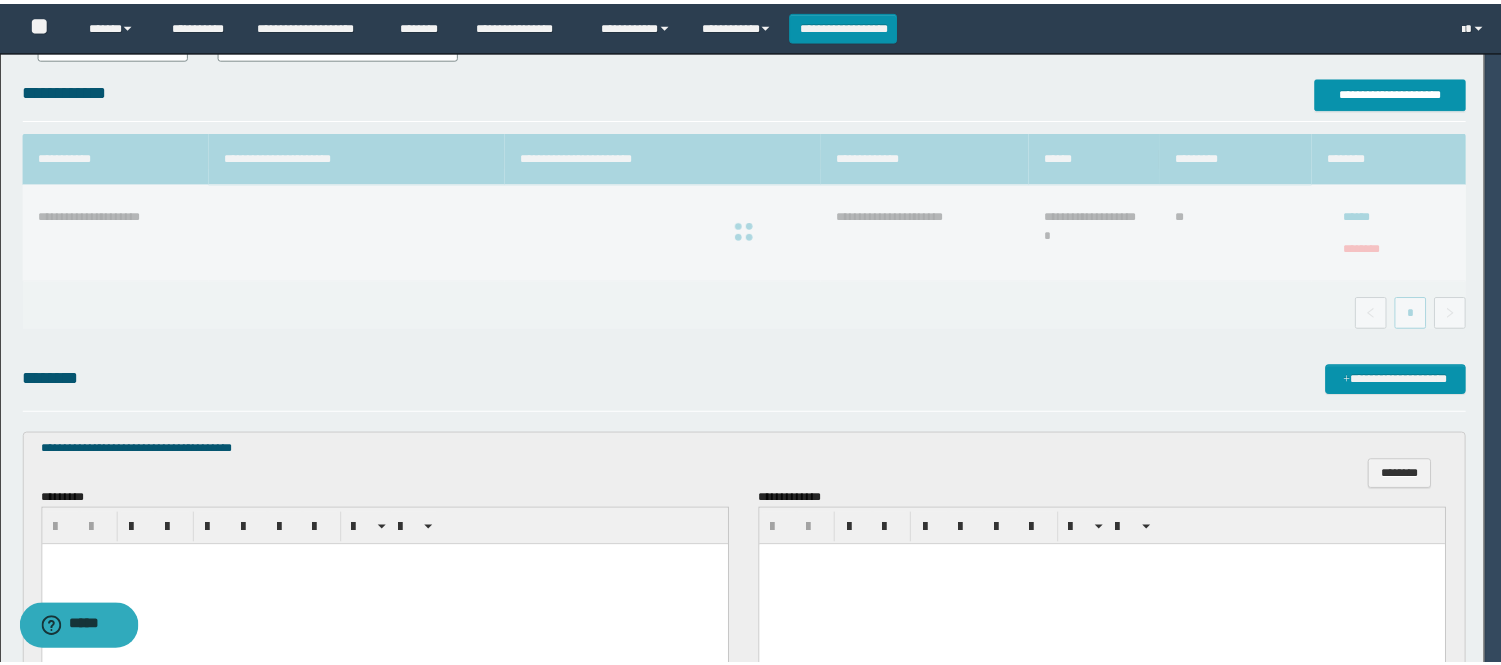 scroll, scrollTop: 41, scrollLeft: 0, axis: vertical 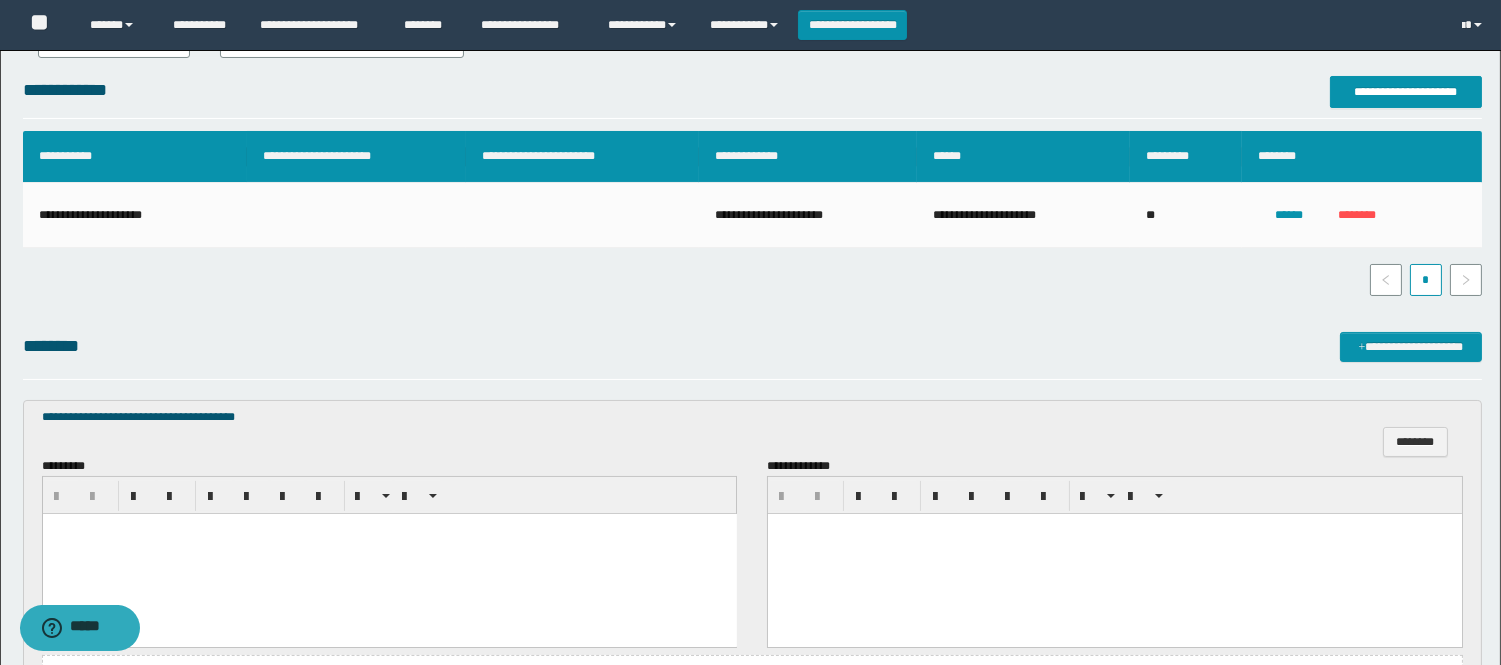 click at bounding box center (389, 553) 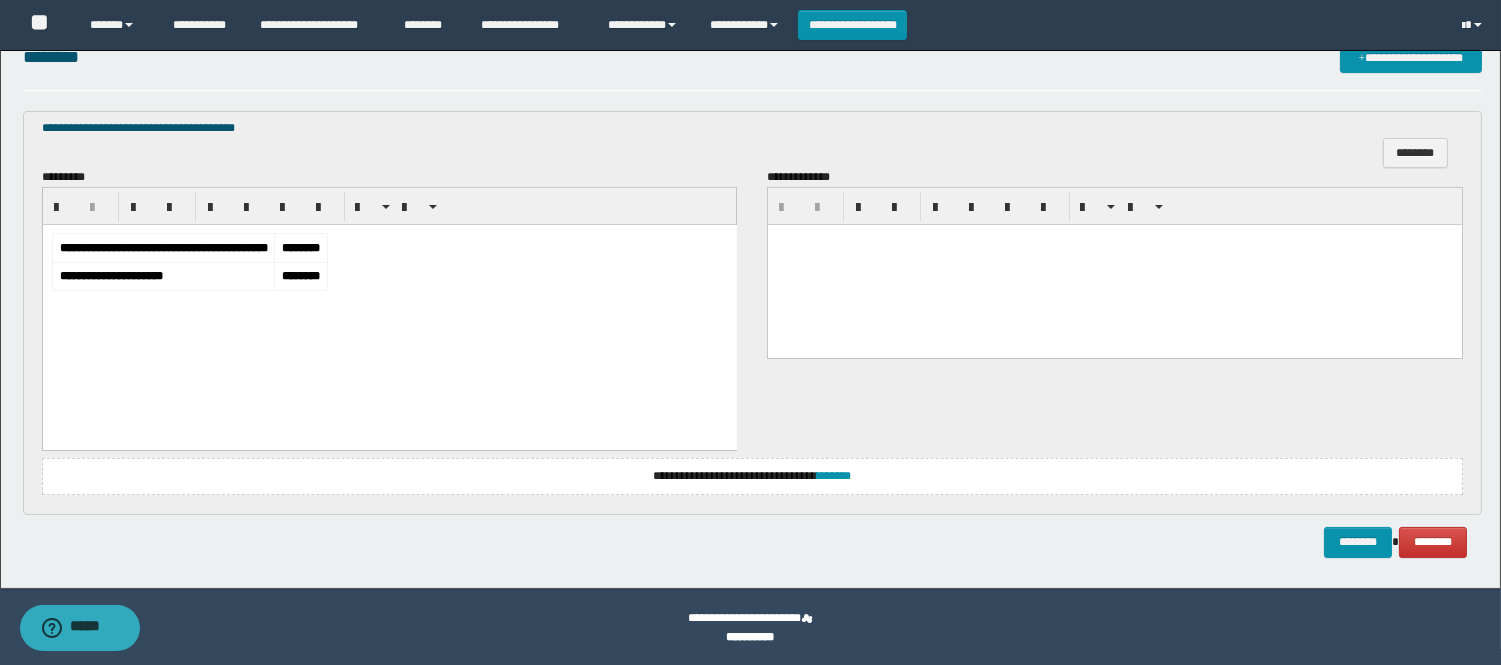 scroll, scrollTop: 623, scrollLeft: 0, axis: vertical 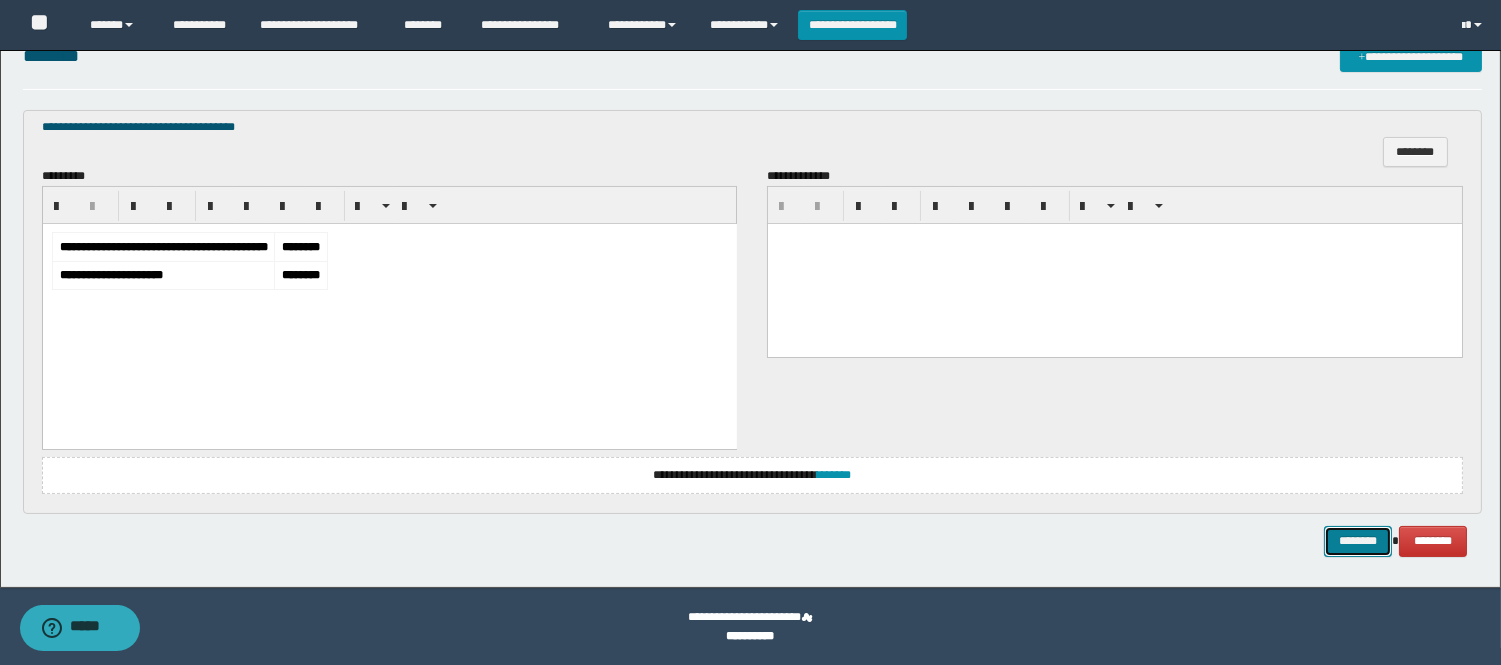 click on "********" at bounding box center (1358, 541) 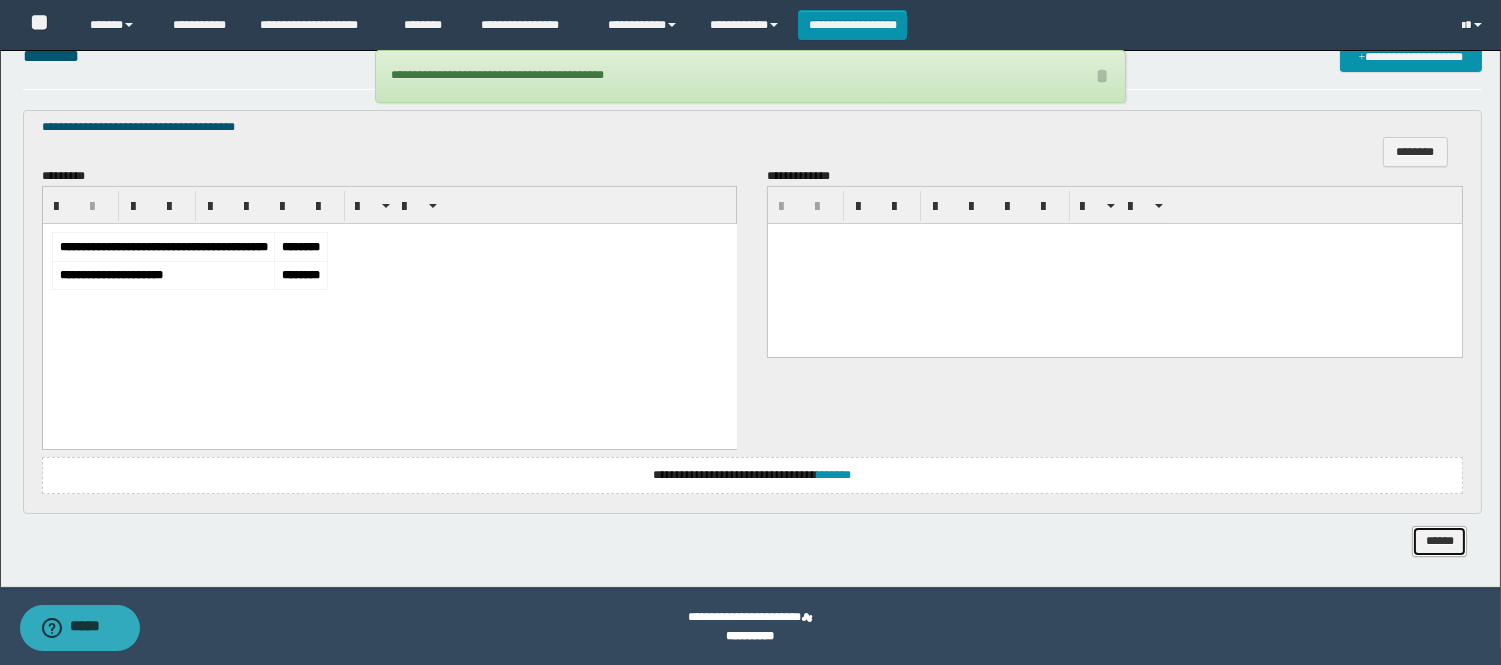 click on "******" at bounding box center (1439, 541) 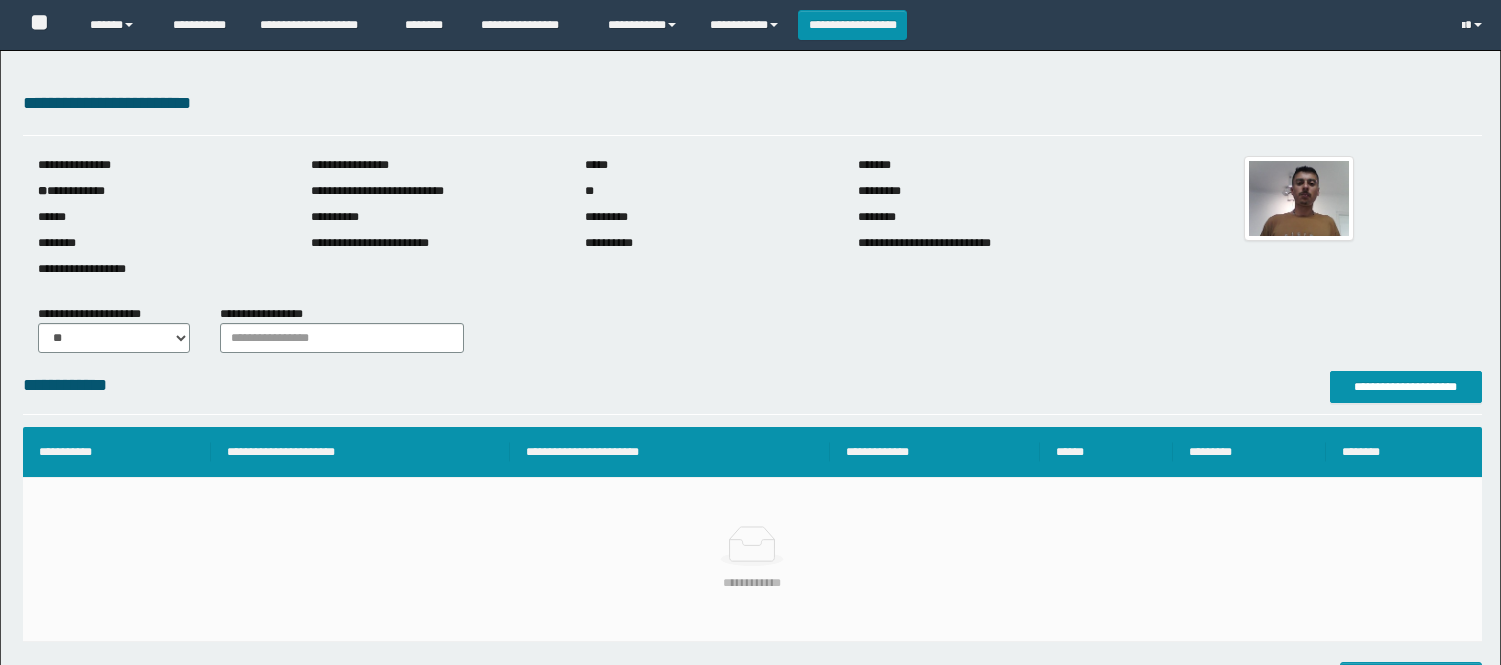 scroll, scrollTop: 527, scrollLeft: 0, axis: vertical 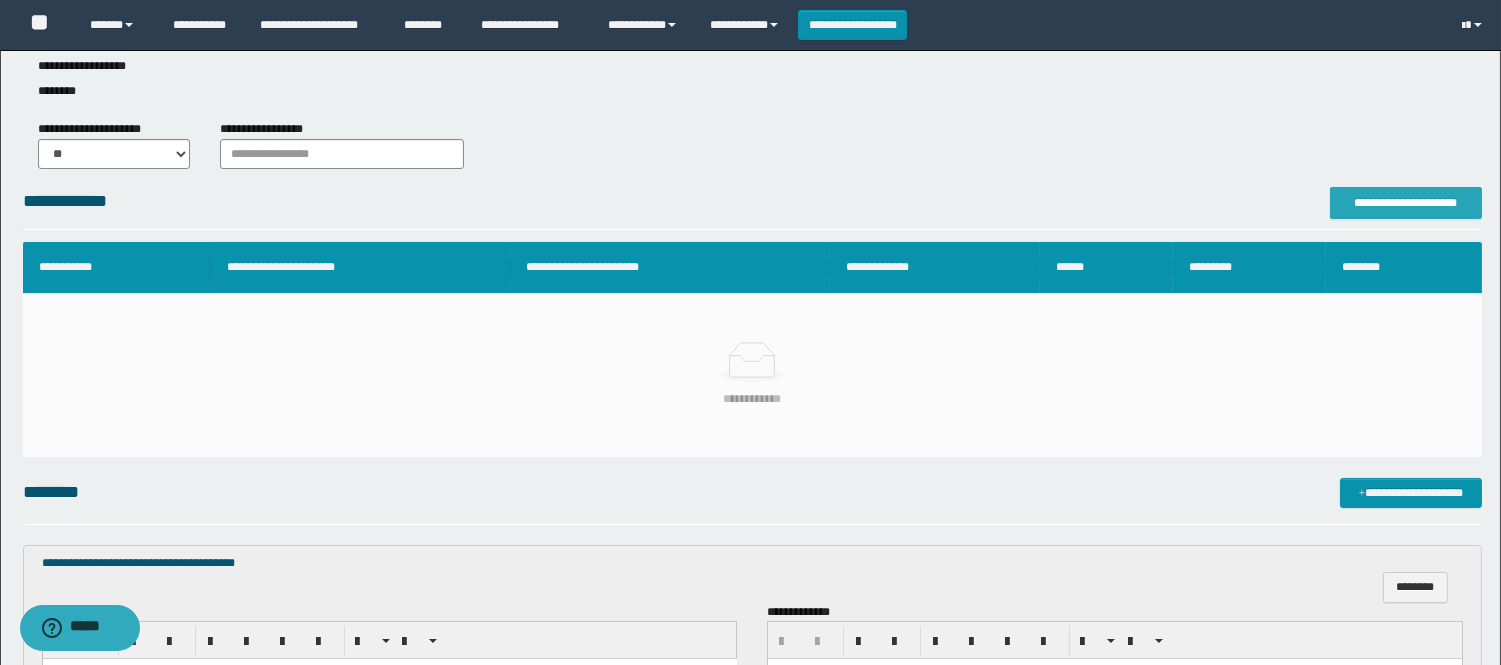 click on "**********" at bounding box center (1406, 203) 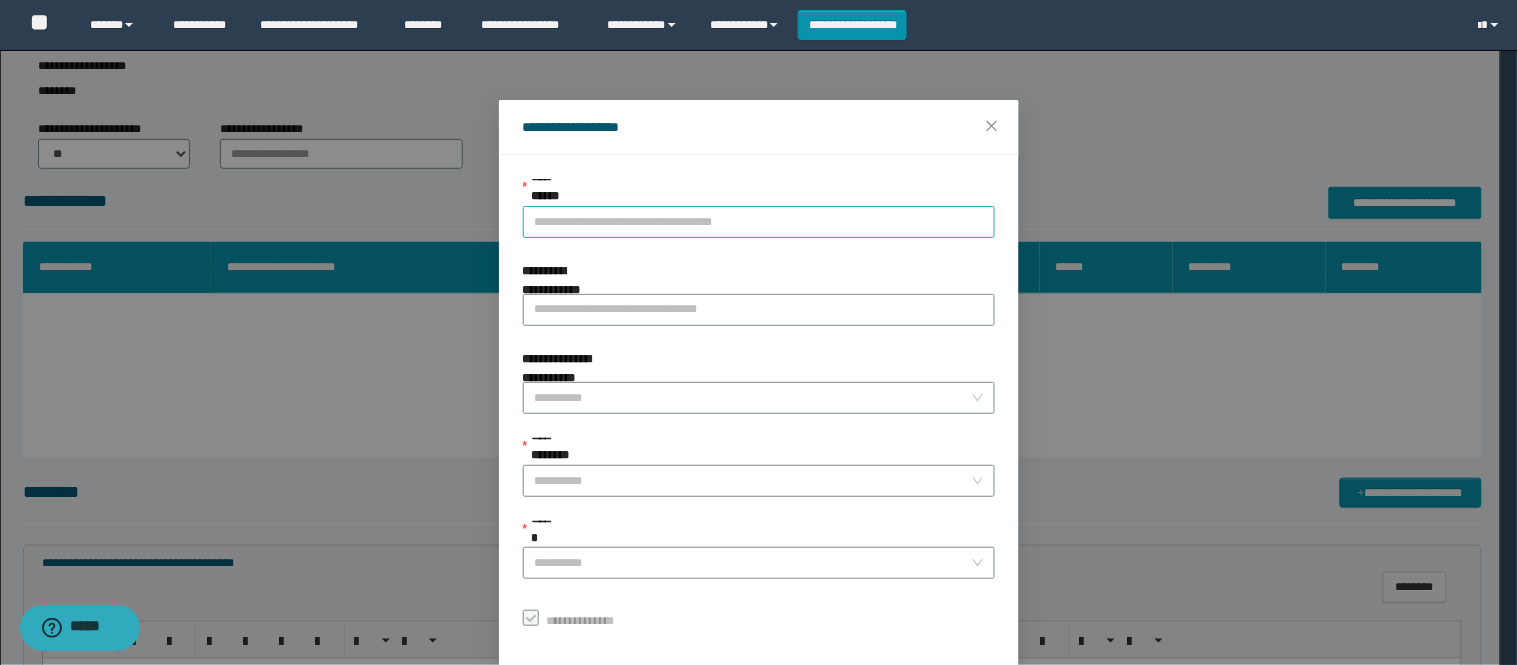 click on "**********" at bounding box center [759, 222] 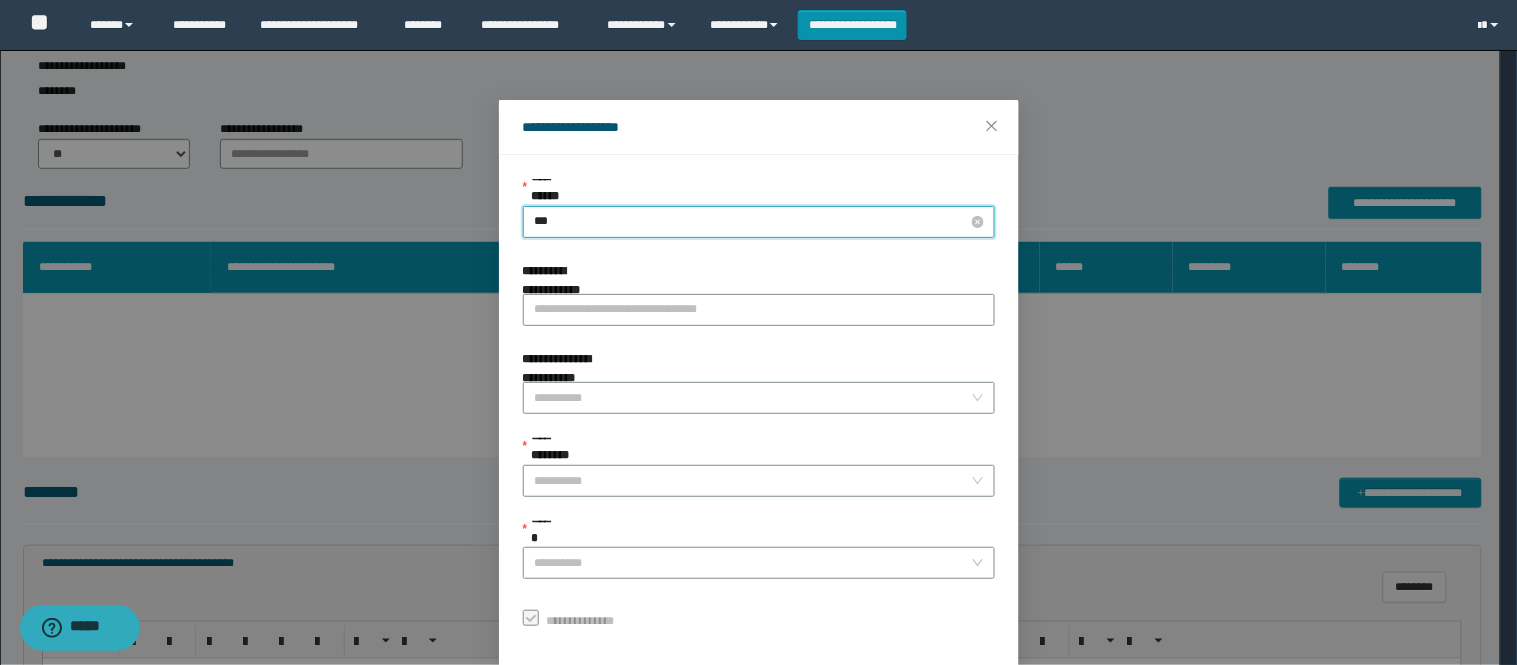 type on "****" 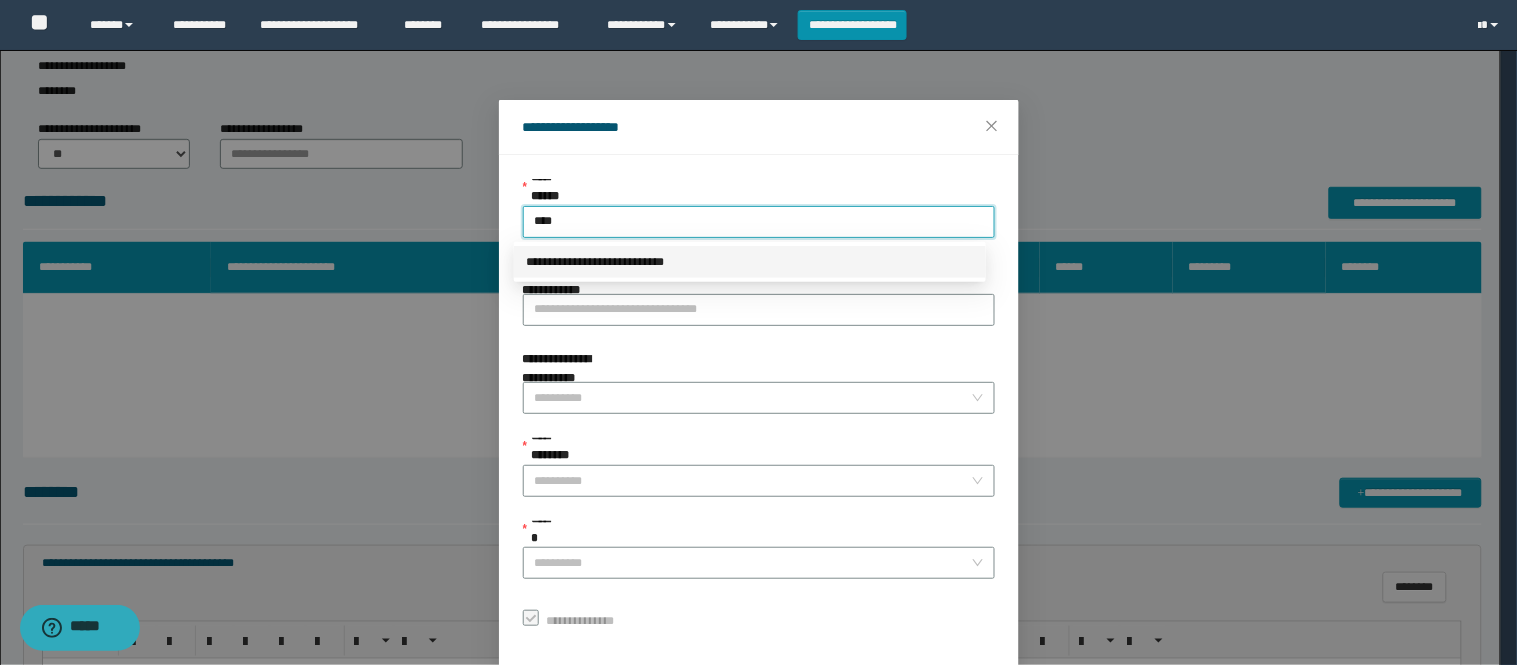 click on "**********" at bounding box center [750, 262] 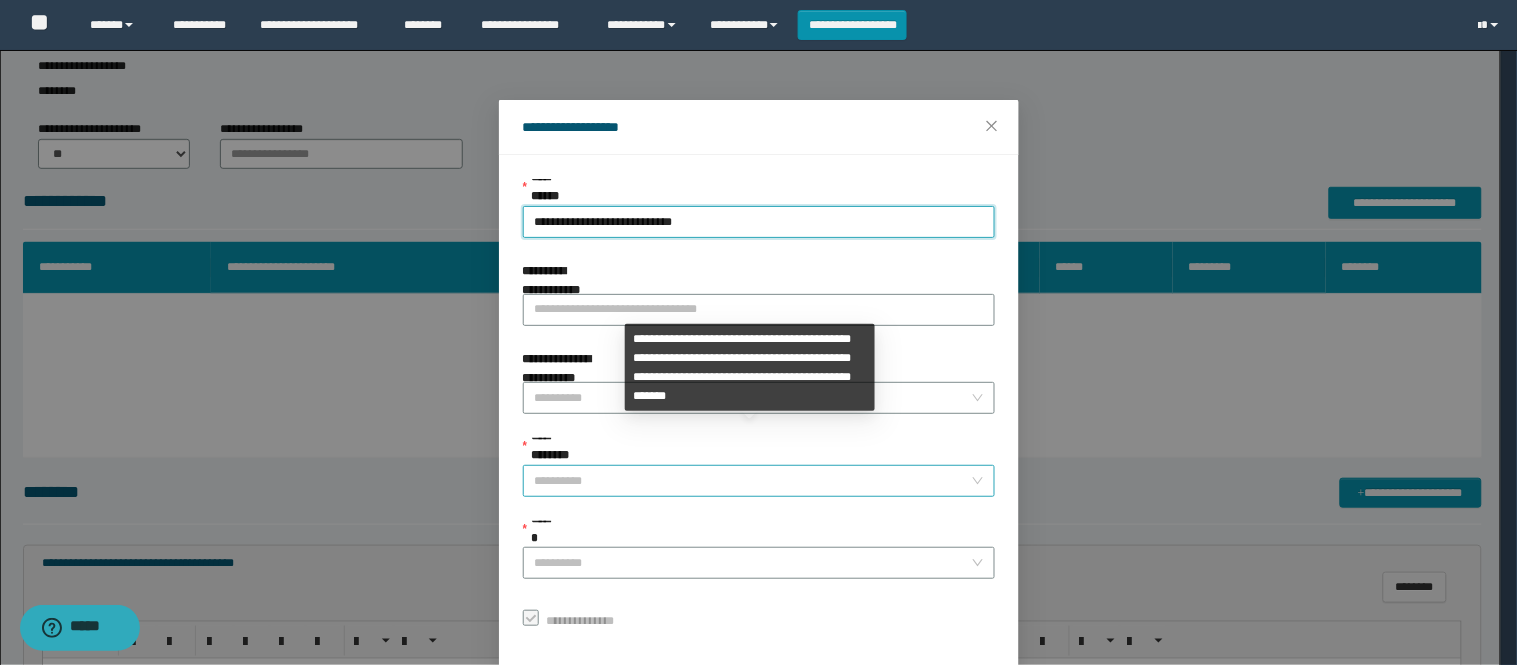 drag, startPoint x: 602, startPoint y: 446, endPoint x: 606, endPoint y: 462, distance: 16.492422 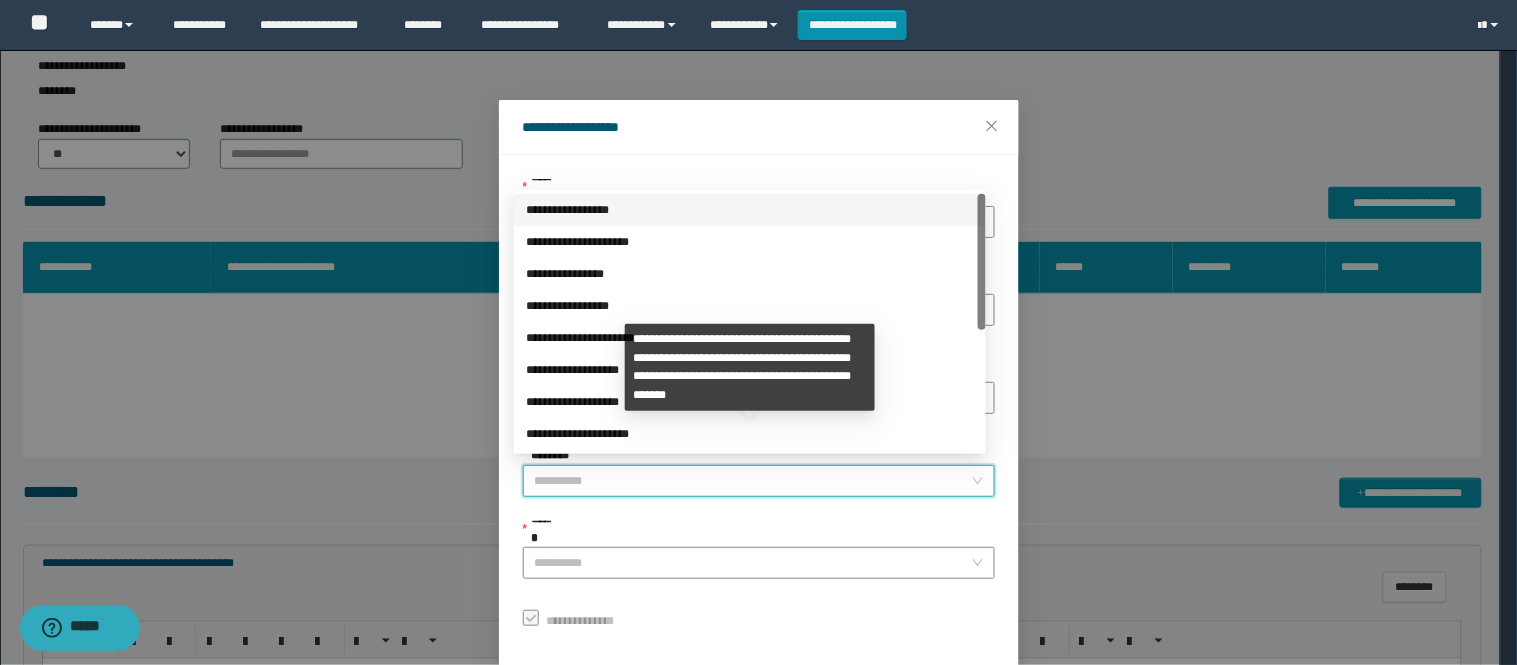 click on "**********" at bounding box center (753, 481) 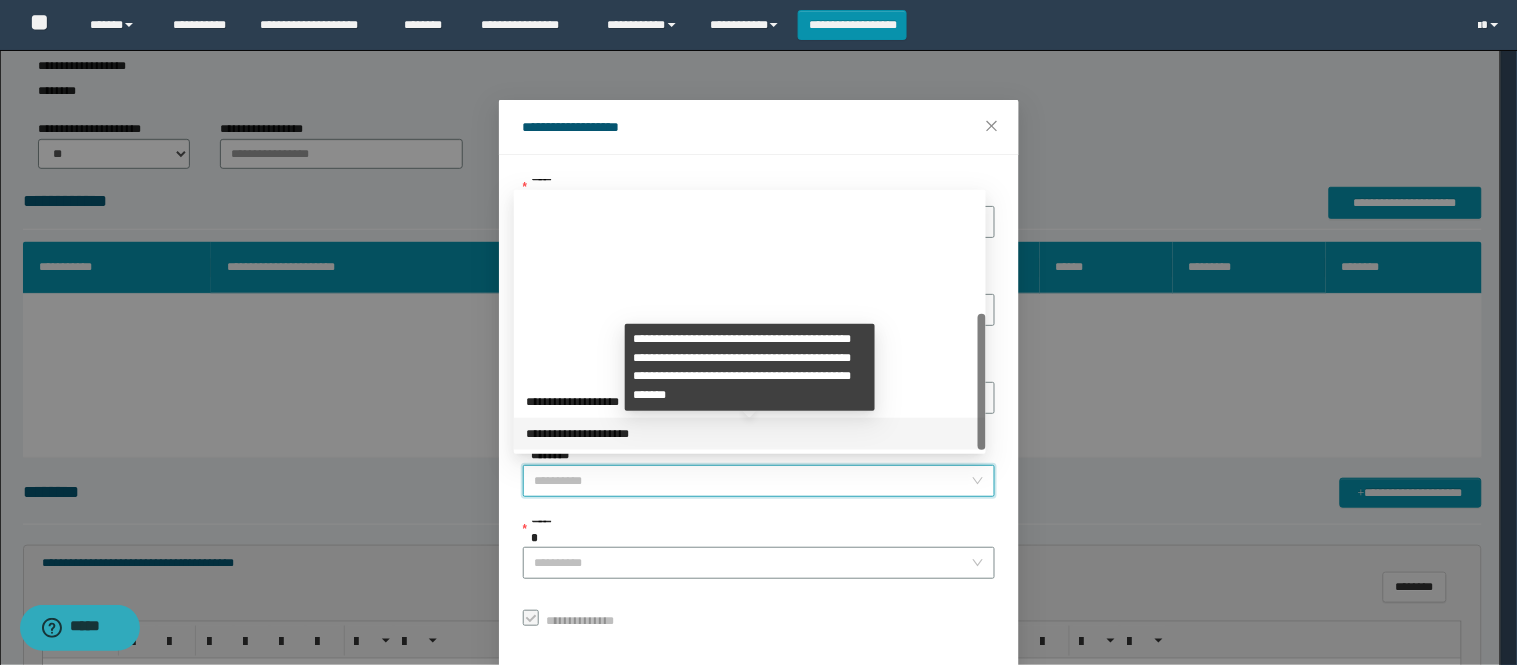 scroll, scrollTop: 224, scrollLeft: 0, axis: vertical 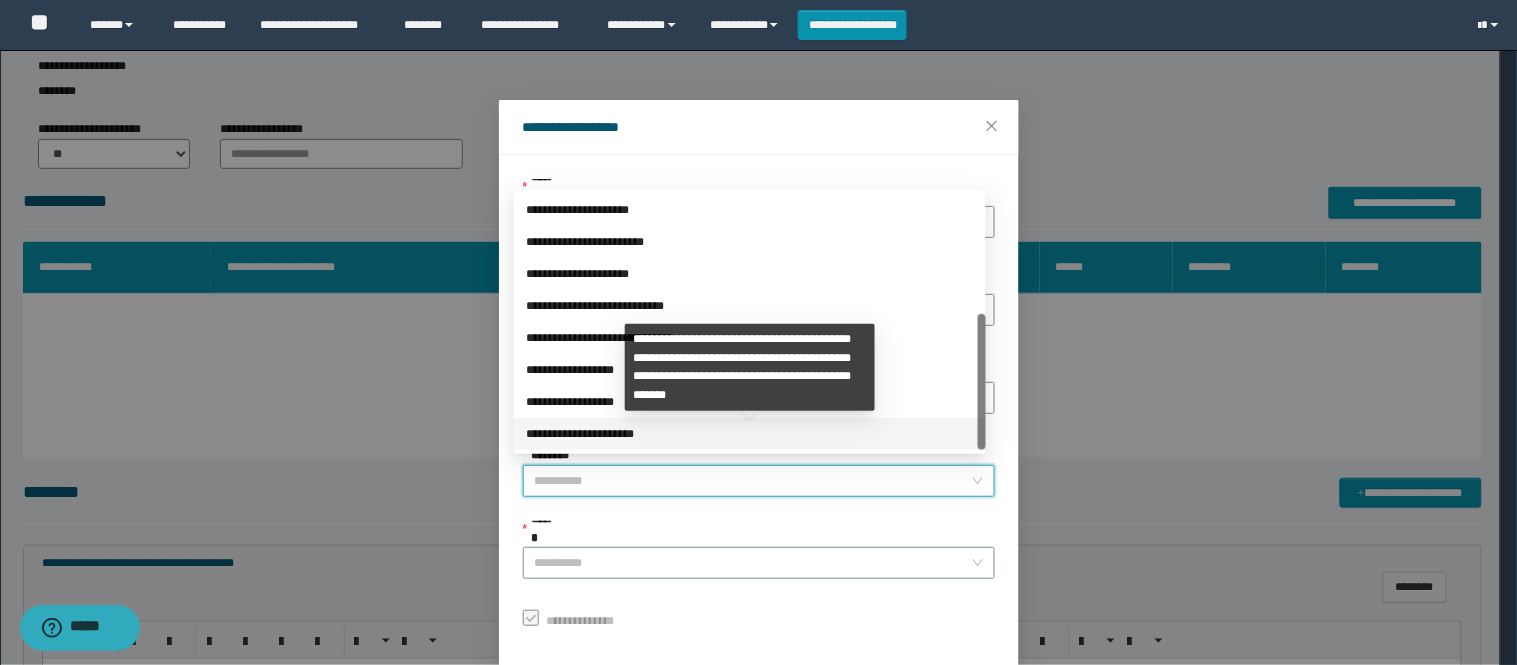 click on "**********" at bounding box center (750, 434) 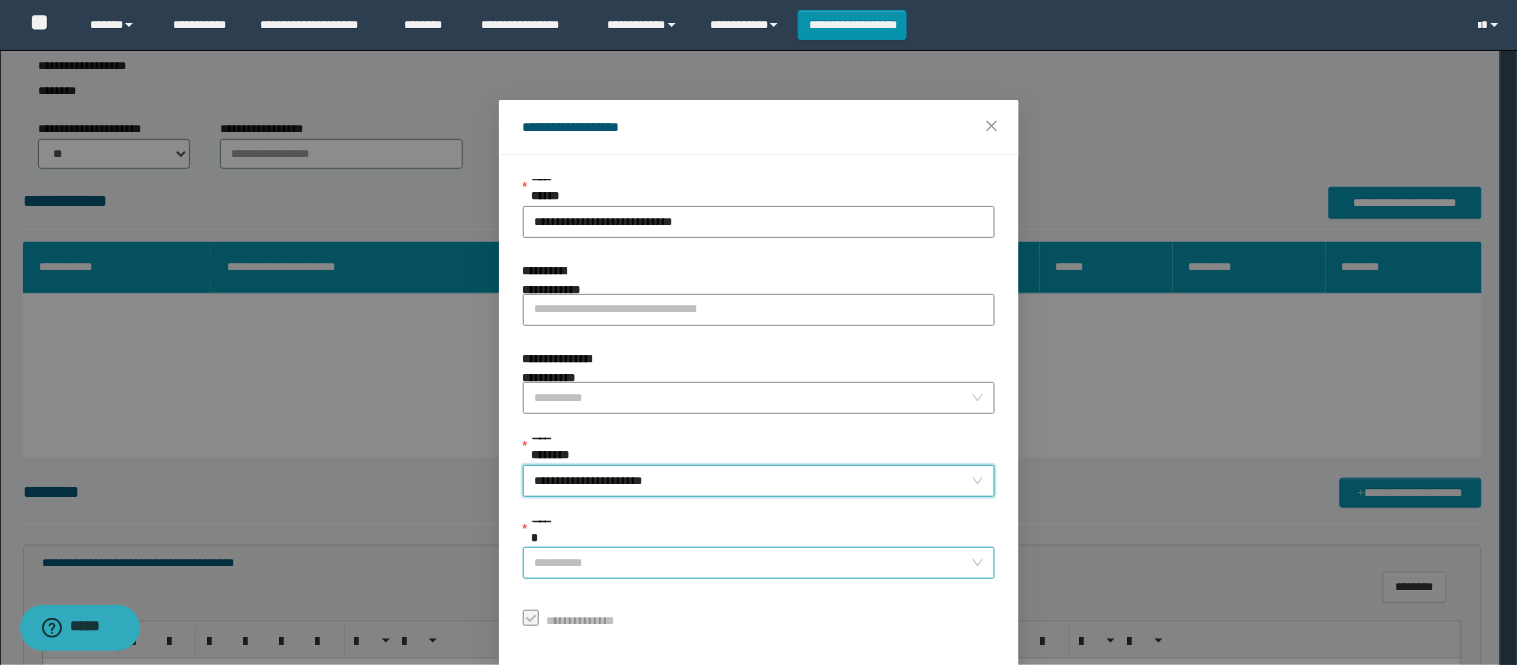 click on "******" at bounding box center (753, 563) 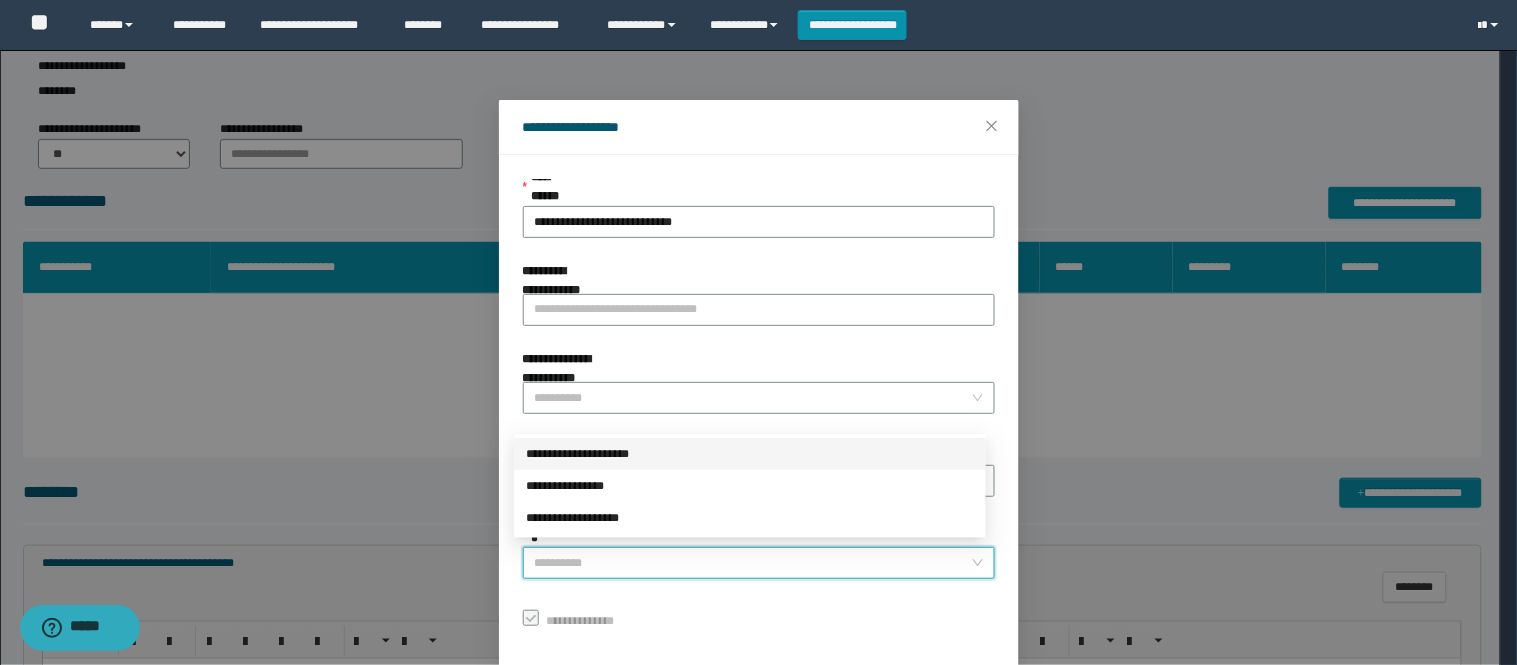 click on "**********" at bounding box center (750, 454) 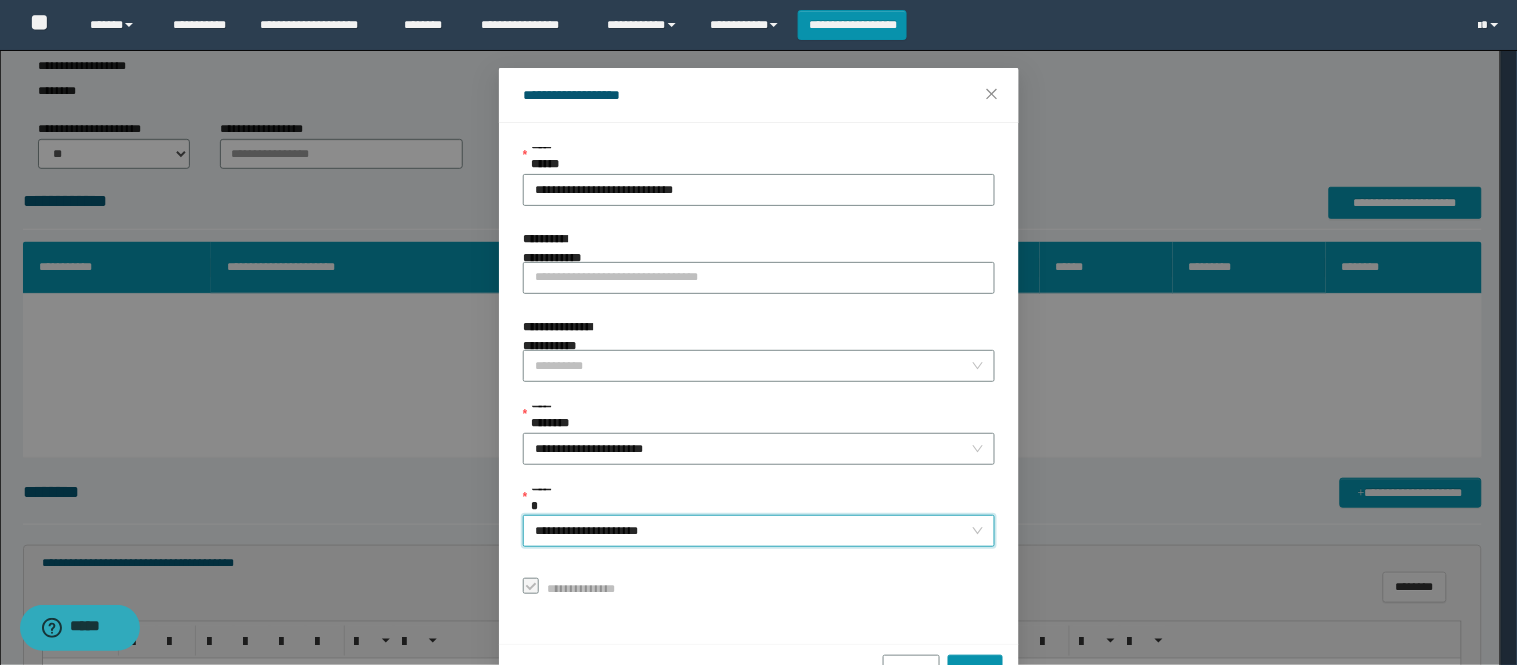 scroll, scrollTop: 87, scrollLeft: 0, axis: vertical 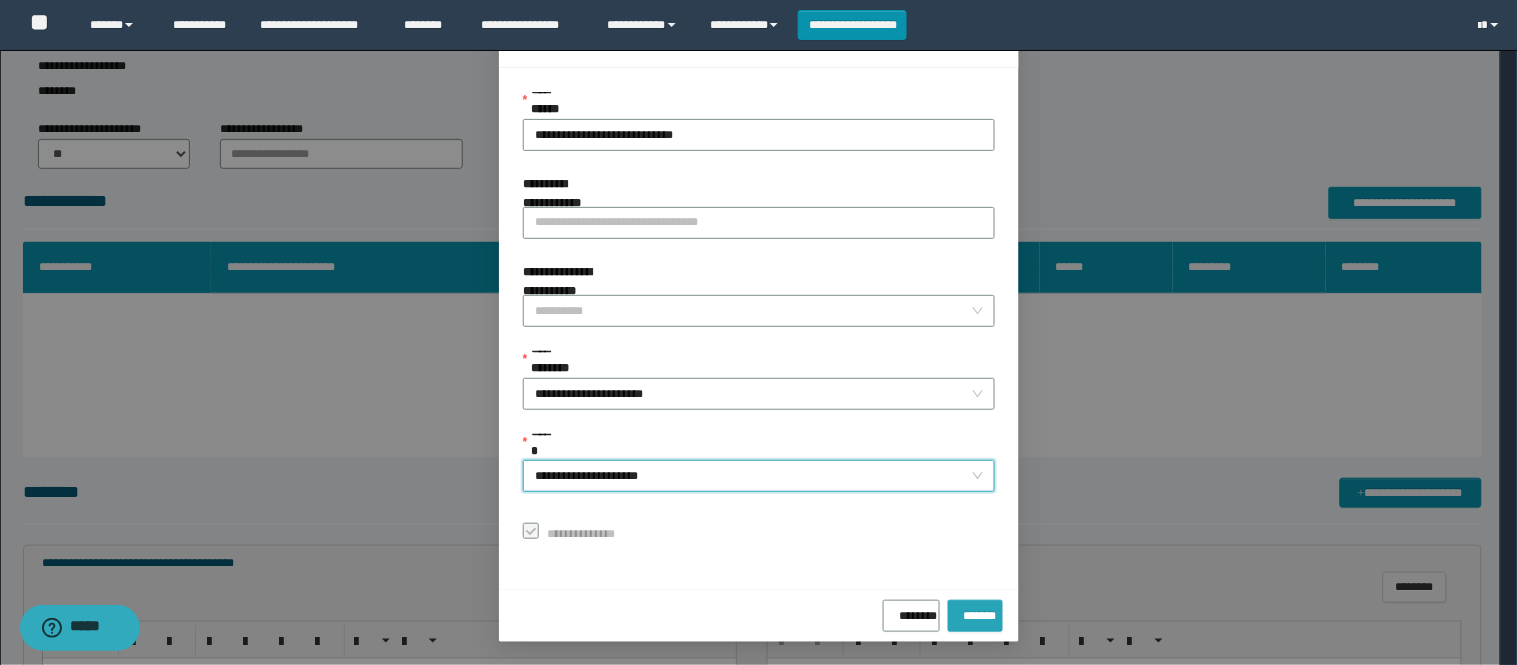 click on "*******" at bounding box center (975, 616) 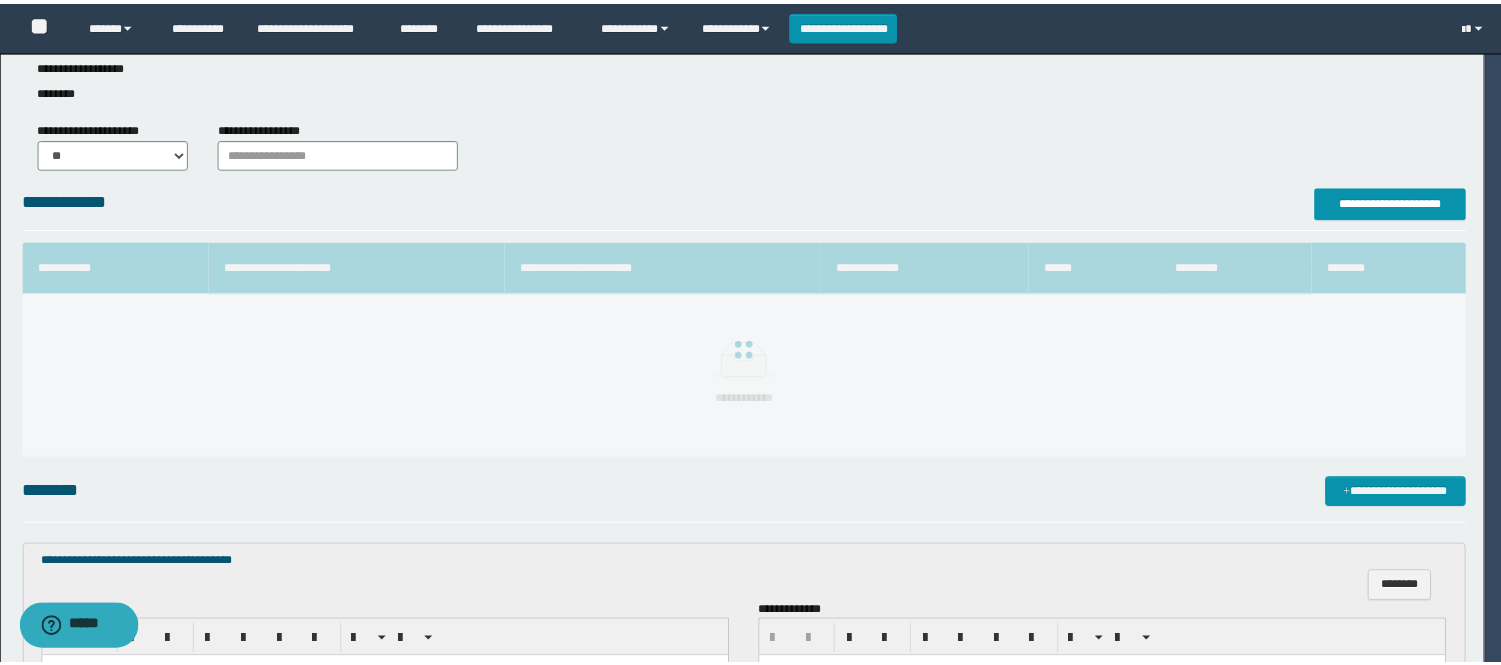 scroll, scrollTop: 41, scrollLeft: 0, axis: vertical 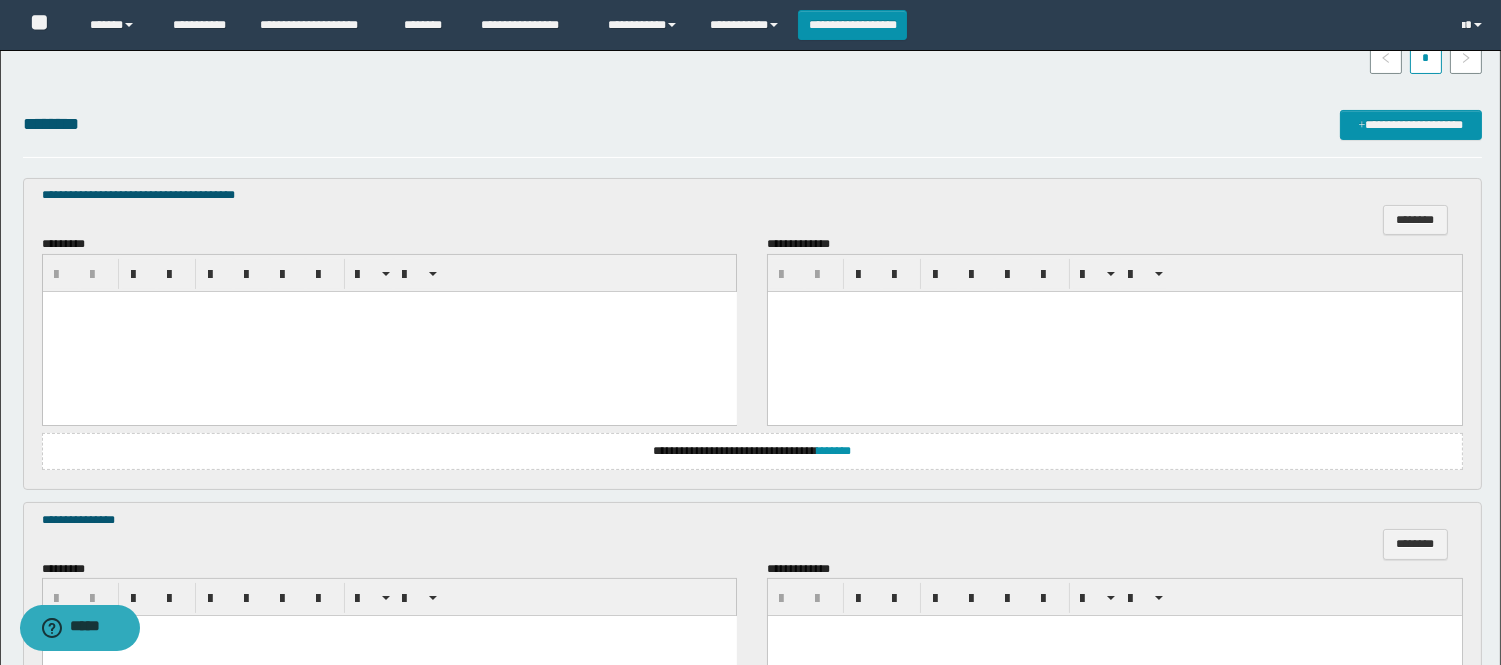 type 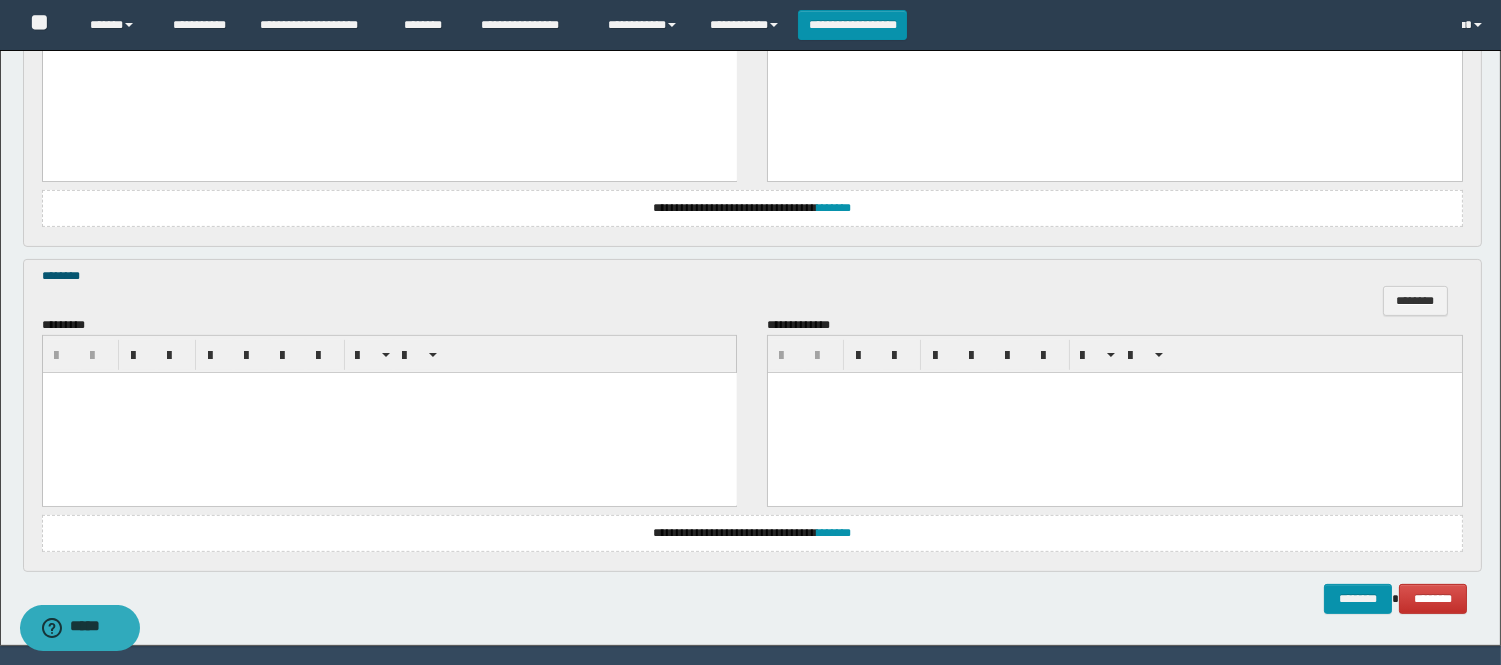 scroll, scrollTop: 1273, scrollLeft: 0, axis: vertical 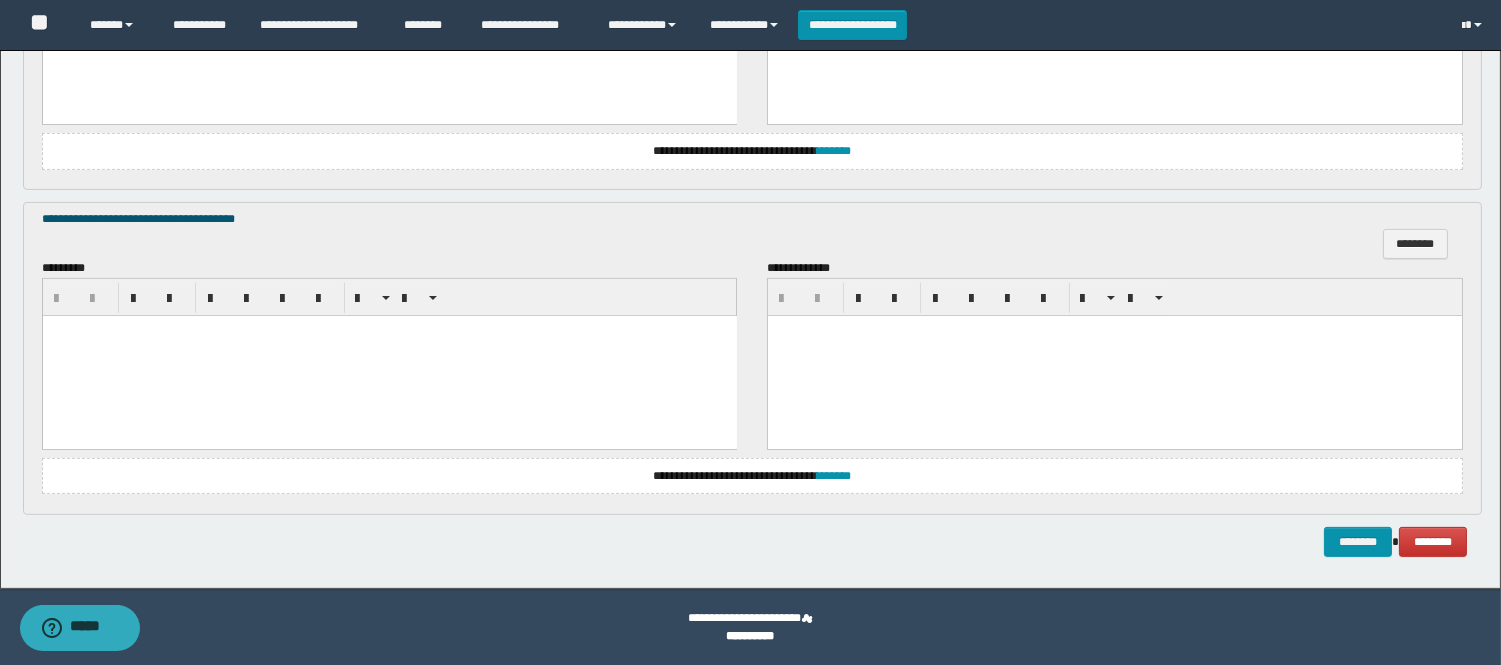 paste 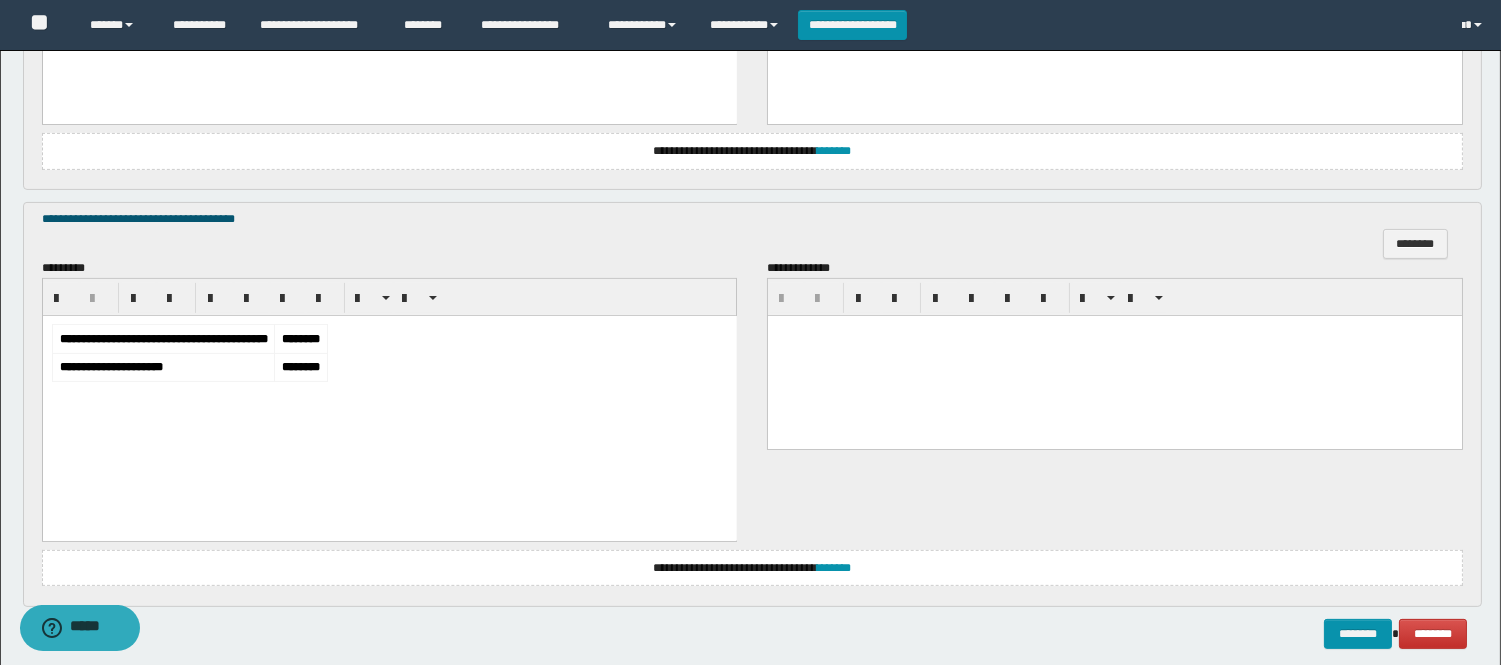click on "**********" at bounding box center (389, 399) 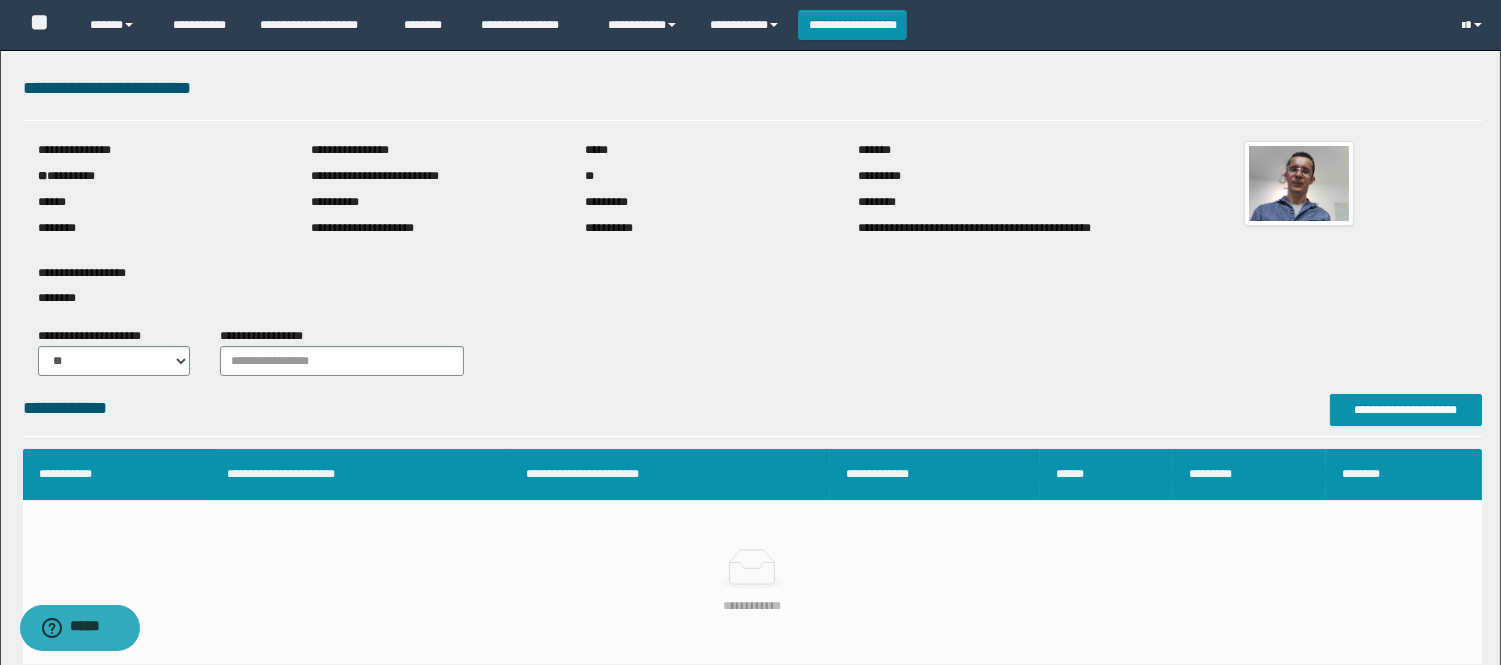 scroll, scrollTop: 0, scrollLeft: 0, axis: both 